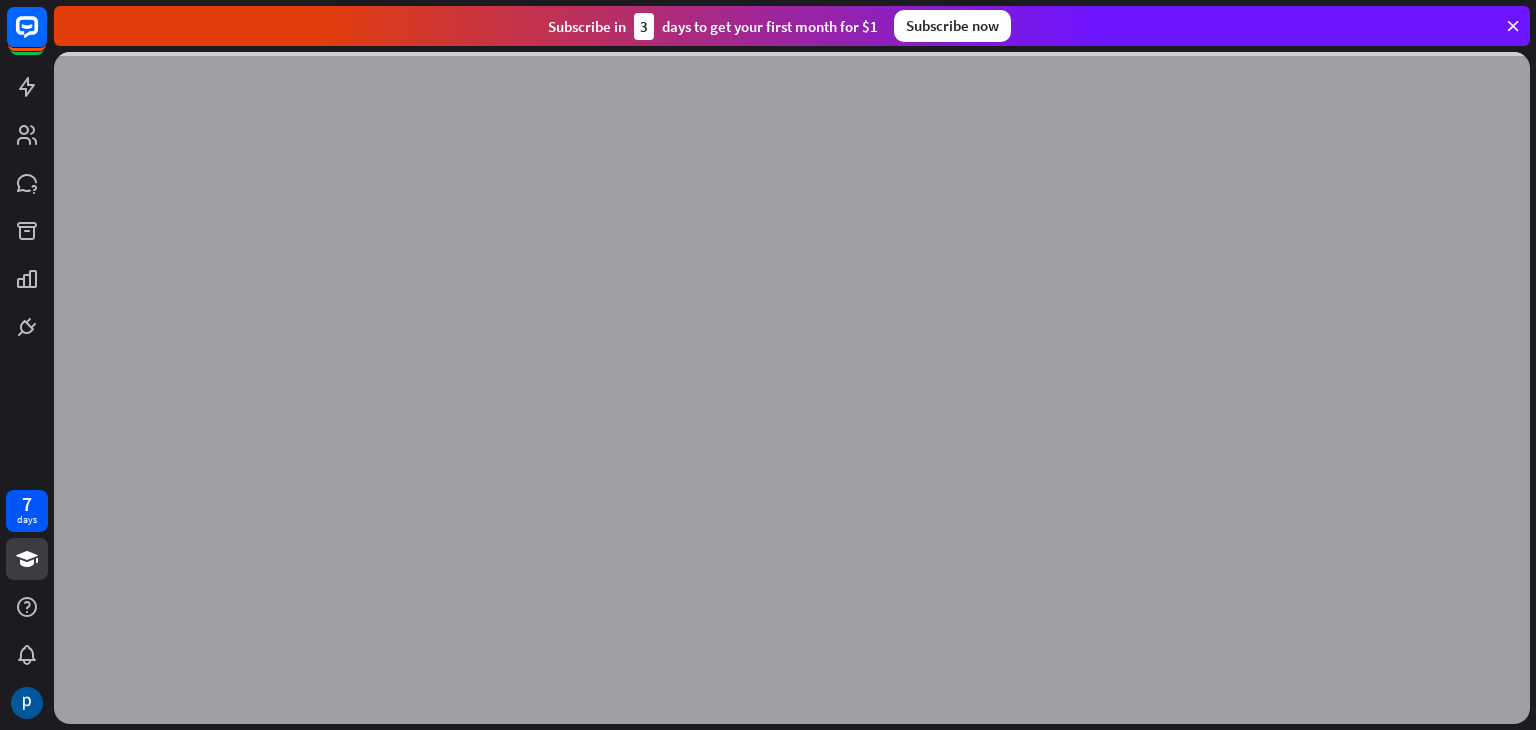 scroll, scrollTop: 0, scrollLeft: 0, axis: both 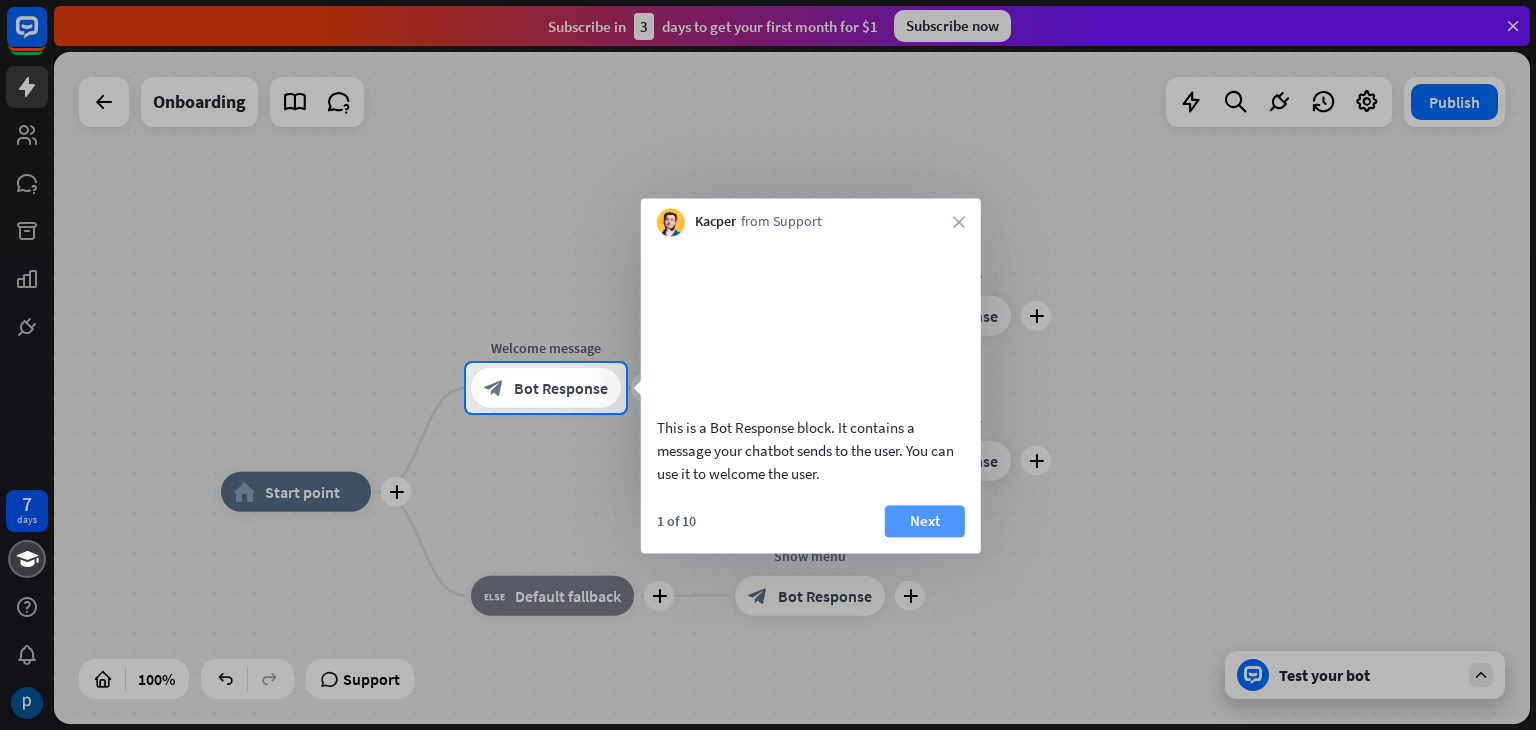 click on "Next" at bounding box center (925, 521) 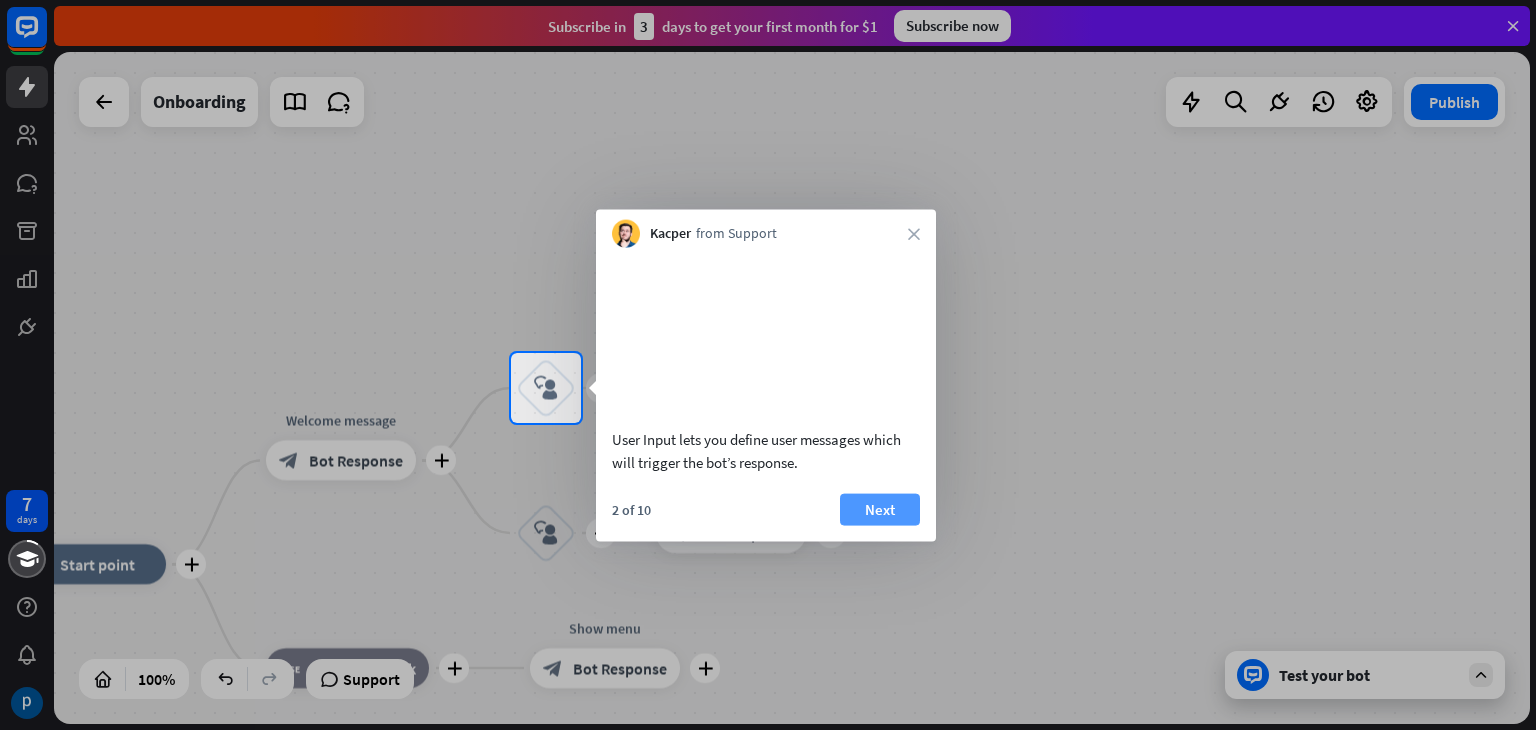 click on "Next" at bounding box center (880, 509) 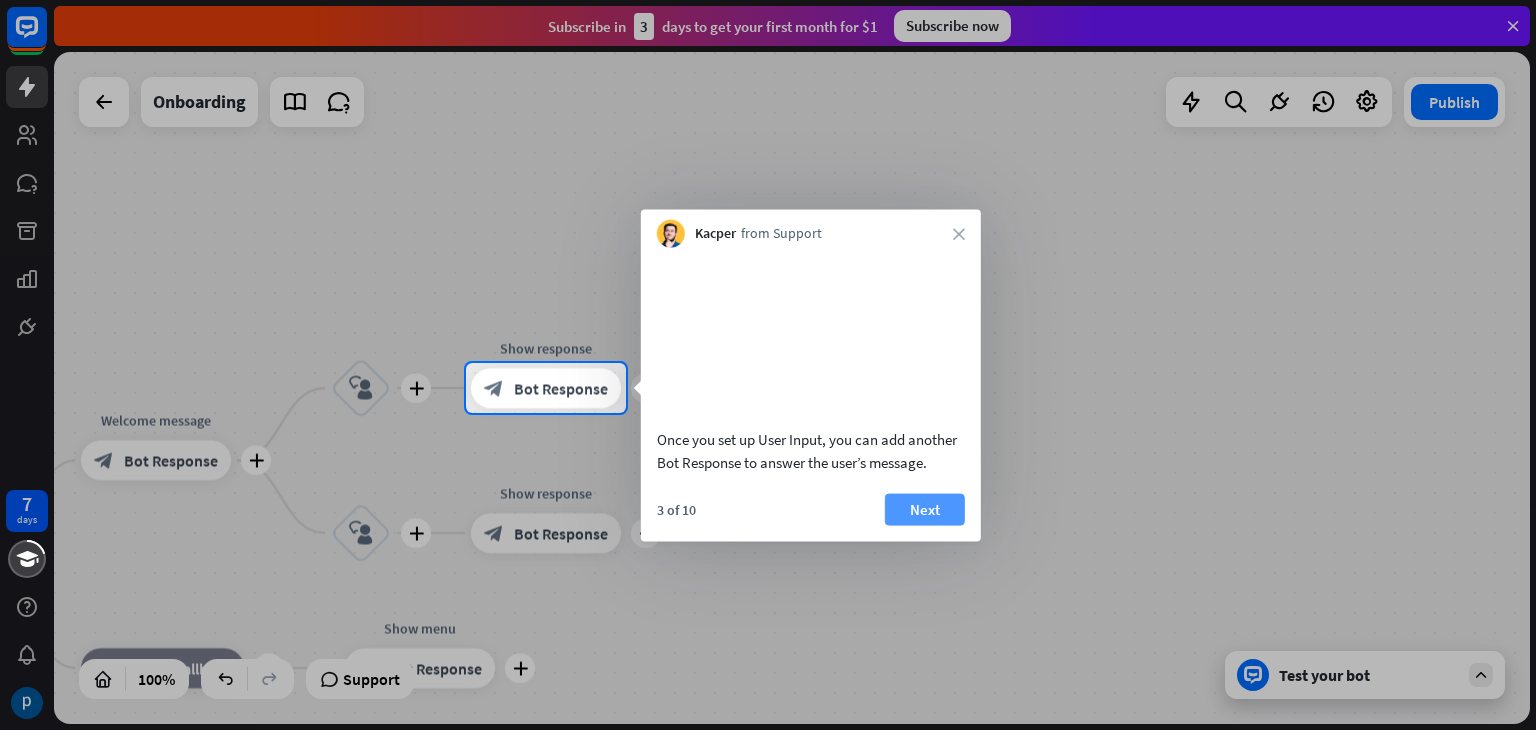 click on "Next" at bounding box center [925, 509] 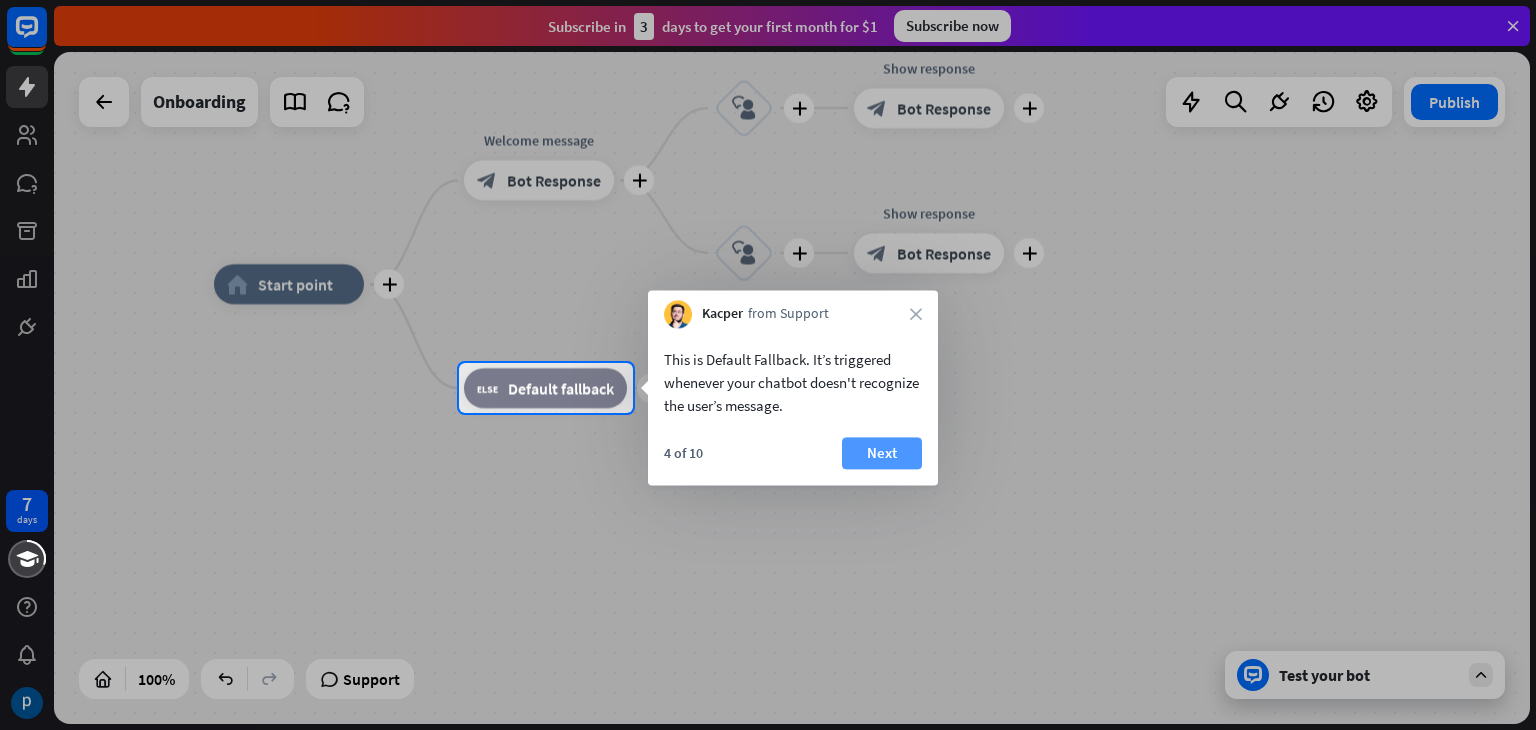 click on "Next" at bounding box center [882, 453] 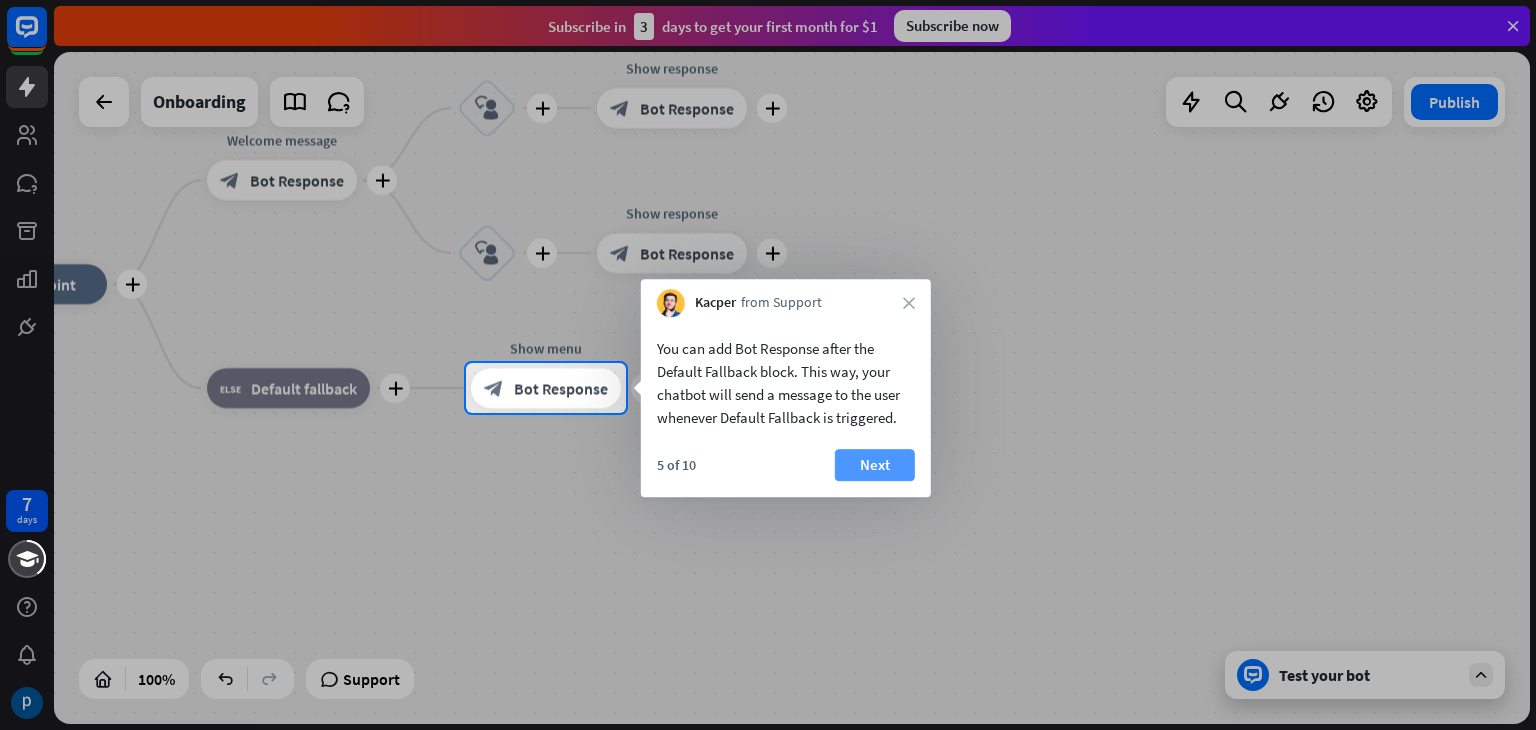 click on "Next" at bounding box center [875, 465] 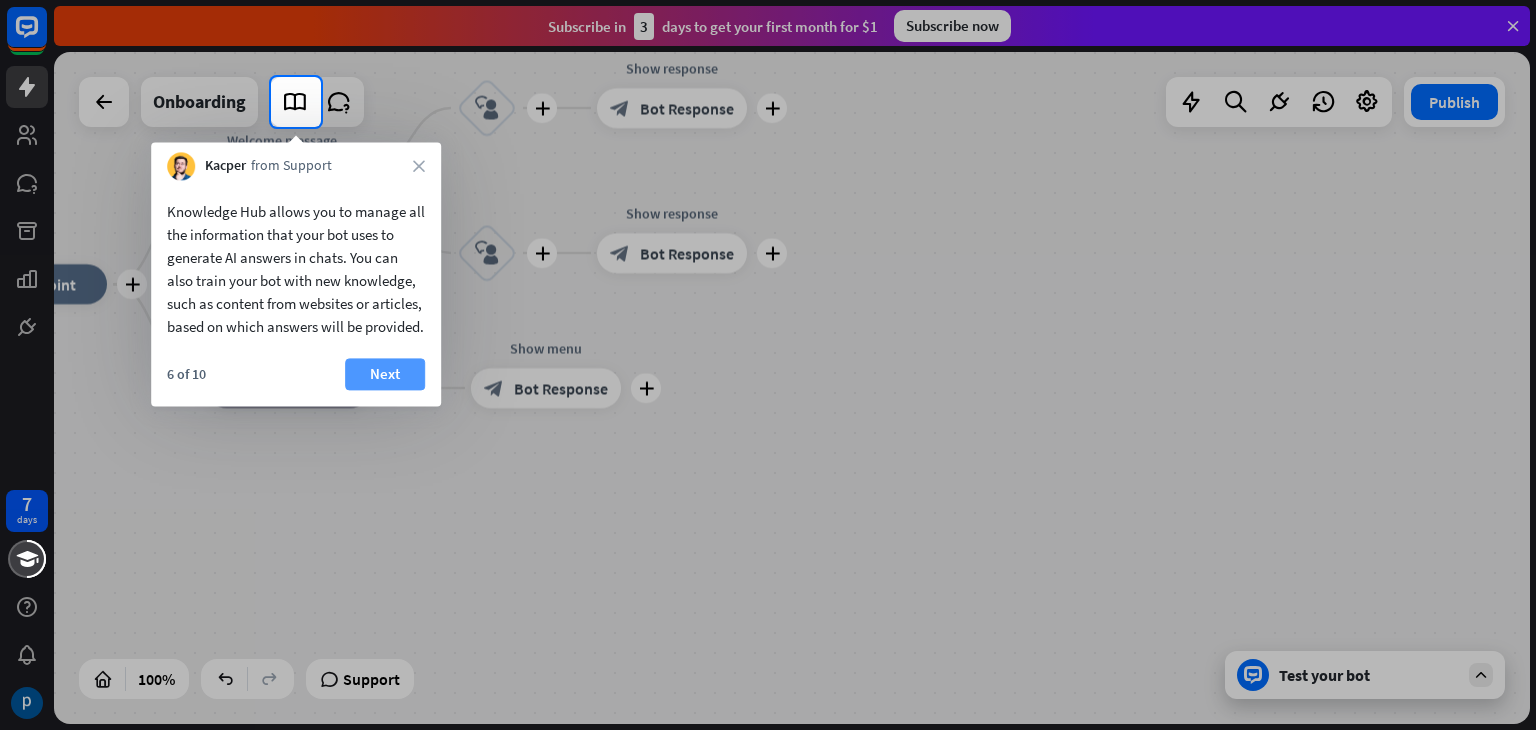 click on "Next" at bounding box center [385, 374] 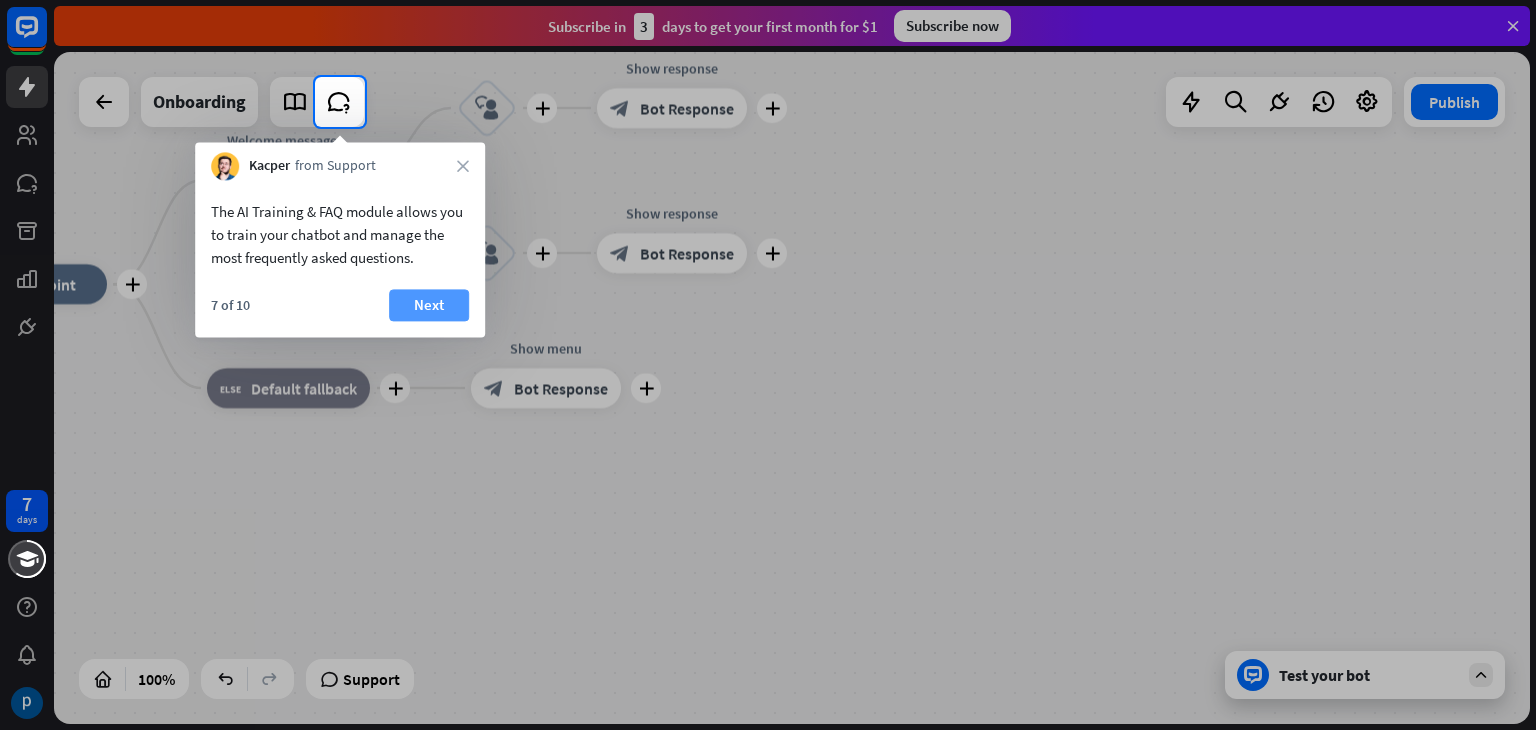 click on "Next" at bounding box center (429, 305) 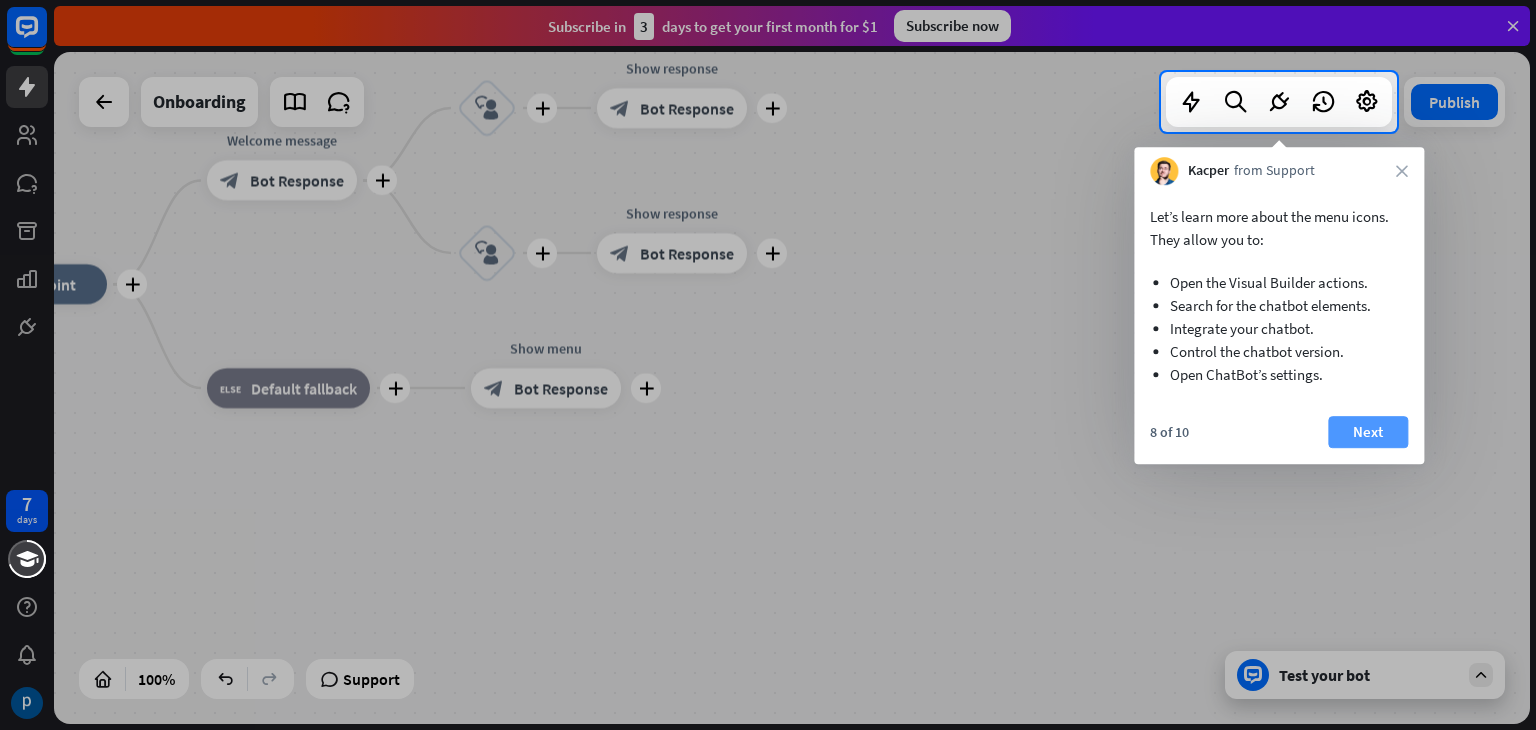 click on "Next" at bounding box center [1368, 432] 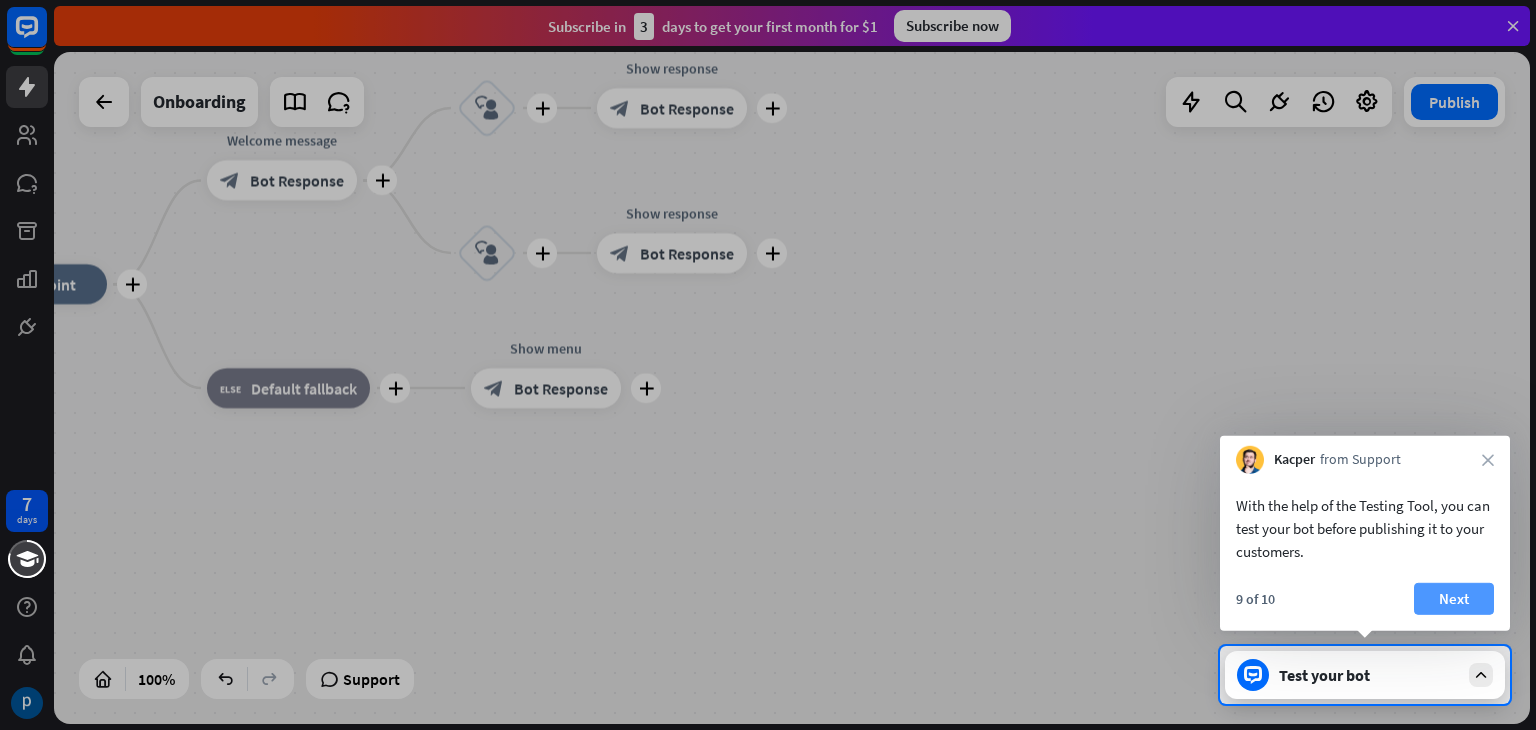 click on "Next" at bounding box center (1454, 599) 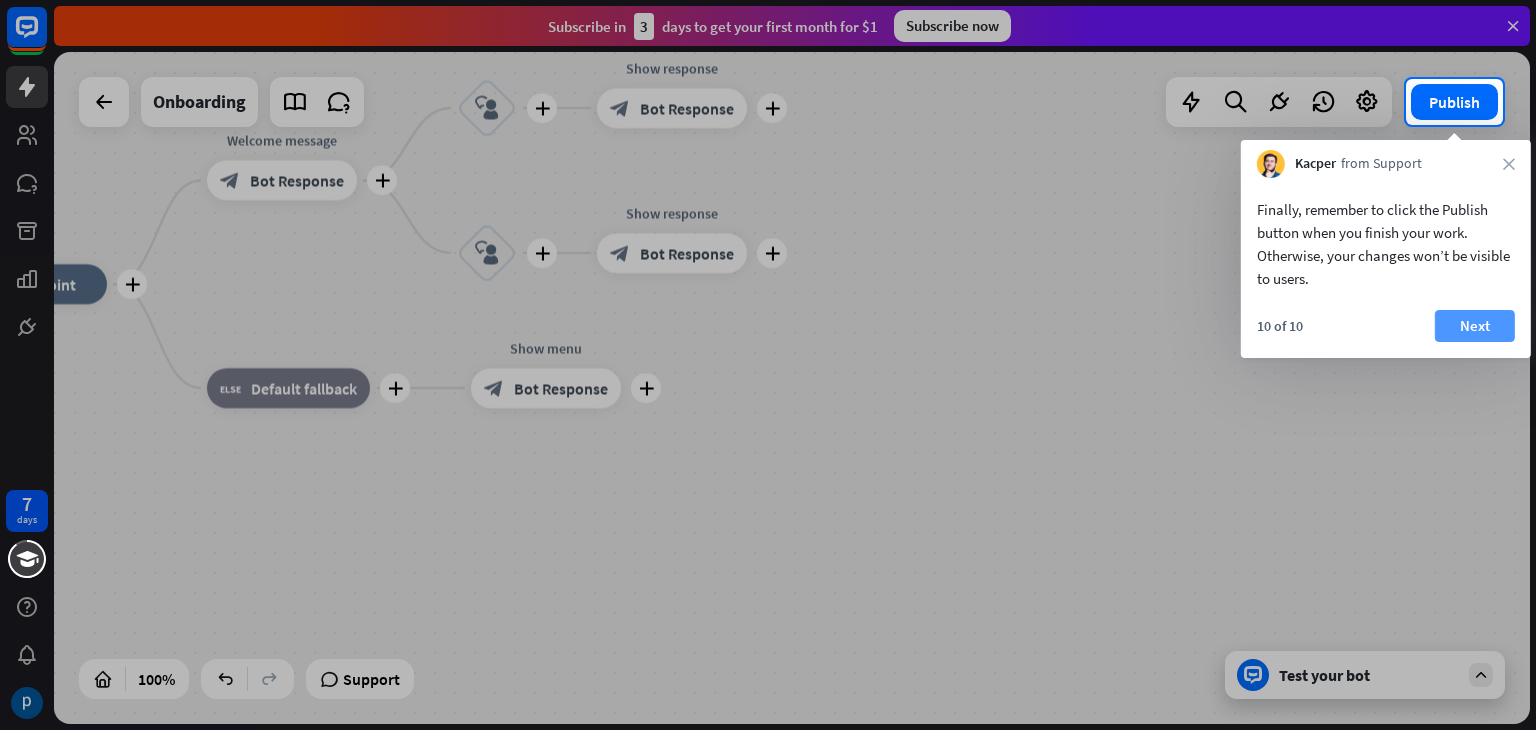 click on "Next" at bounding box center [1475, 326] 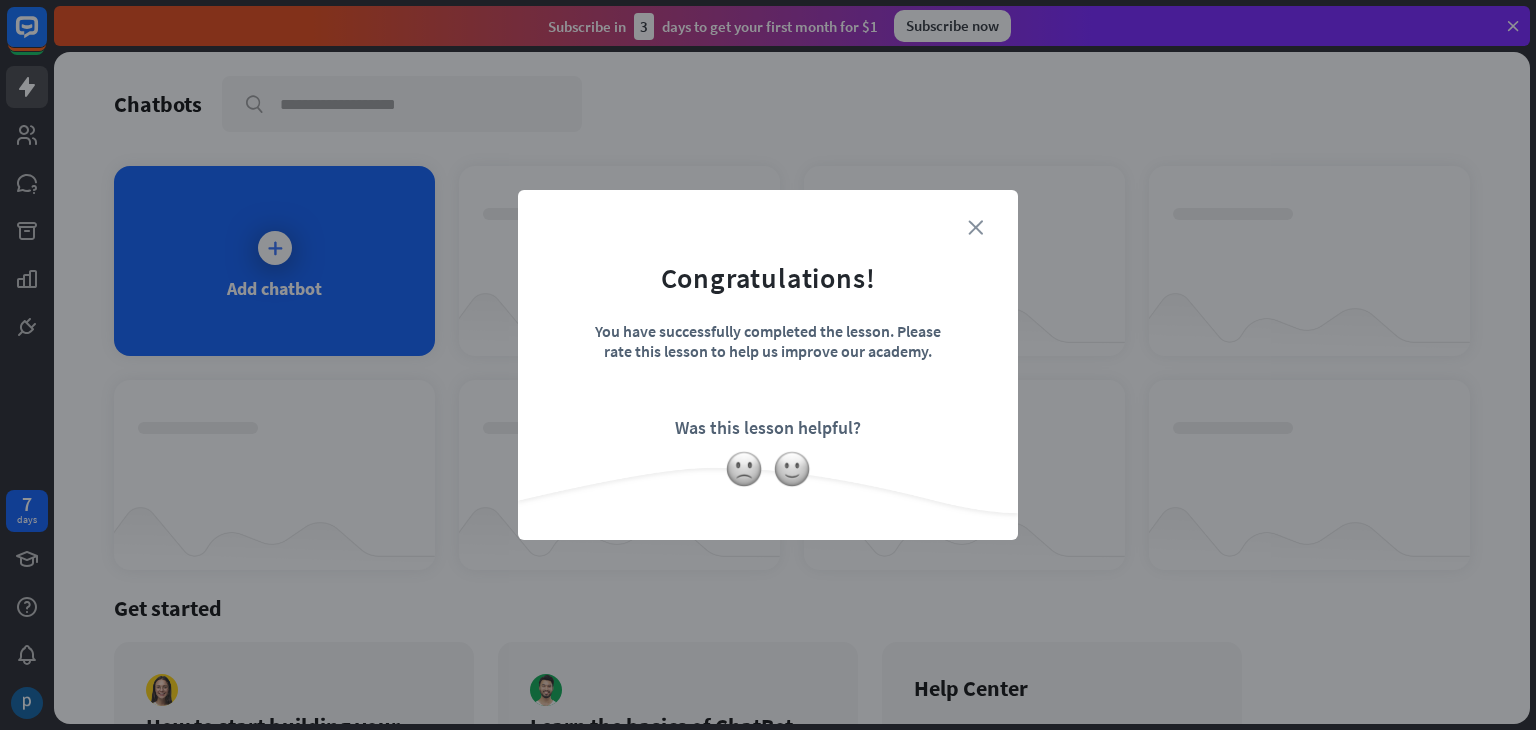 click on "close" at bounding box center (975, 227) 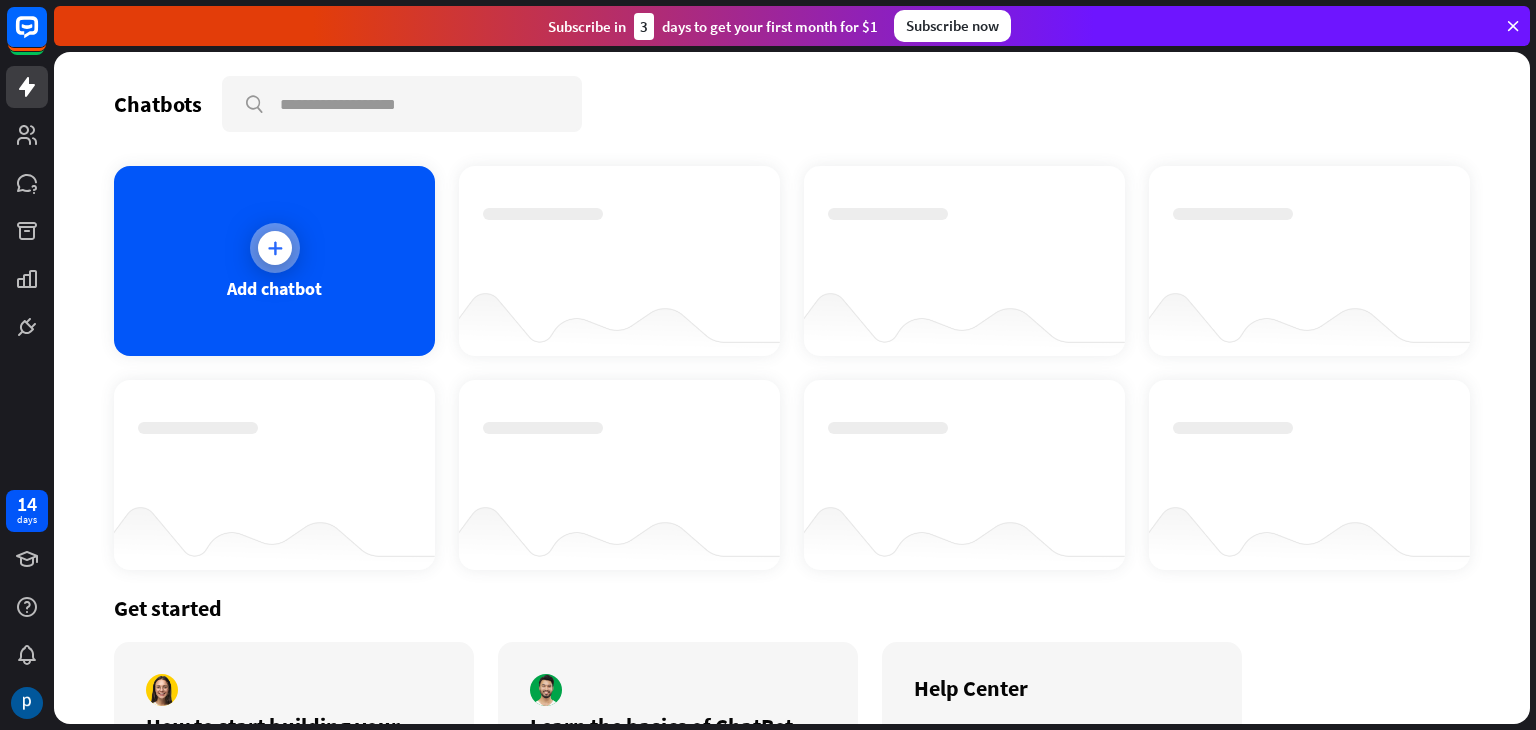 click on "Add chatbot" at bounding box center [274, 288] 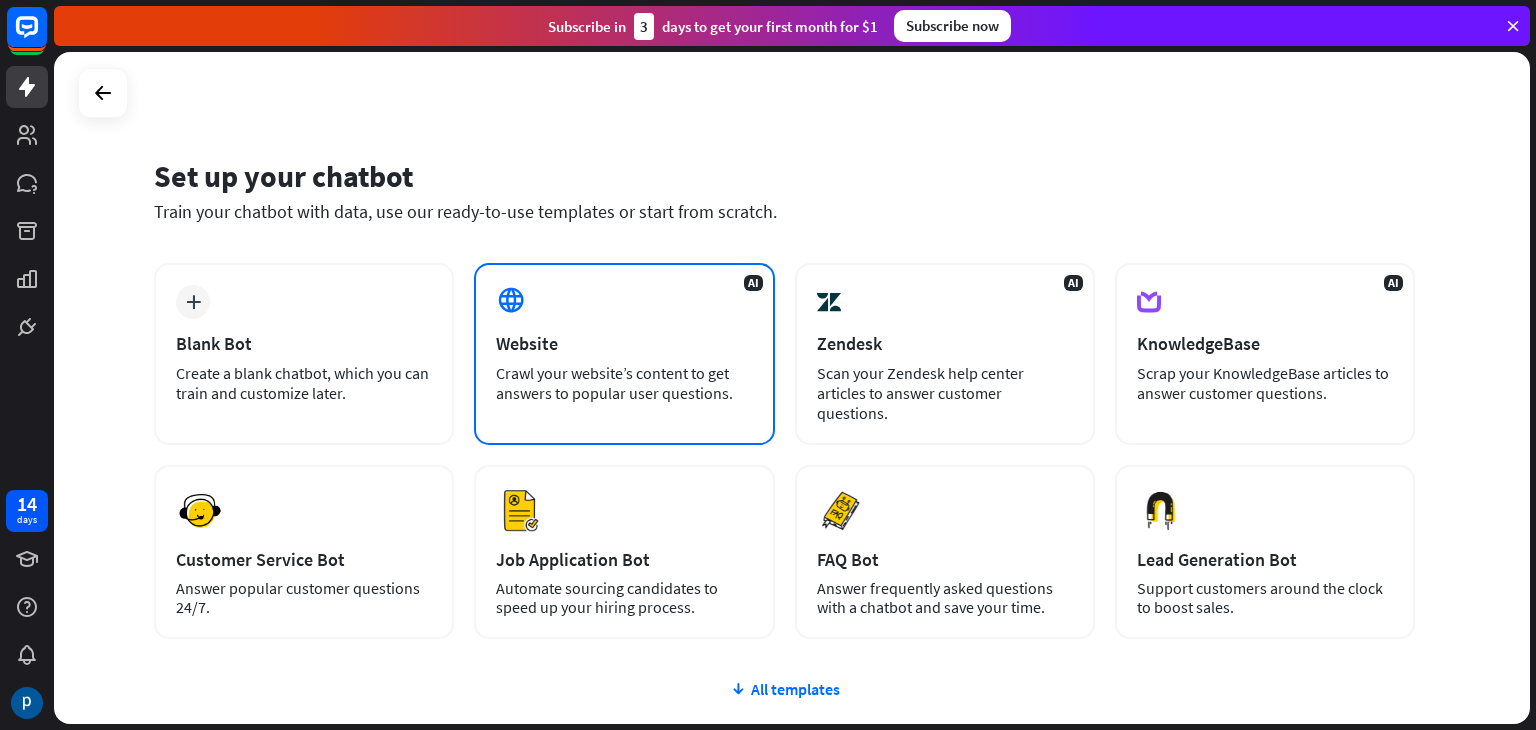 click on "AI     Website
Crawl your website’s content to get answers to
popular user questions." at bounding box center (624, 354) 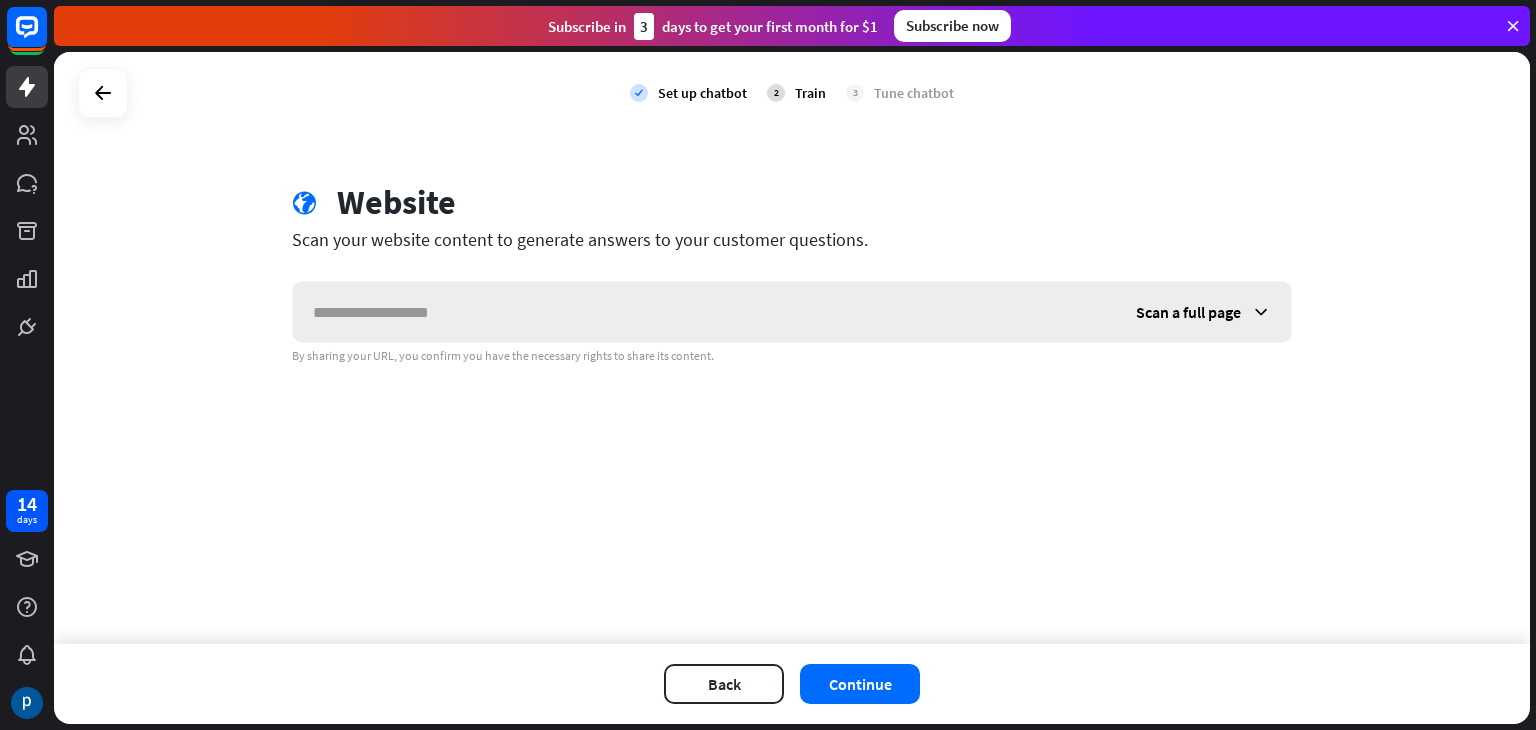 click at bounding box center (704, 312) 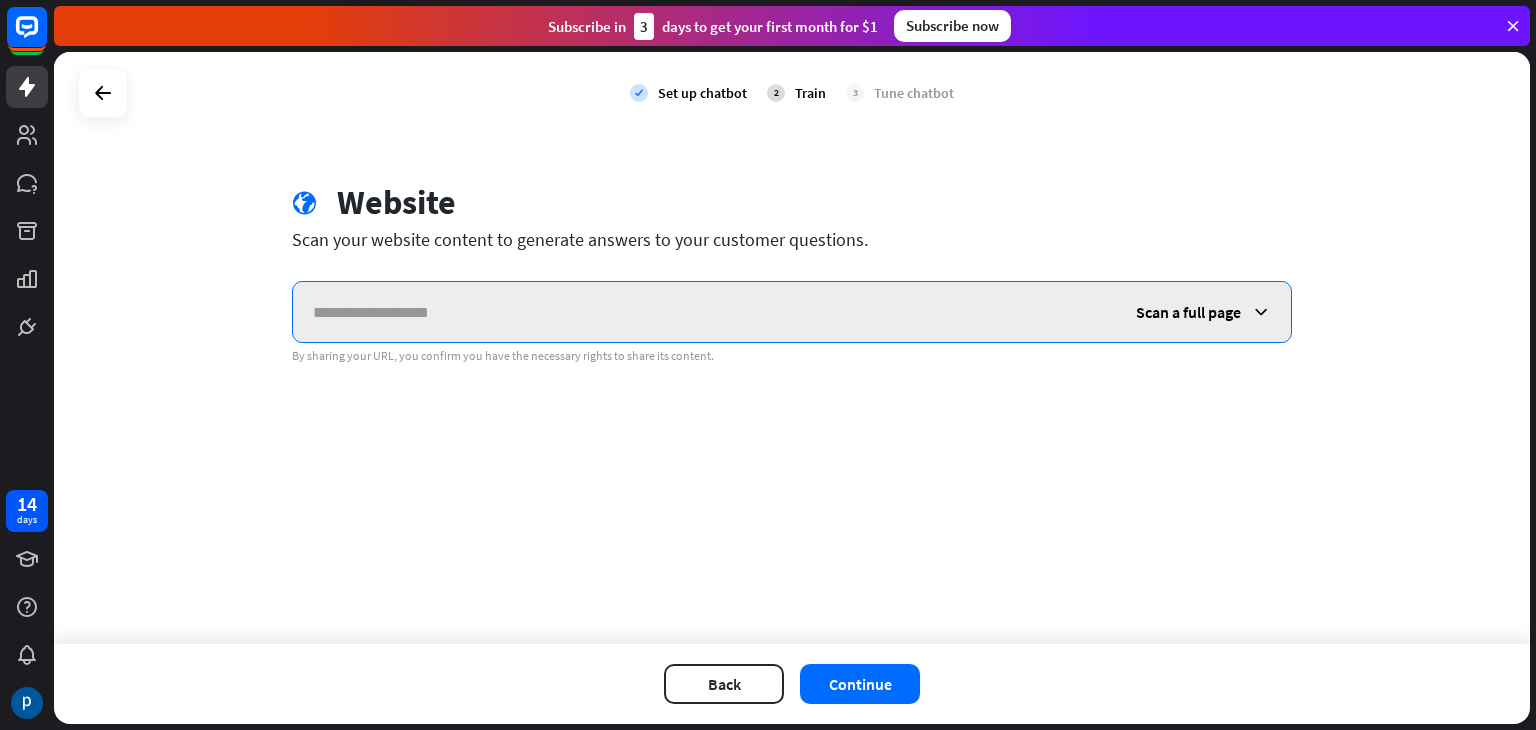 click at bounding box center [704, 312] 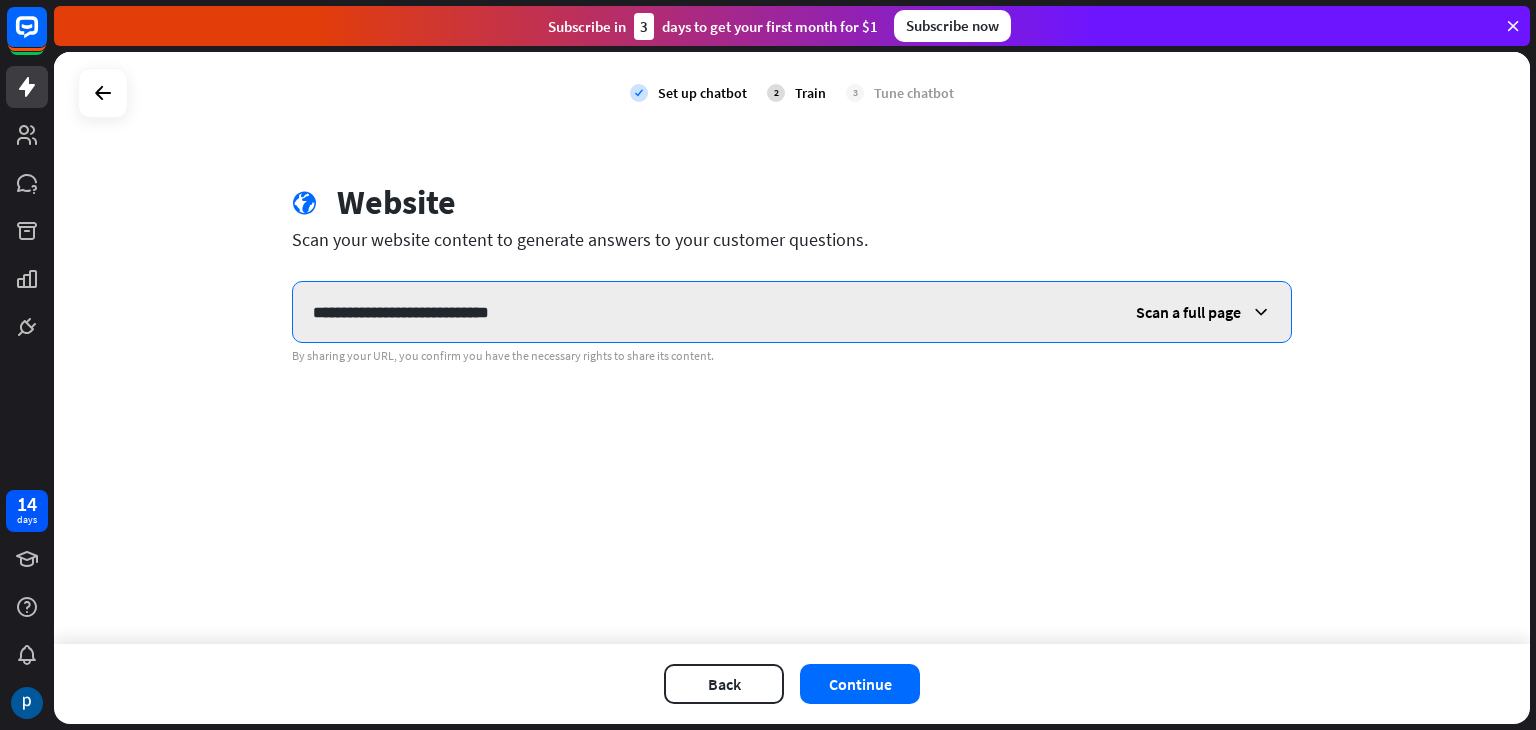 type on "**********" 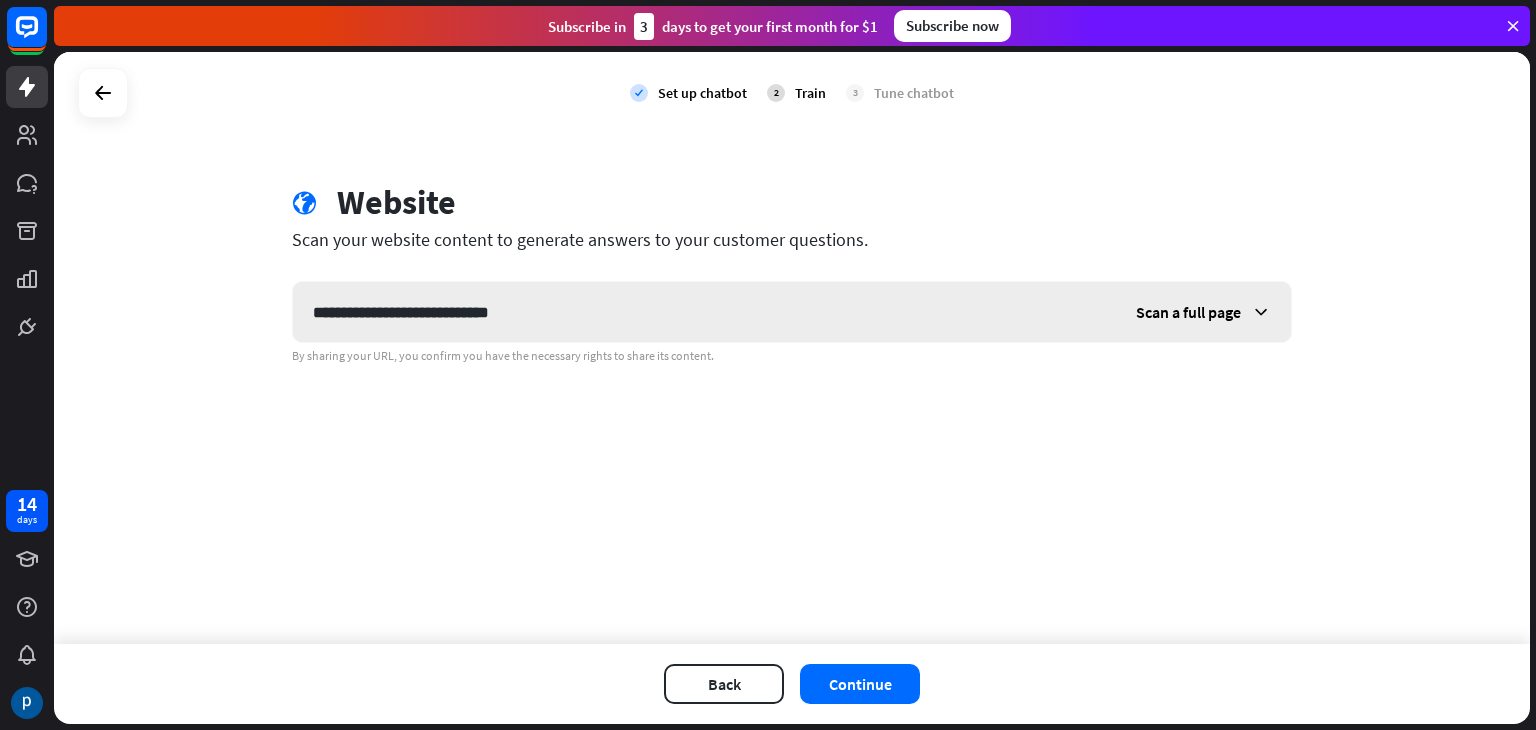 click on "Scan a full page" at bounding box center [1203, 312] 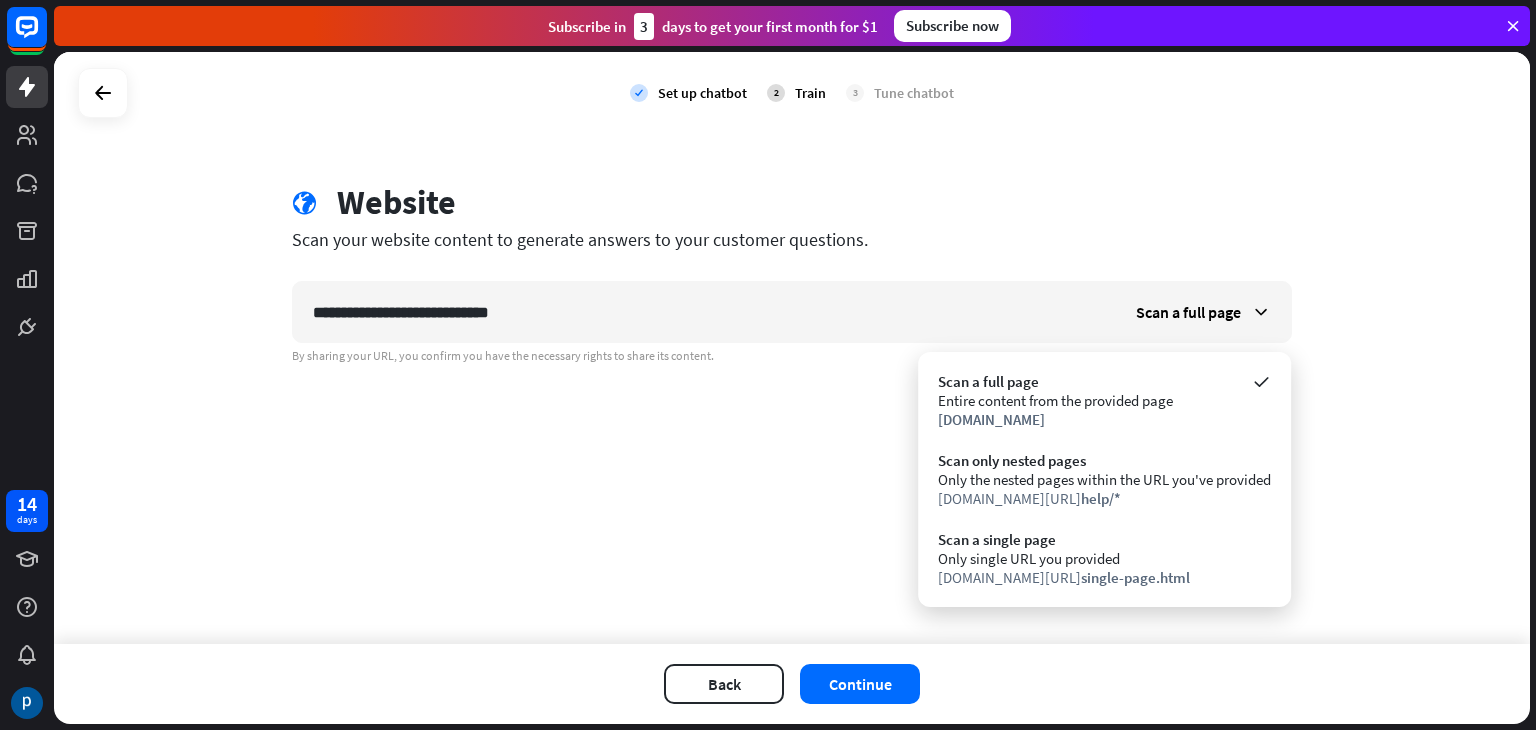 click on "globe
Website" at bounding box center [792, 205] 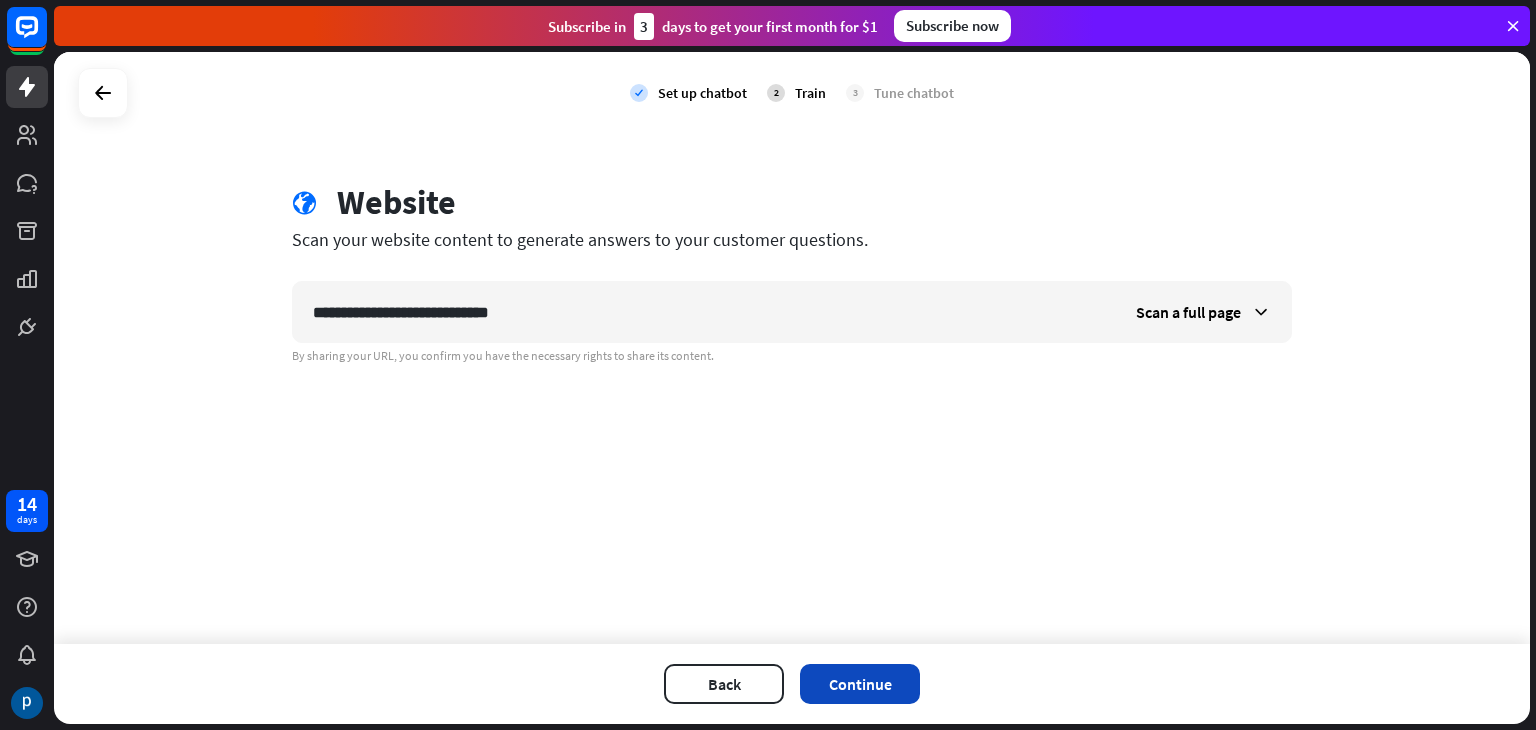 click on "Continue" at bounding box center [860, 684] 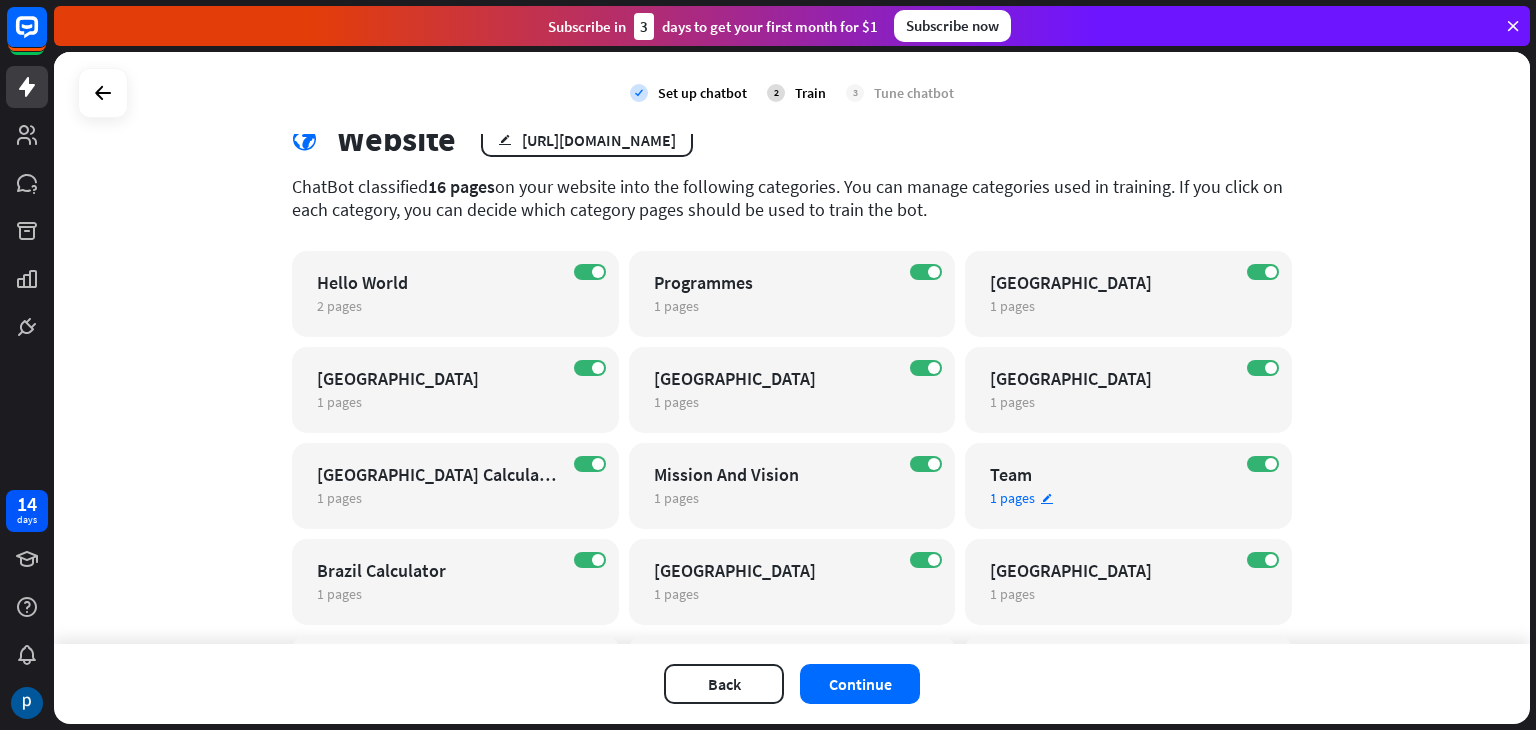 scroll, scrollTop: 204, scrollLeft: 0, axis: vertical 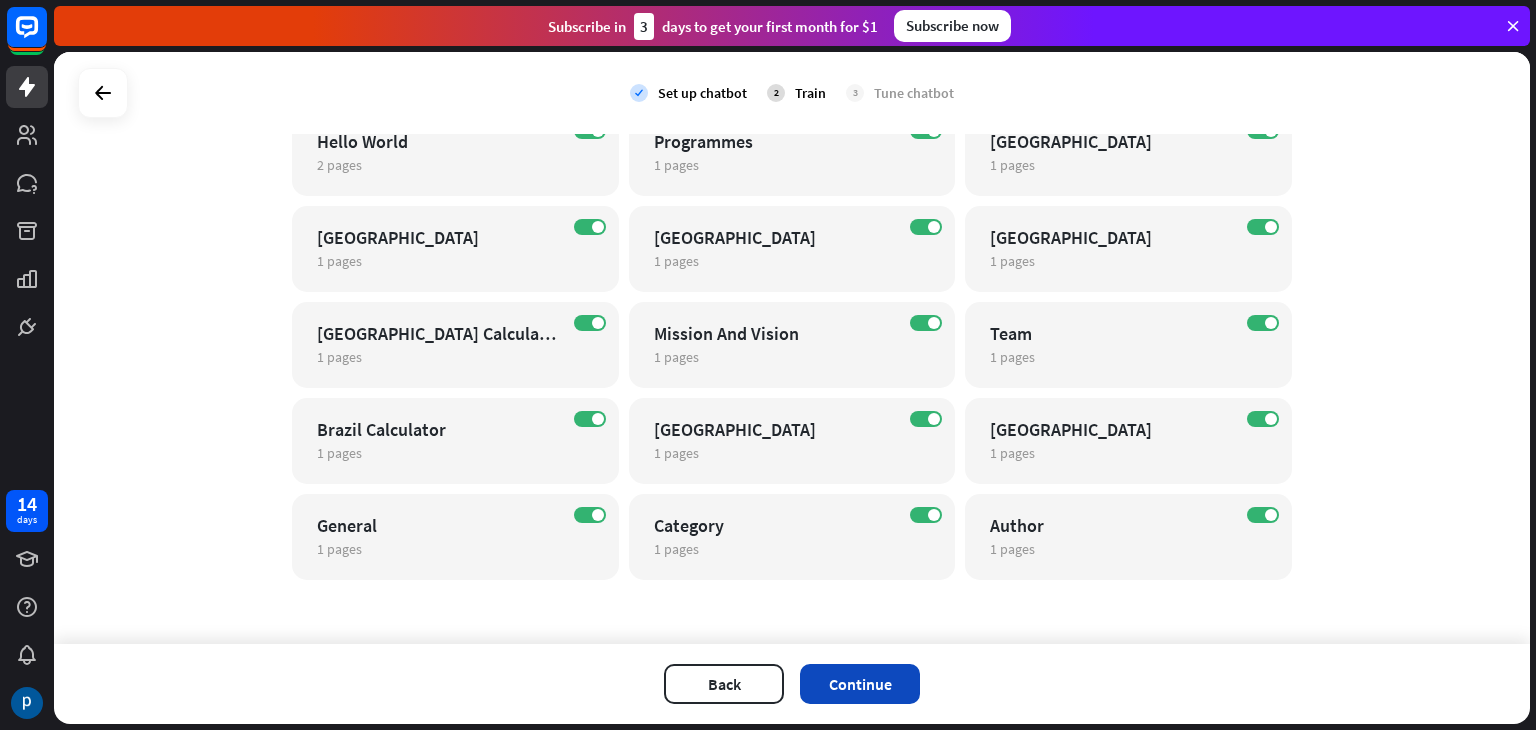 click on "Continue" at bounding box center (860, 684) 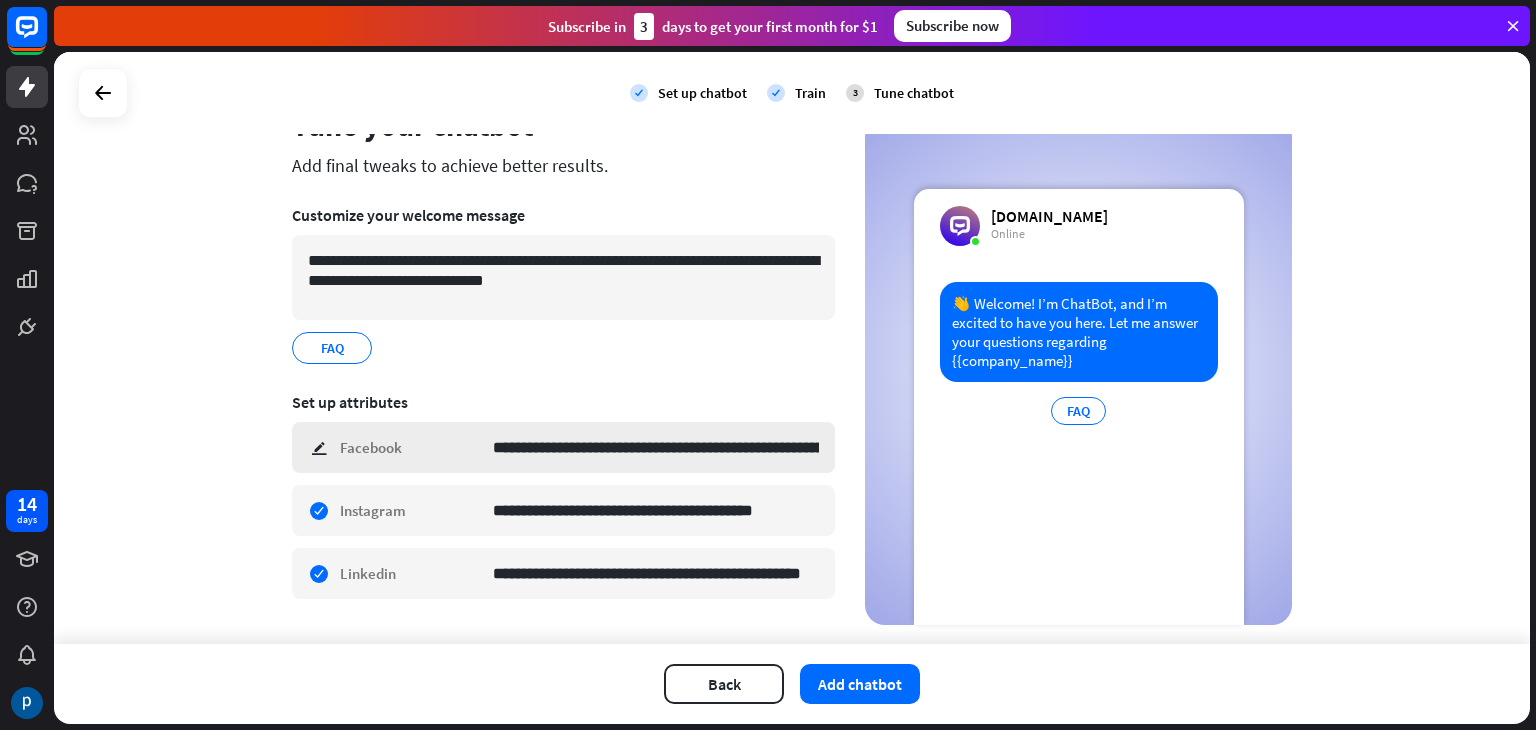 scroll, scrollTop: 83, scrollLeft: 0, axis: vertical 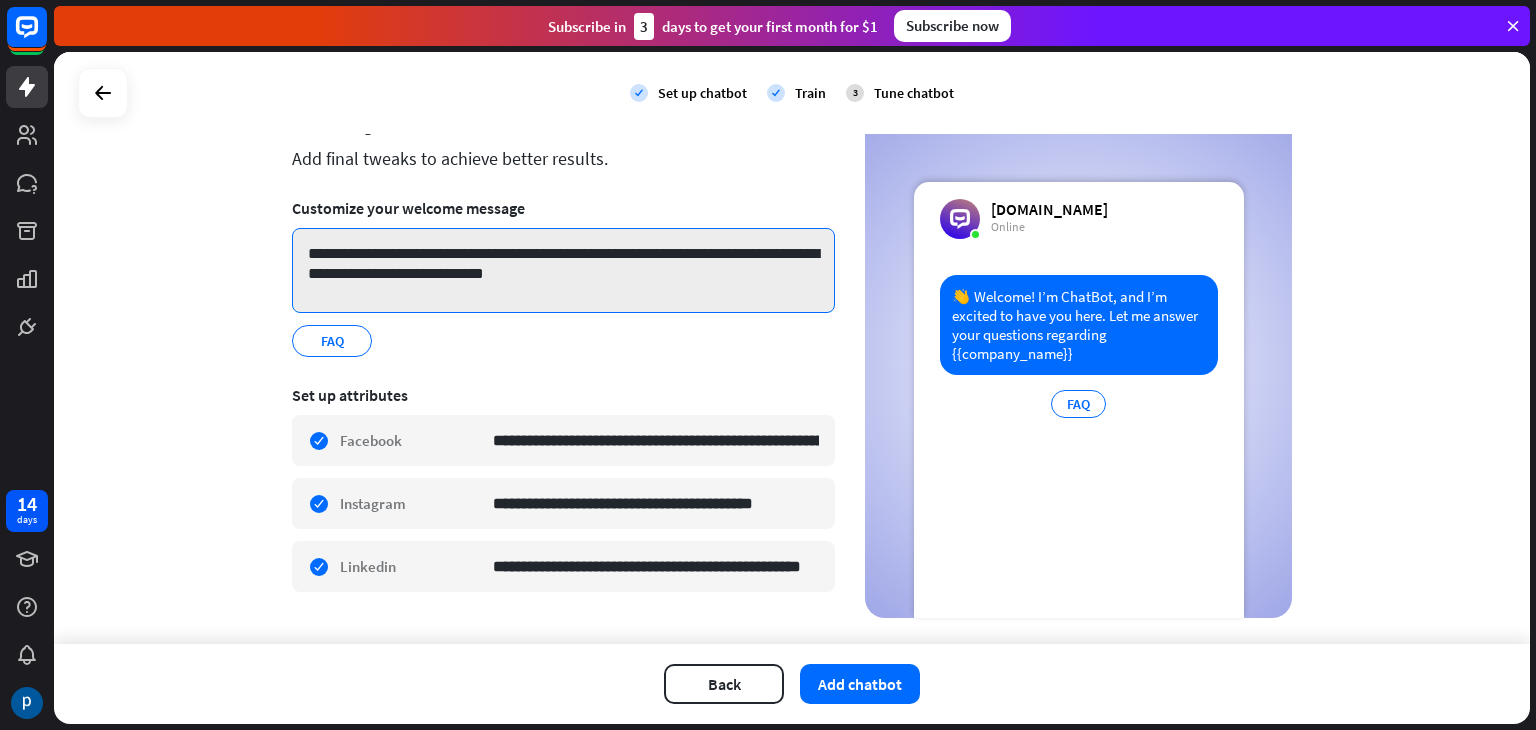click on "**********" at bounding box center (563, 270) 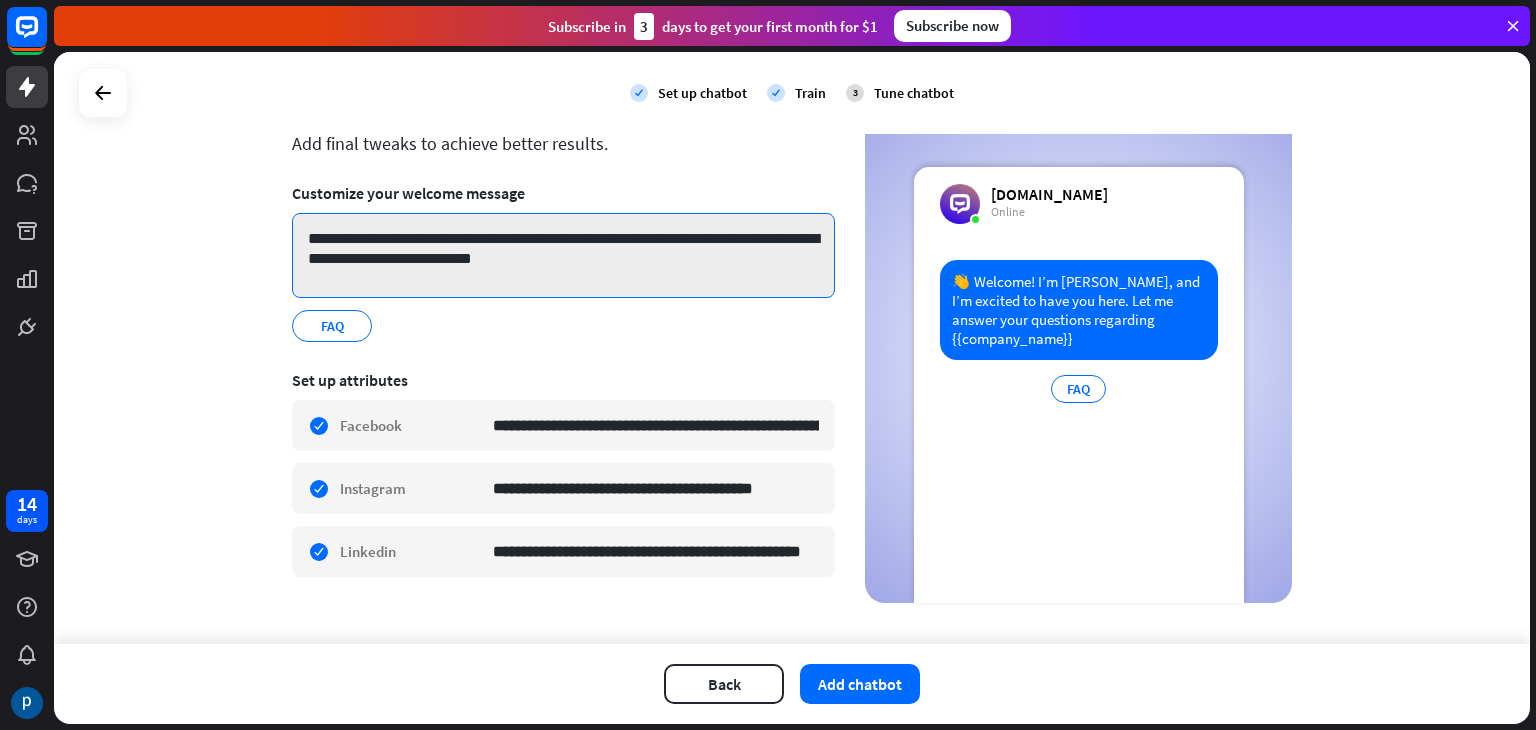 scroll, scrollTop: 99, scrollLeft: 0, axis: vertical 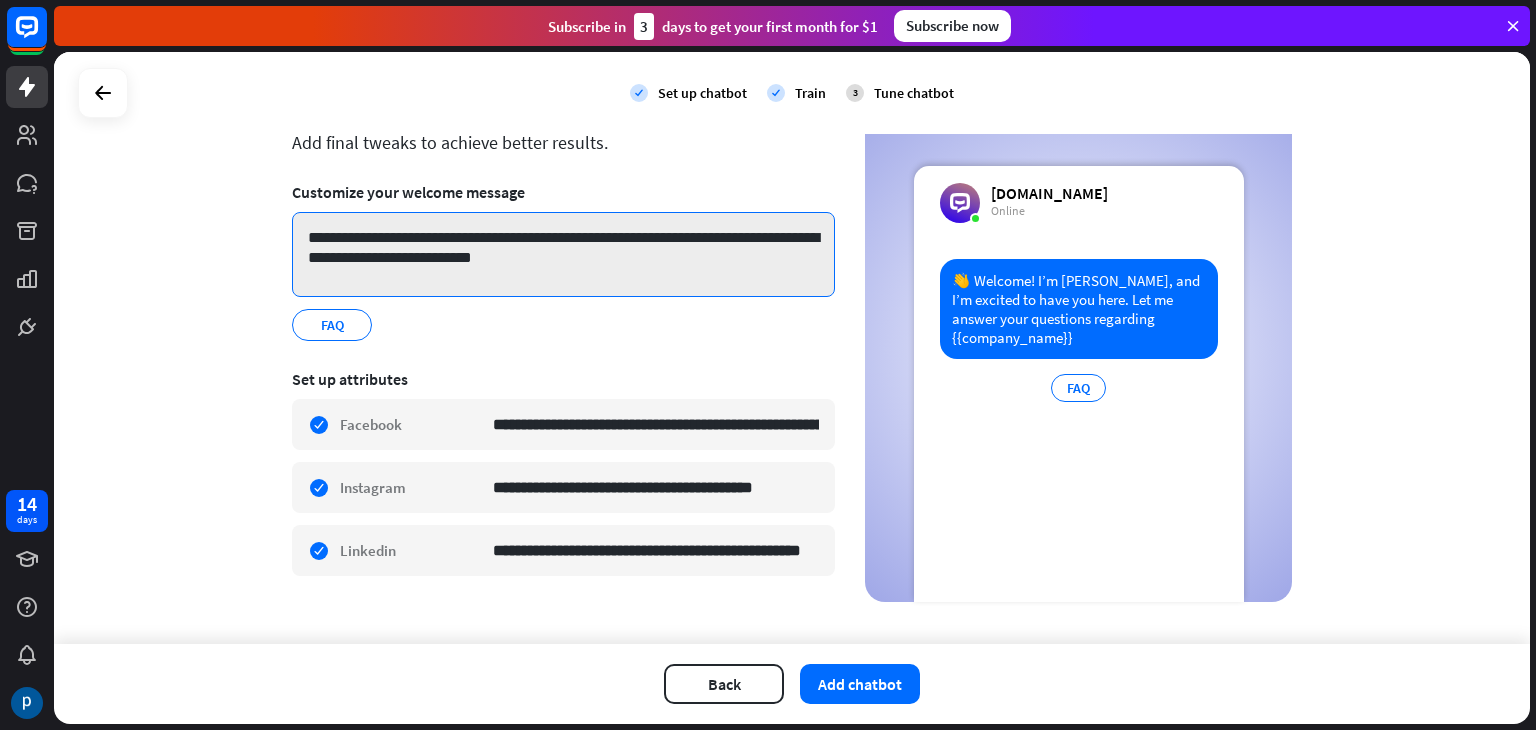 drag, startPoint x: 605, startPoint y: 258, endPoint x: 471, endPoint y: 268, distance: 134.37262 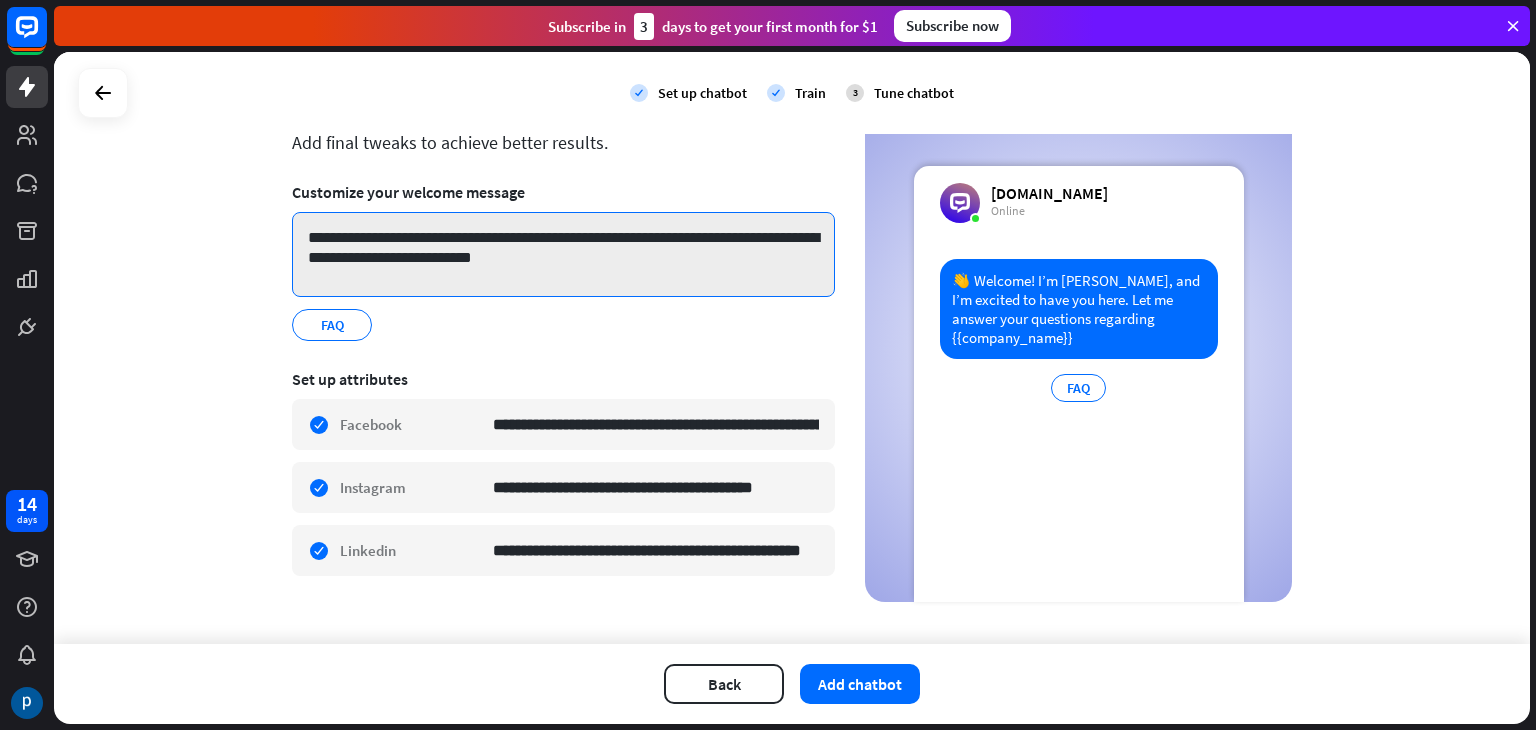 click on "**********" at bounding box center (563, 254) 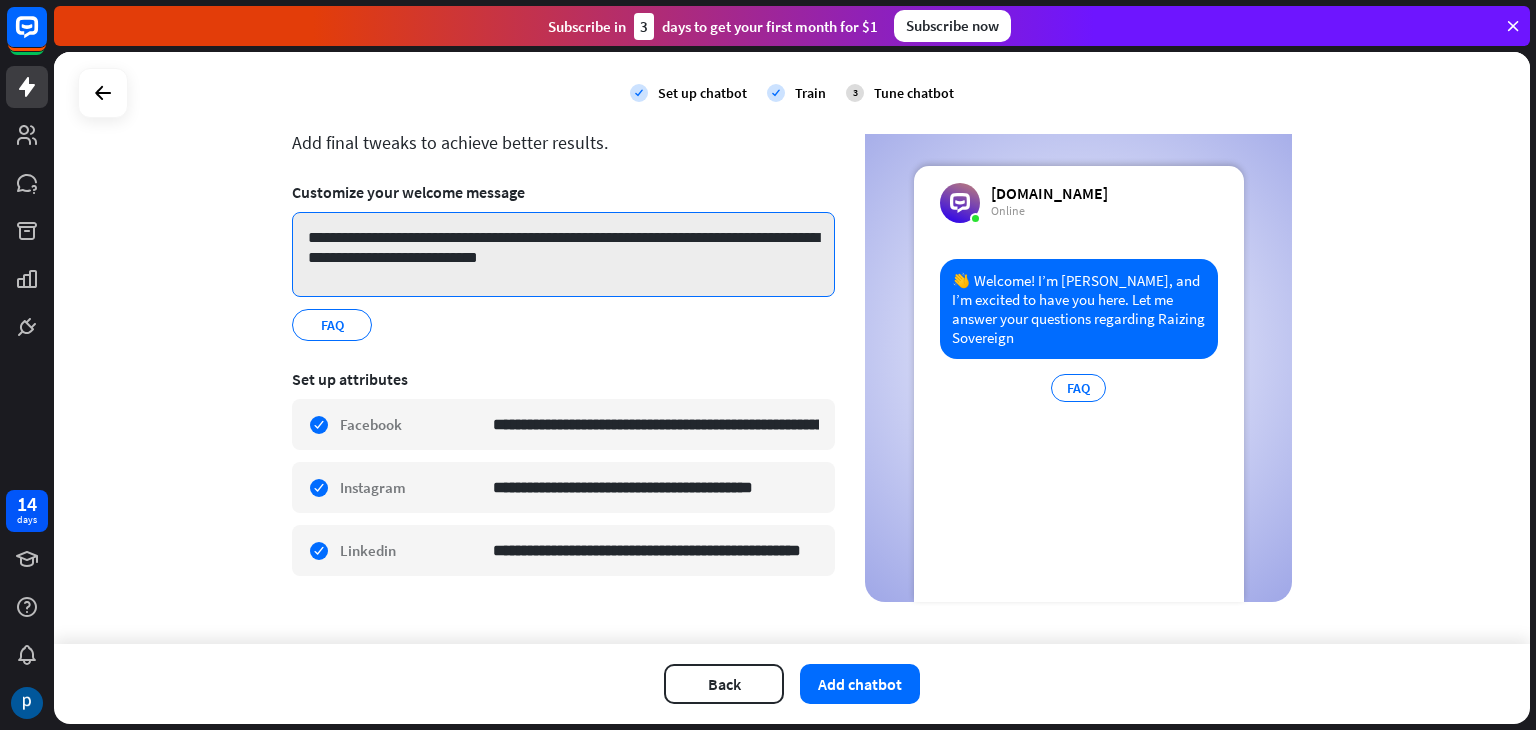 scroll, scrollTop: 118, scrollLeft: 0, axis: vertical 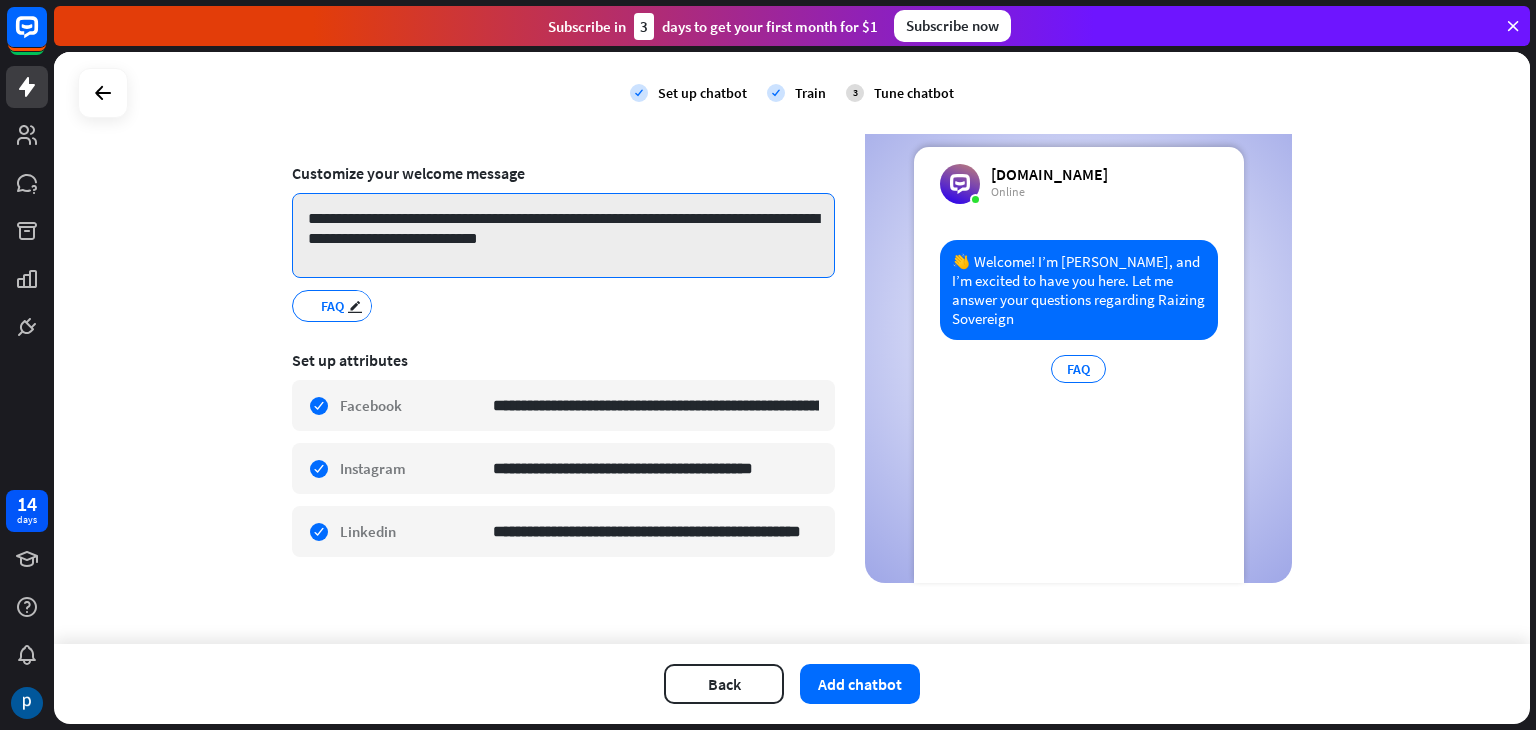 type on "**********" 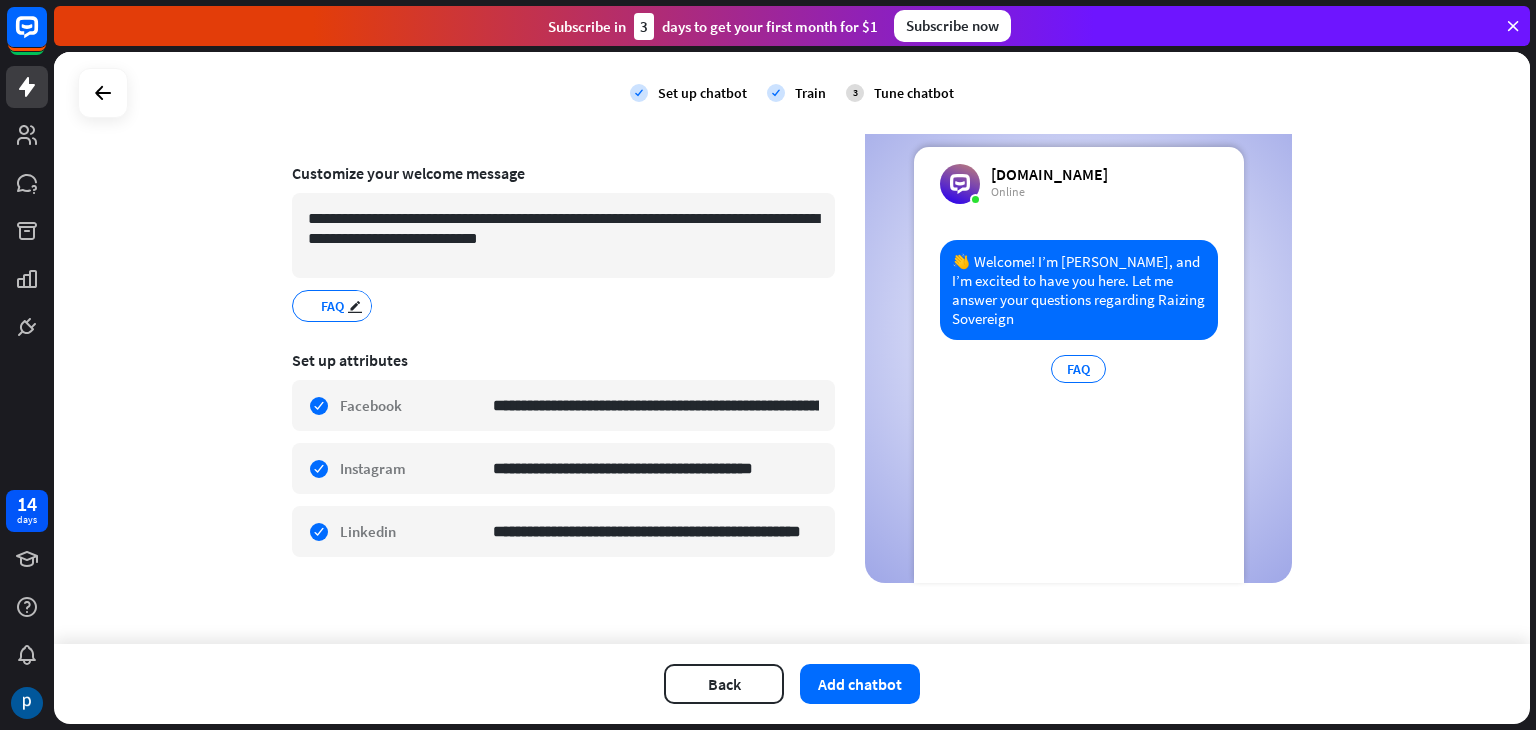 click on "FAQ" at bounding box center [332, 306] 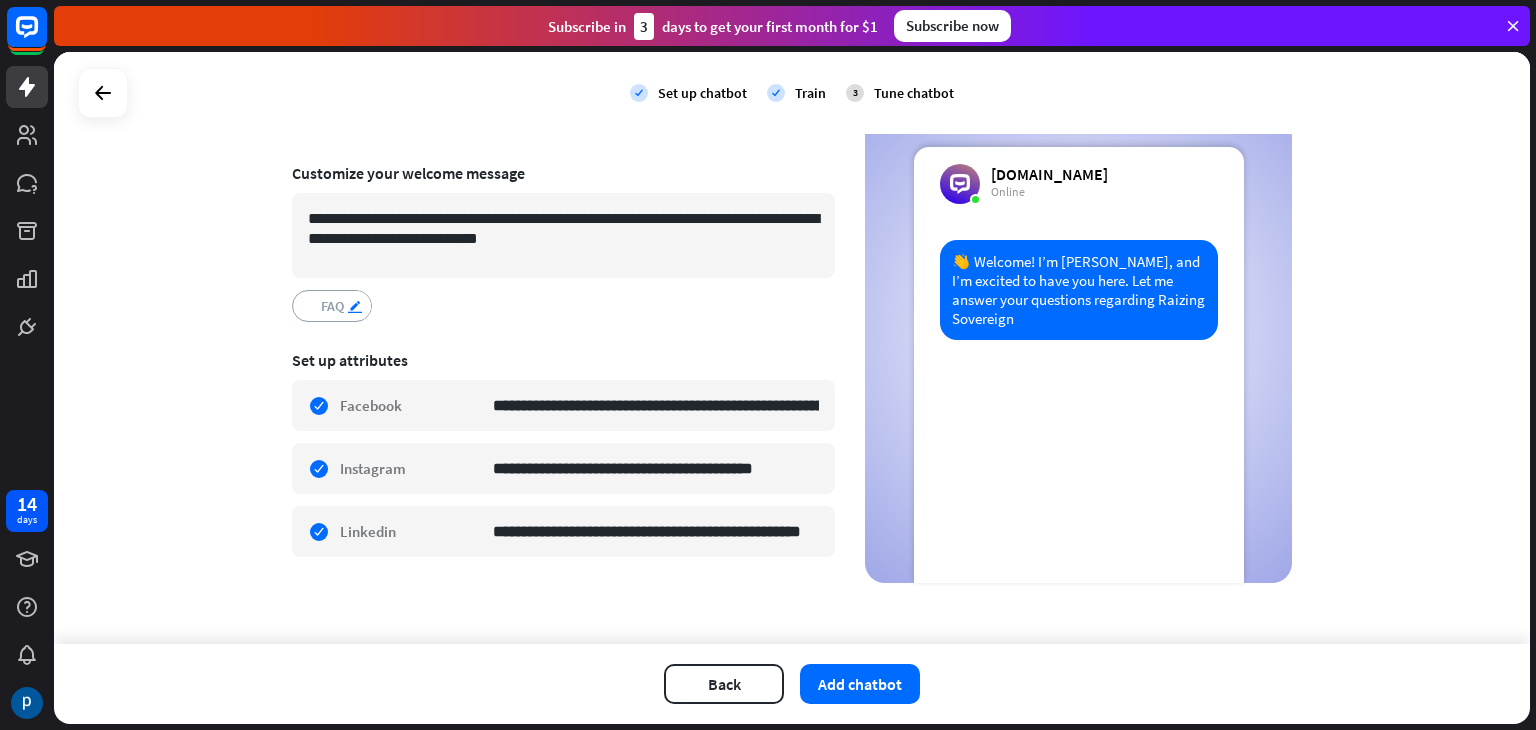 click on "edit" at bounding box center (355, 306) 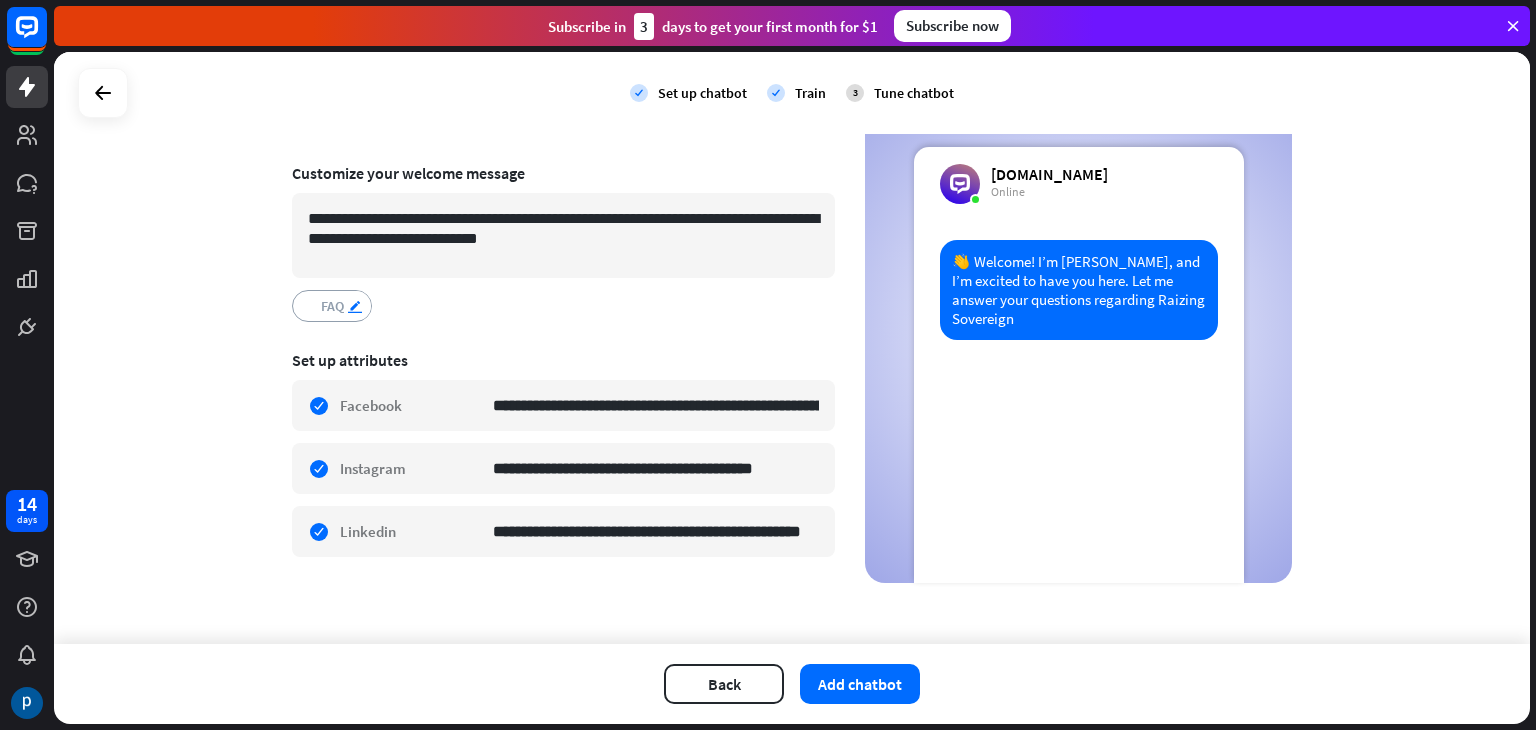 click on "edit" at bounding box center [355, 306] 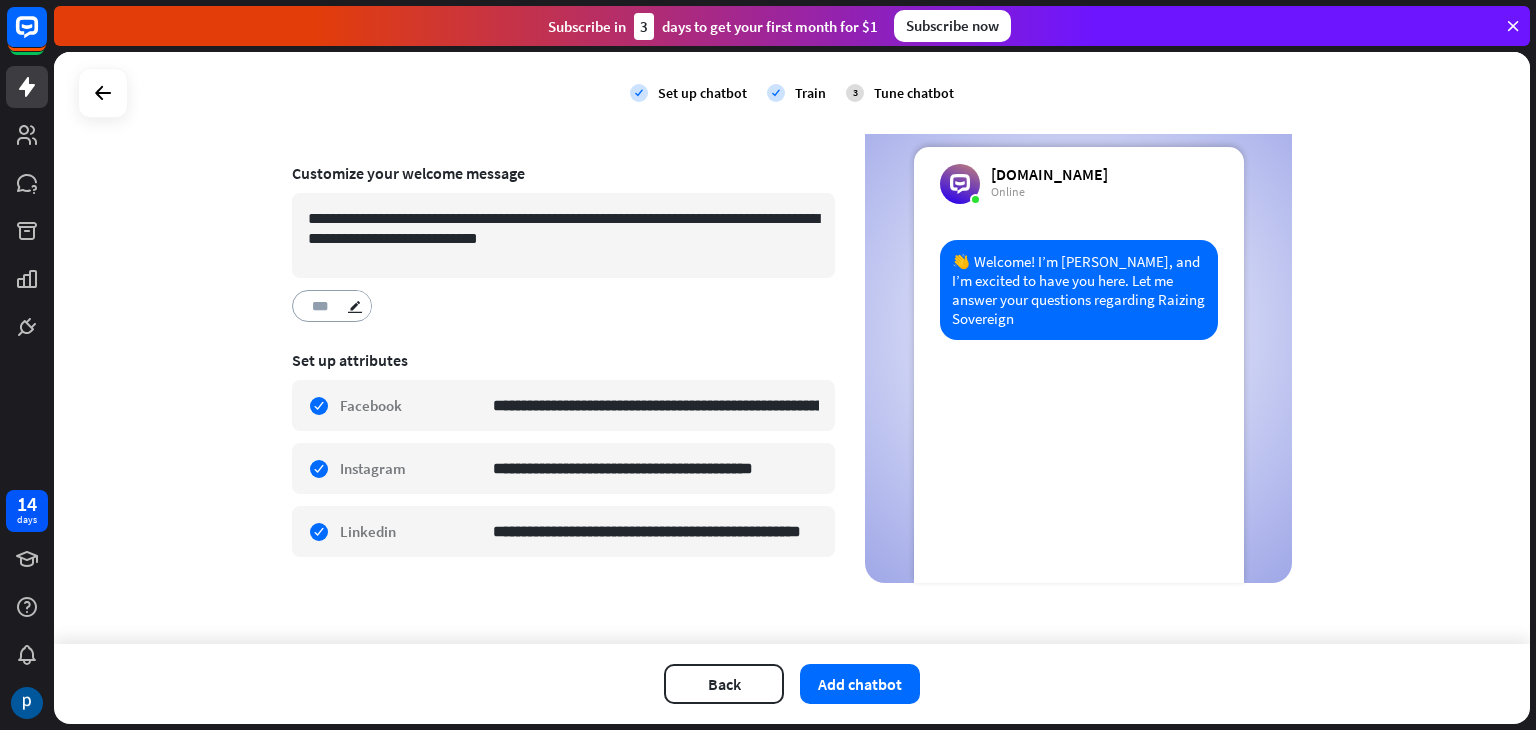 click on "***" at bounding box center (329, 306) 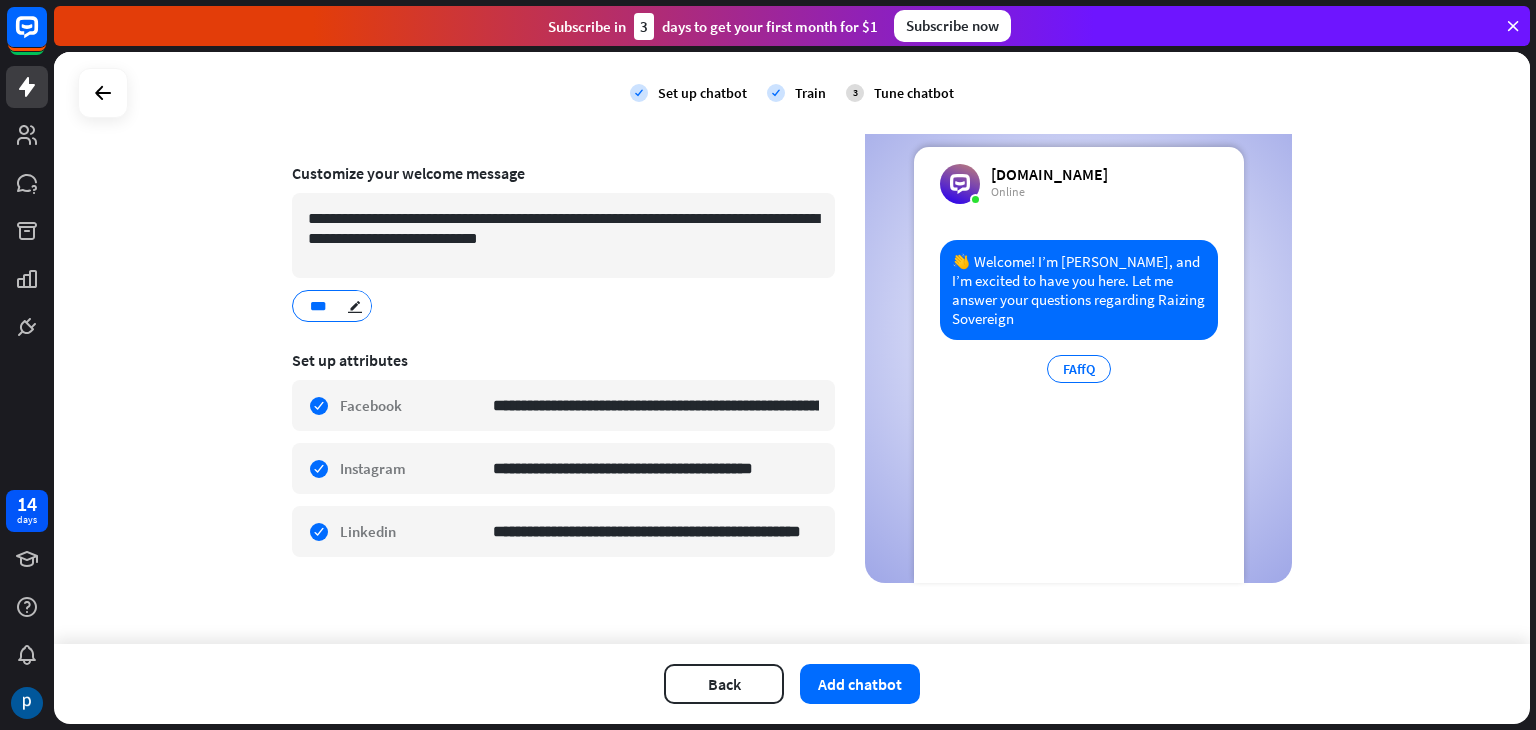 type on "**" 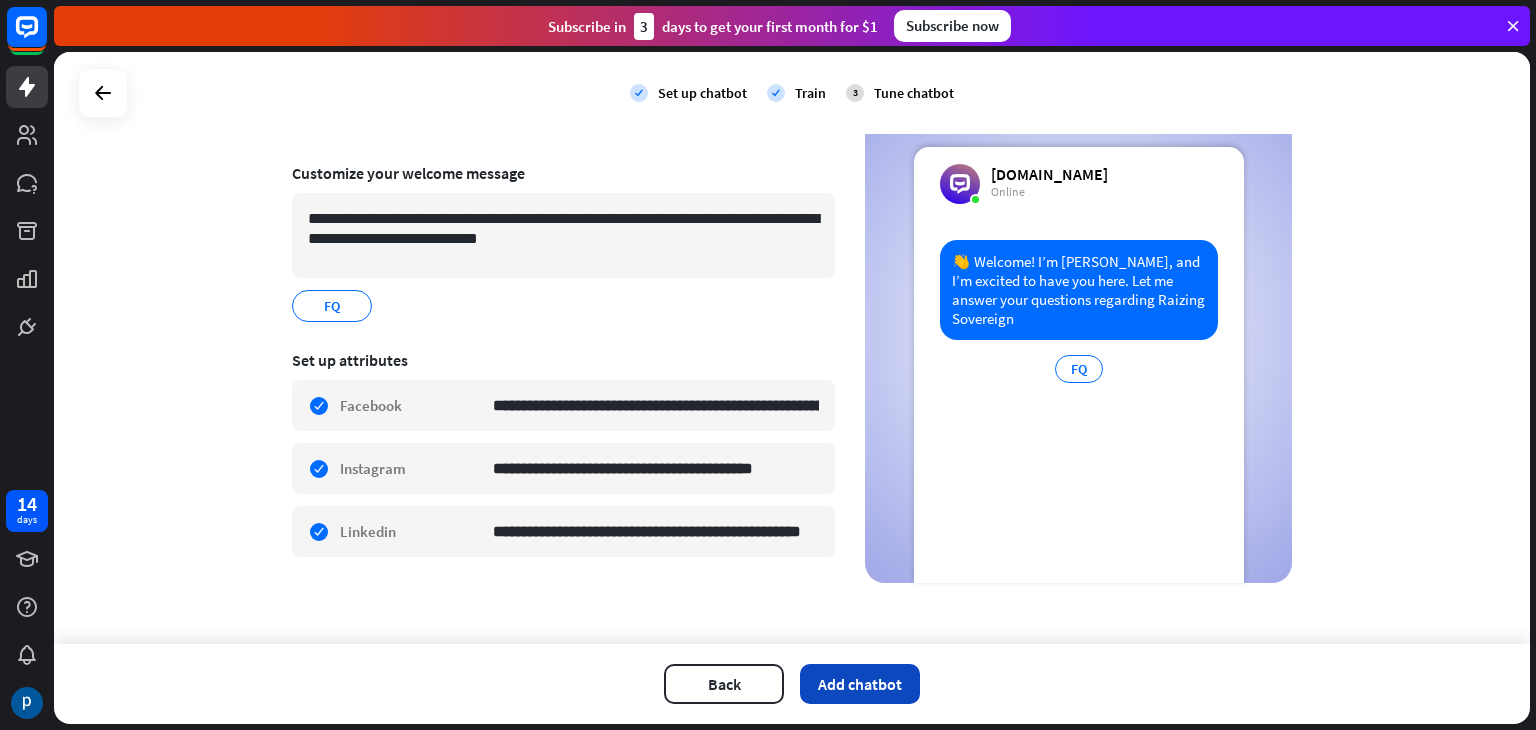 click on "Add chatbot" at bounding box center (860, 684) 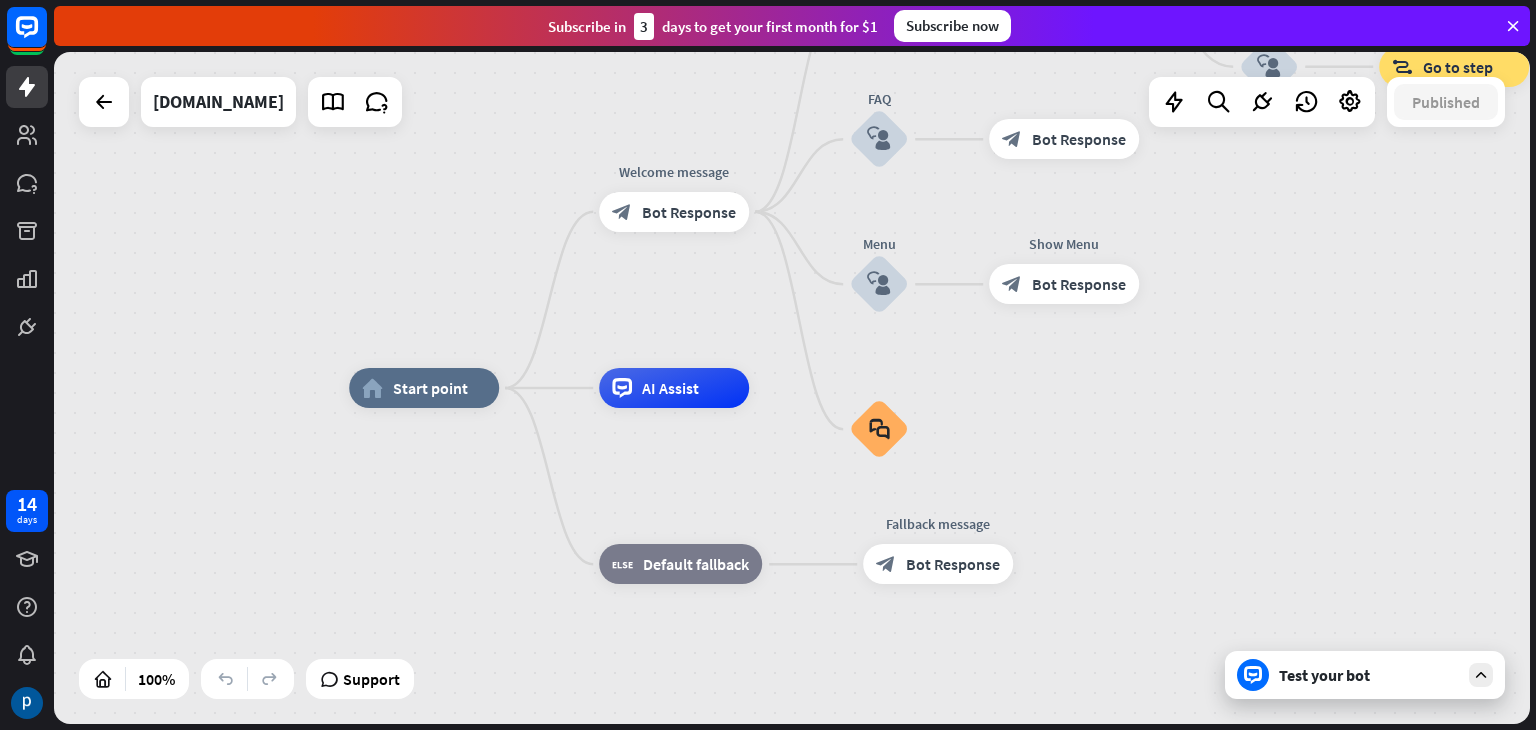click on "Test your bot" at bounding box center [1365, 675] 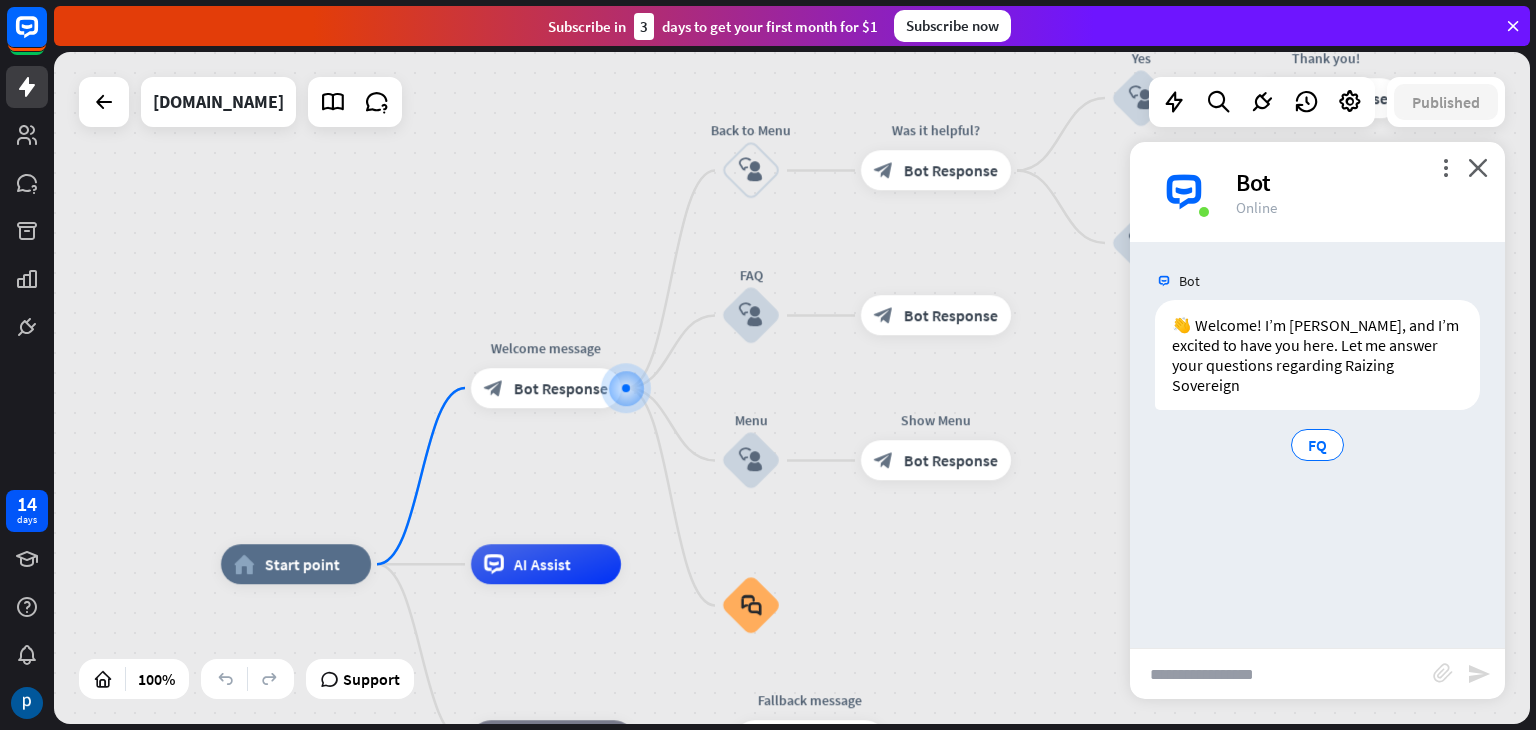 click at bounding box center [1281, 674] 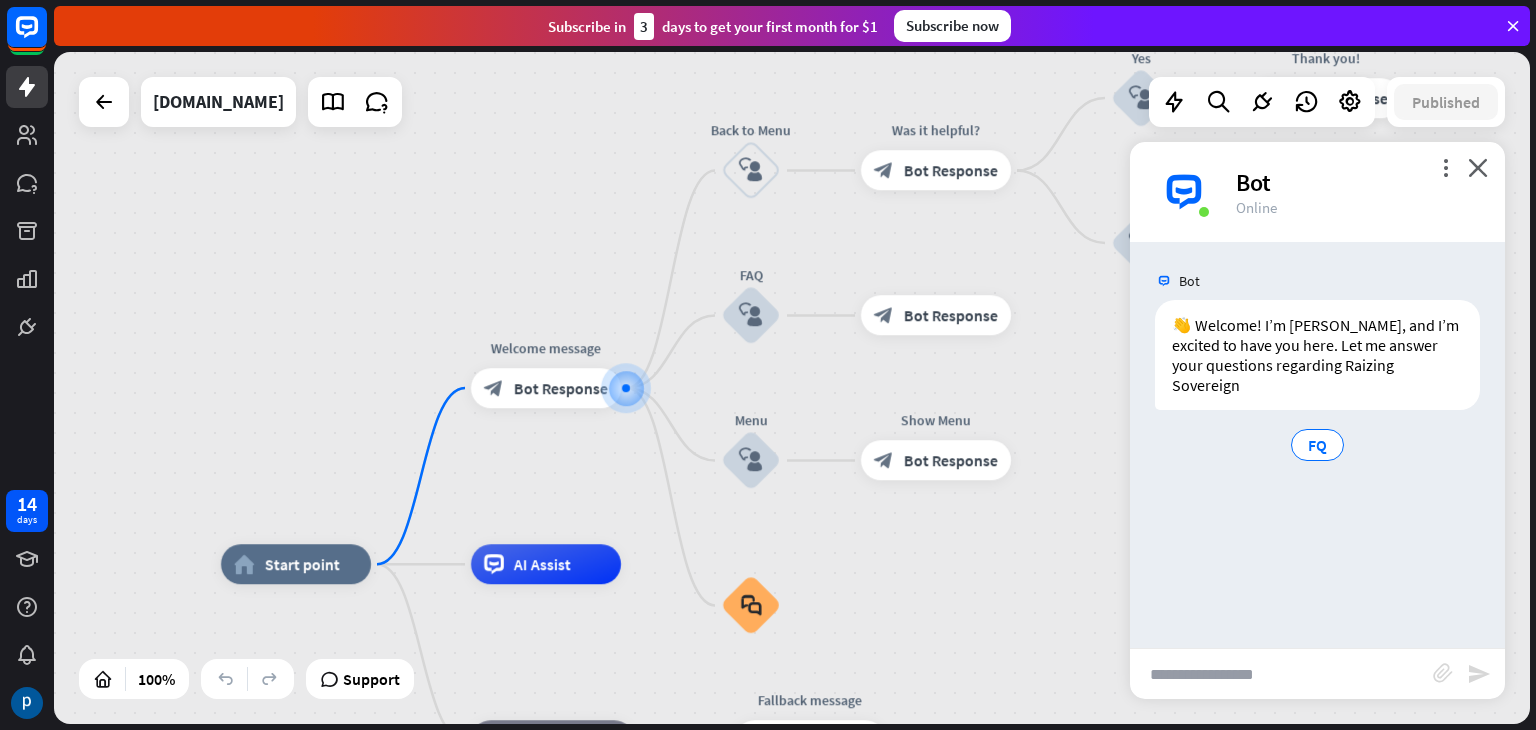 type on "*" 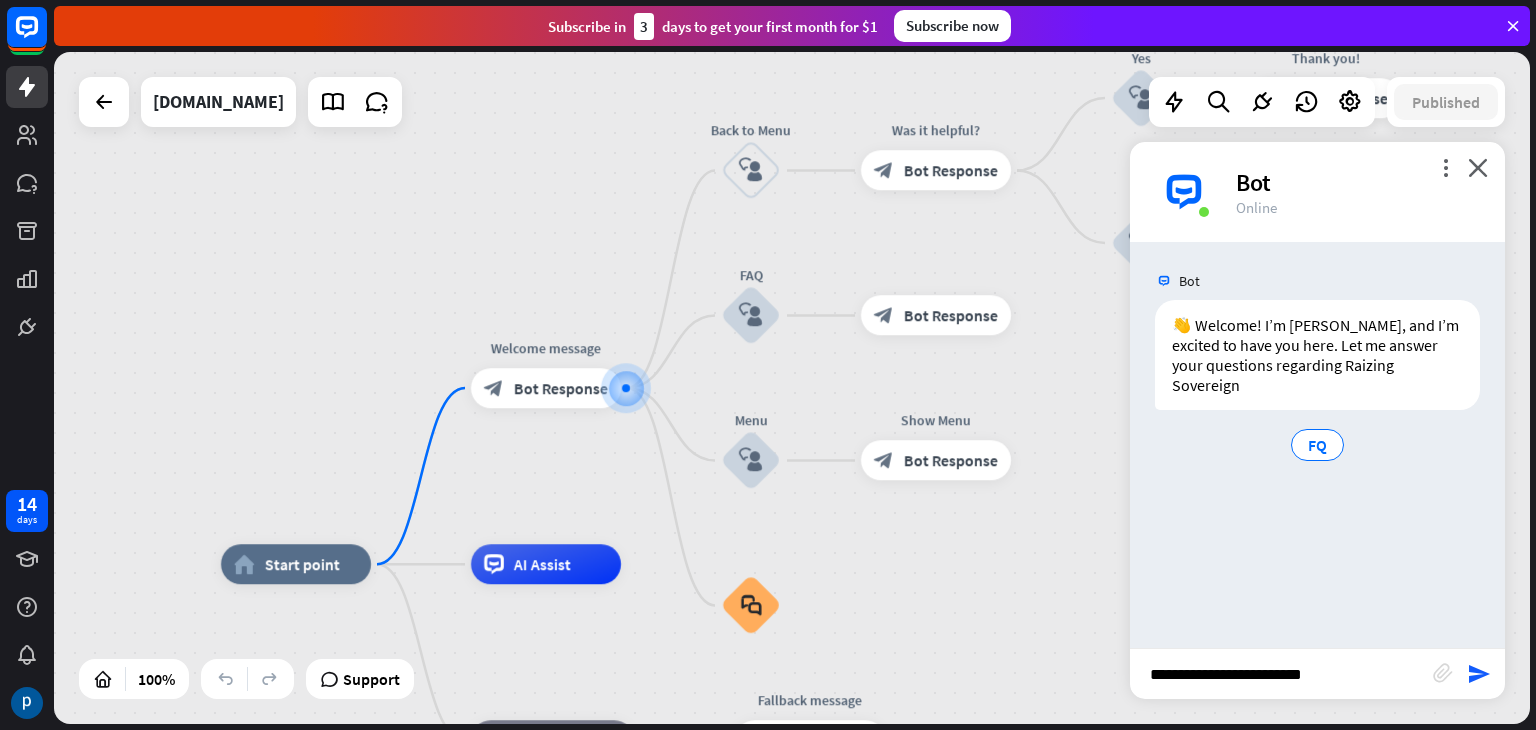 type on "**********" 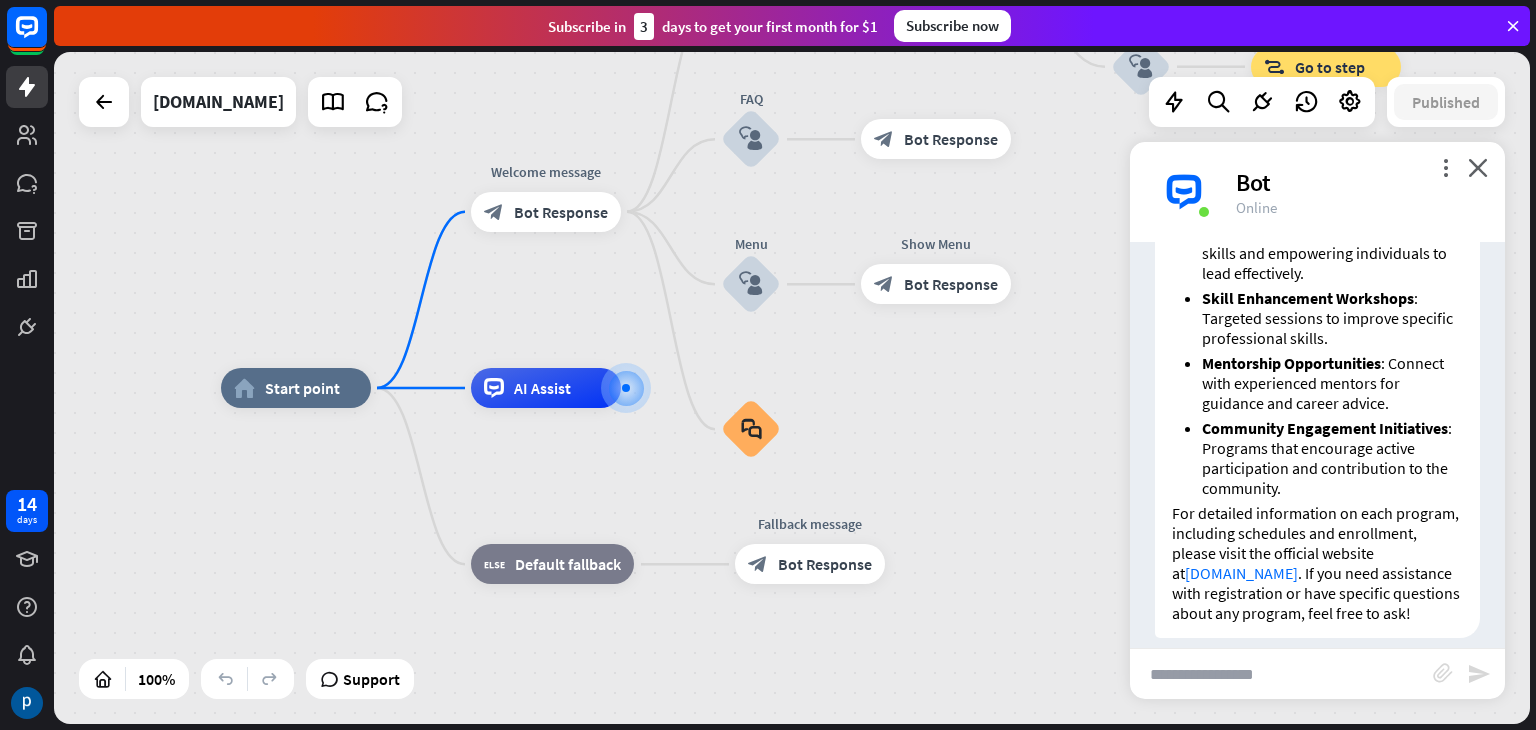 scroll, scrollTop: 472, scrollLeft: 0, axis: vertical 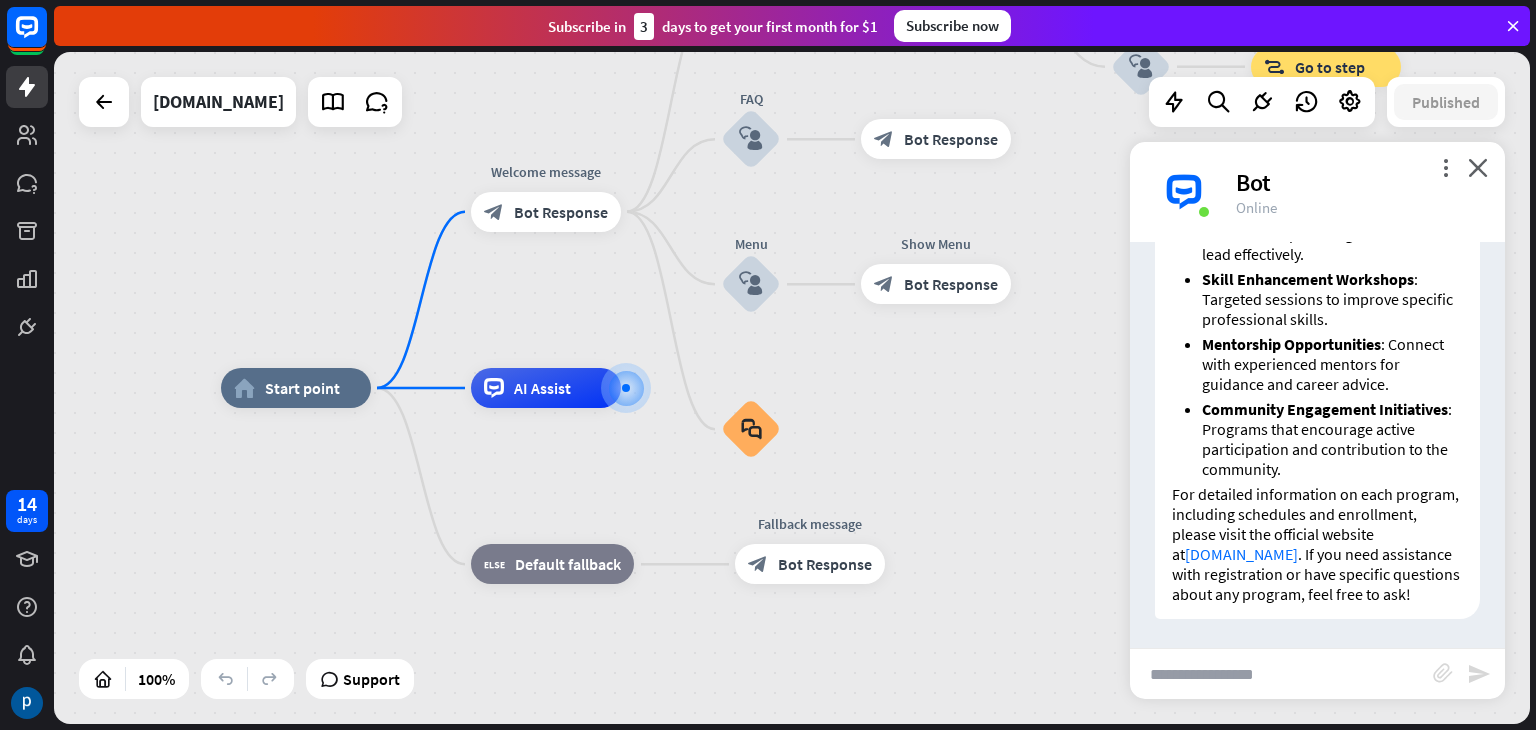 click at bounding box center (1281, 674) 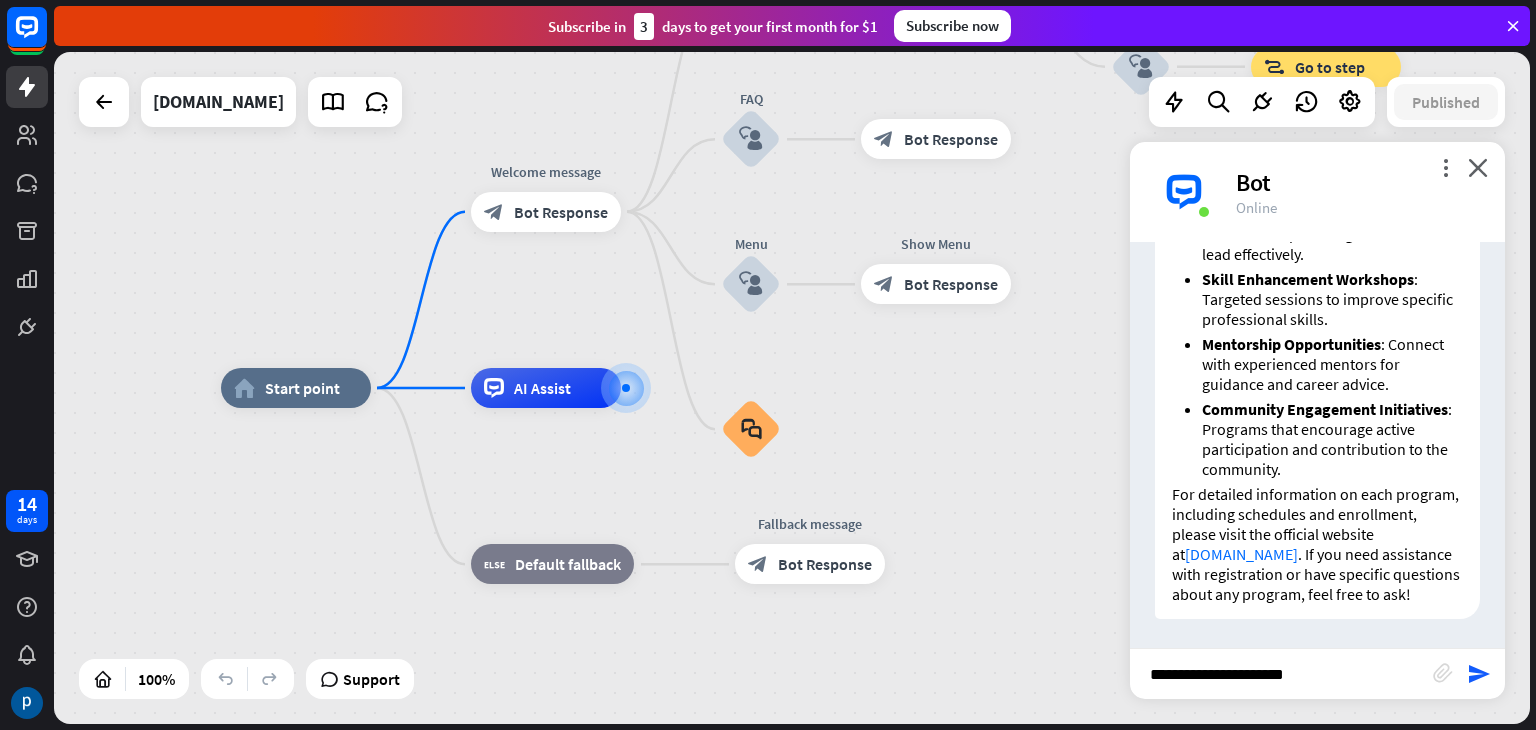 type on "**********" 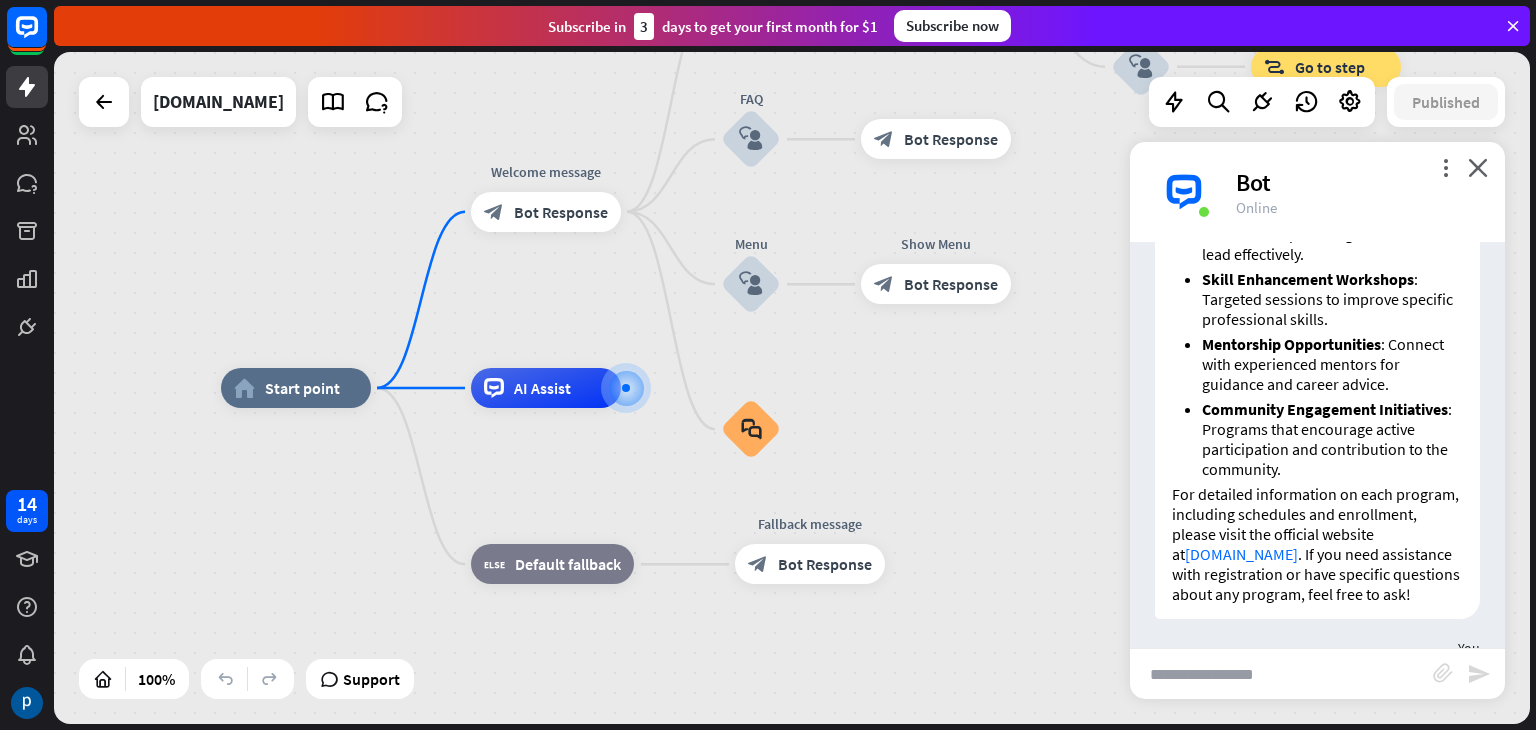 scroll, scrollTop: 690, scrollLeft: 0, axis: vertical 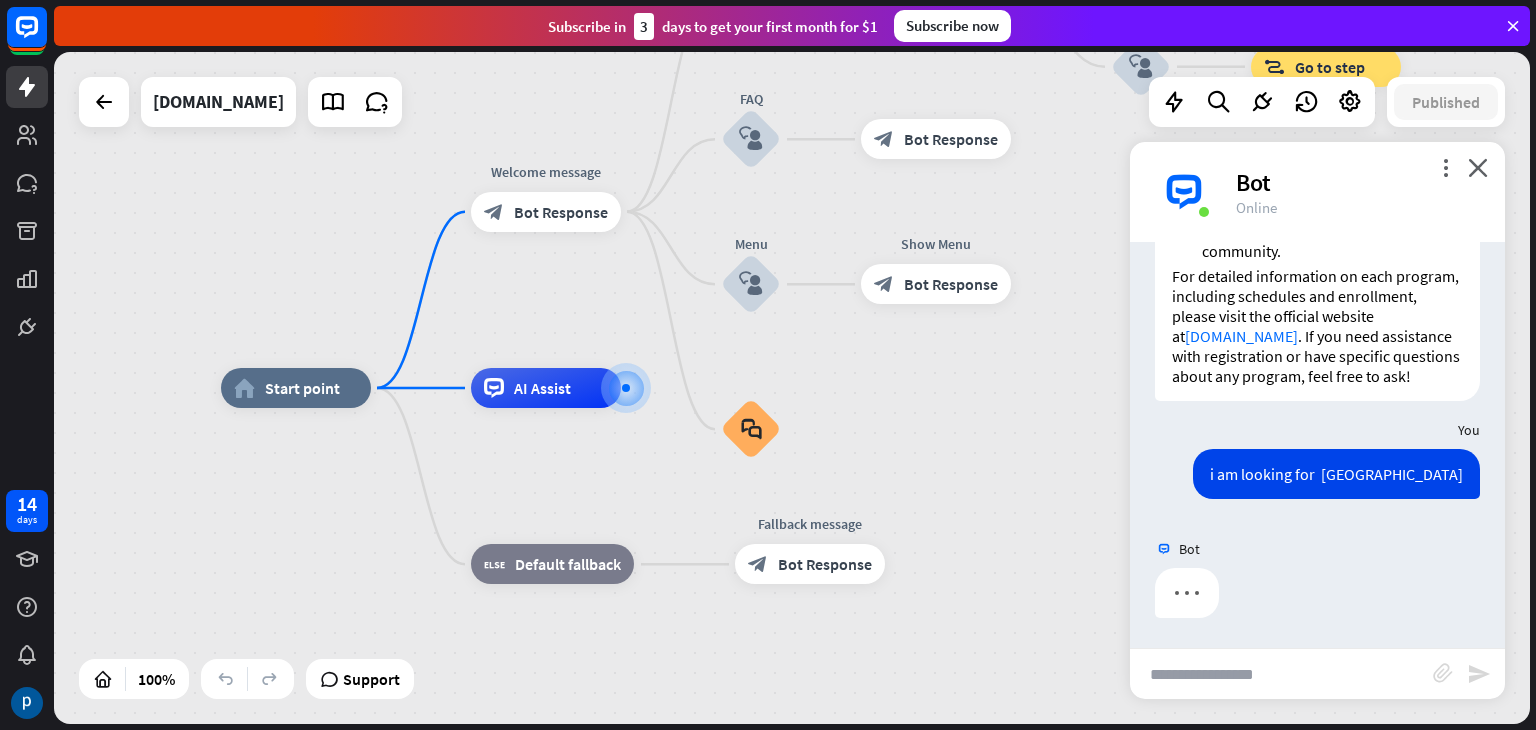click at bounding box center (1281, 674) 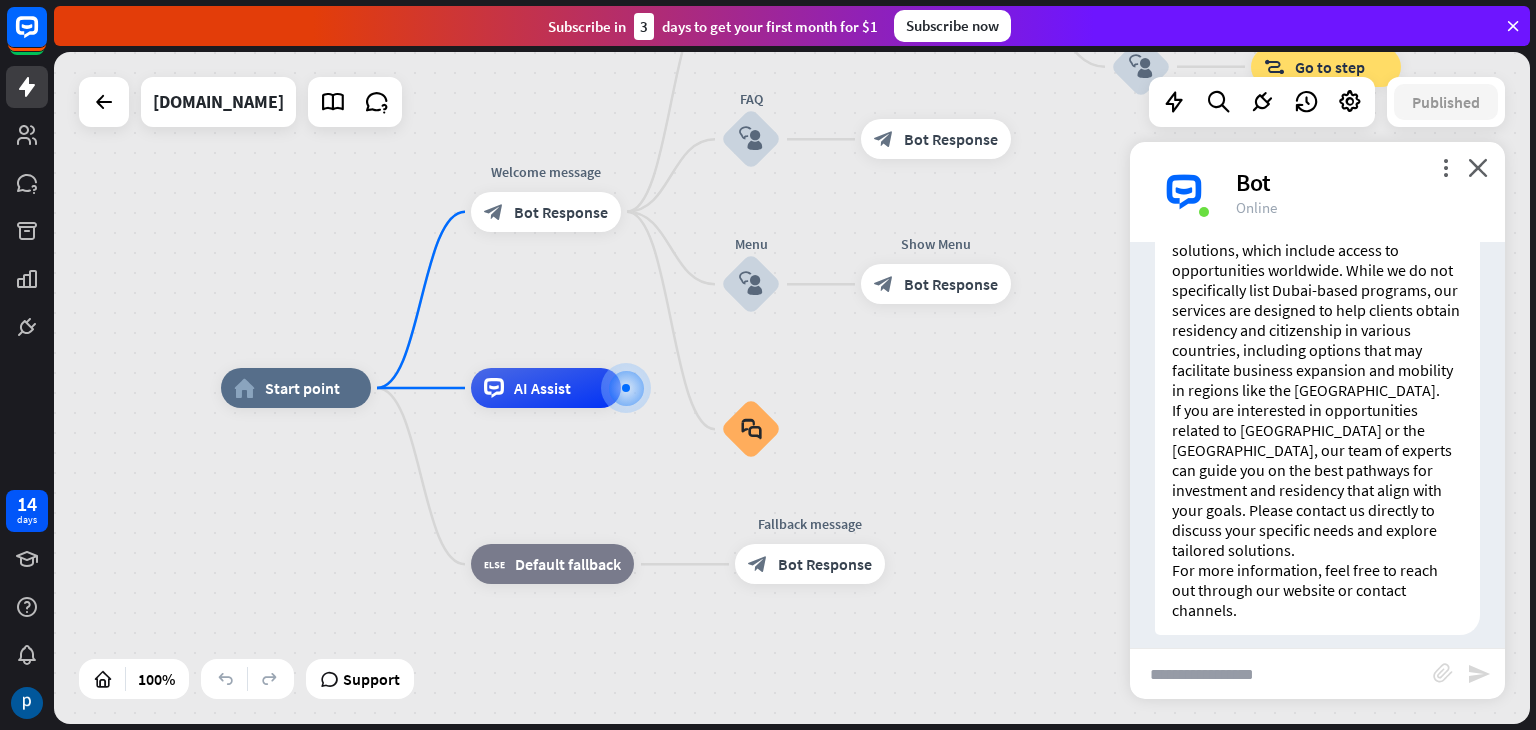 scroll, scrollTop: 1068, scrollLeft: 0, axis: vertical 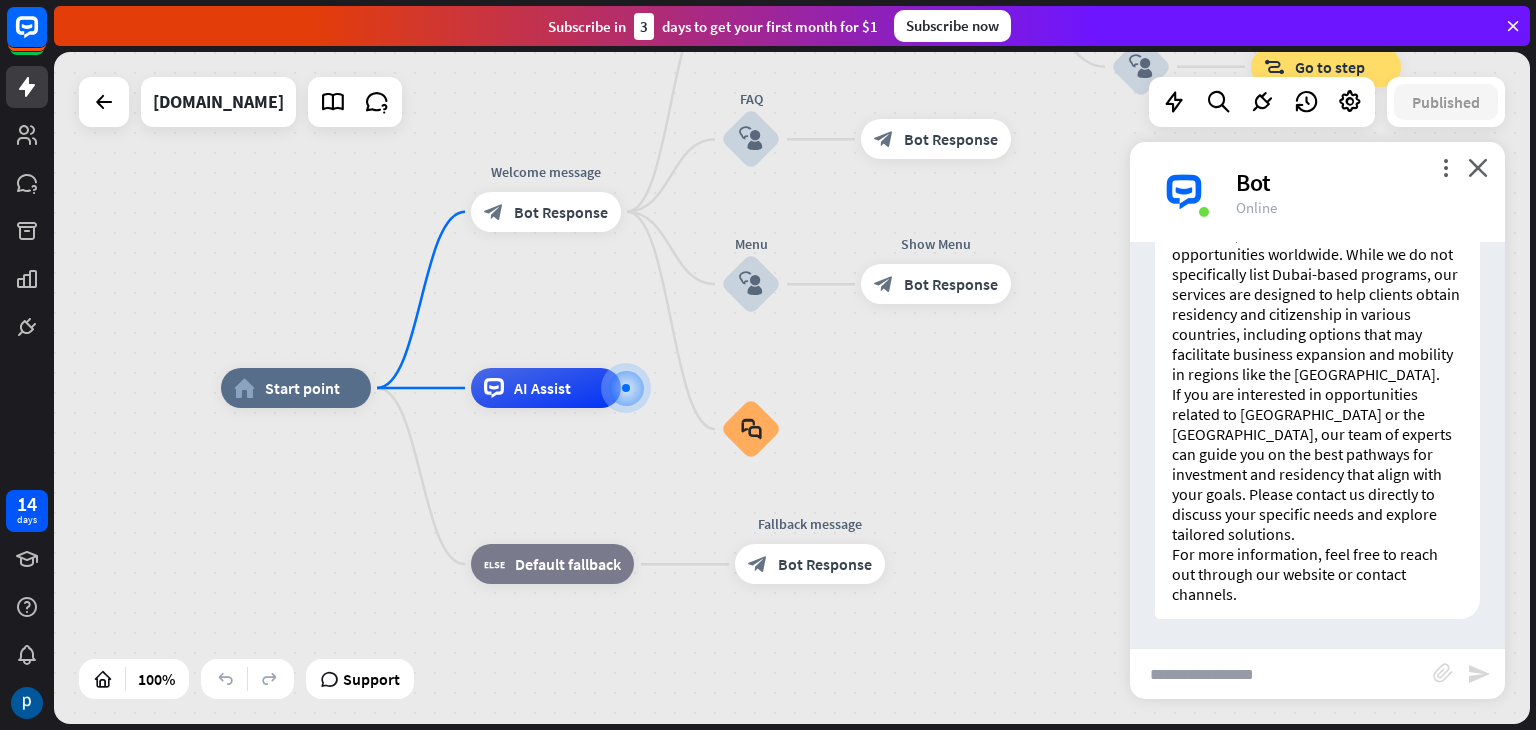 click at bounding box center [1281, 674] 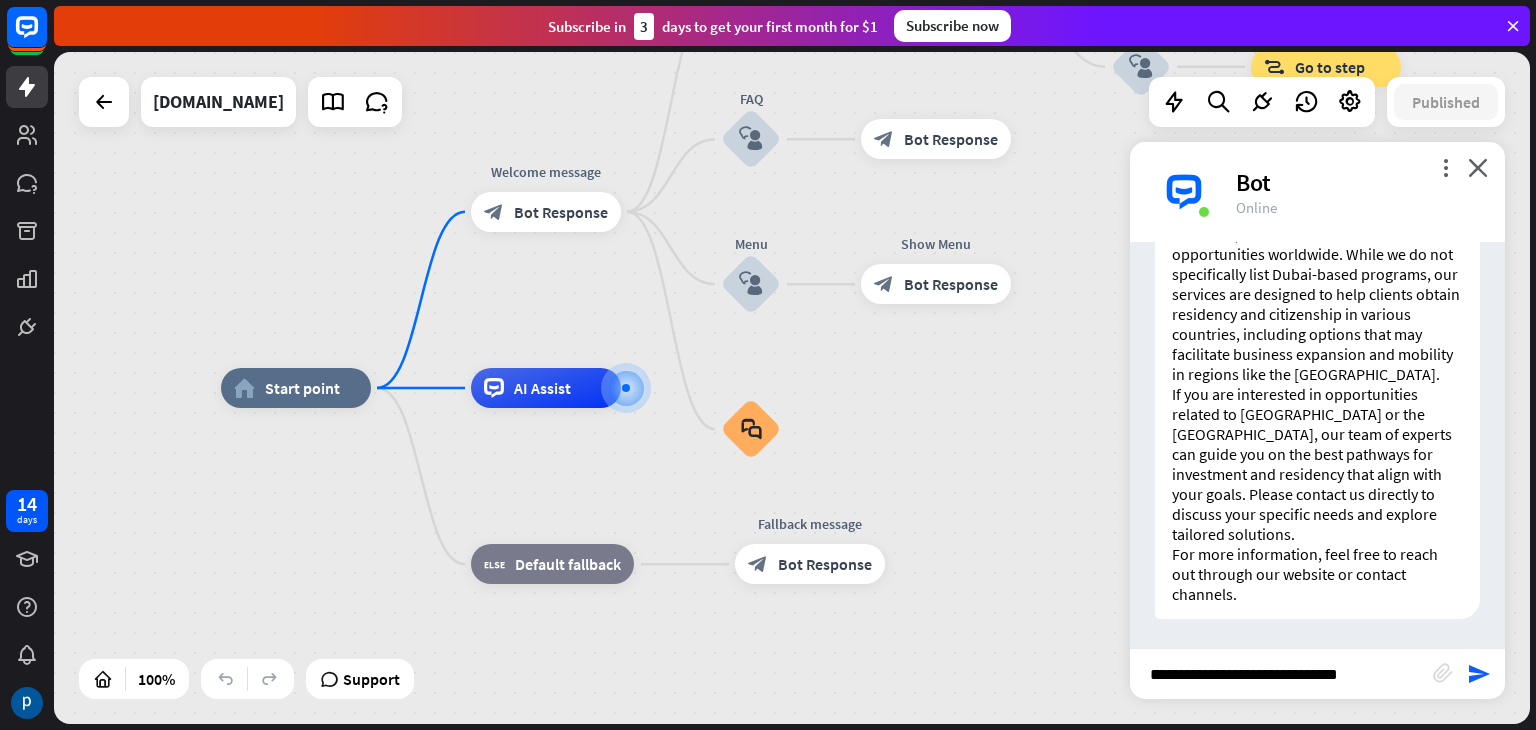 type on "**********" 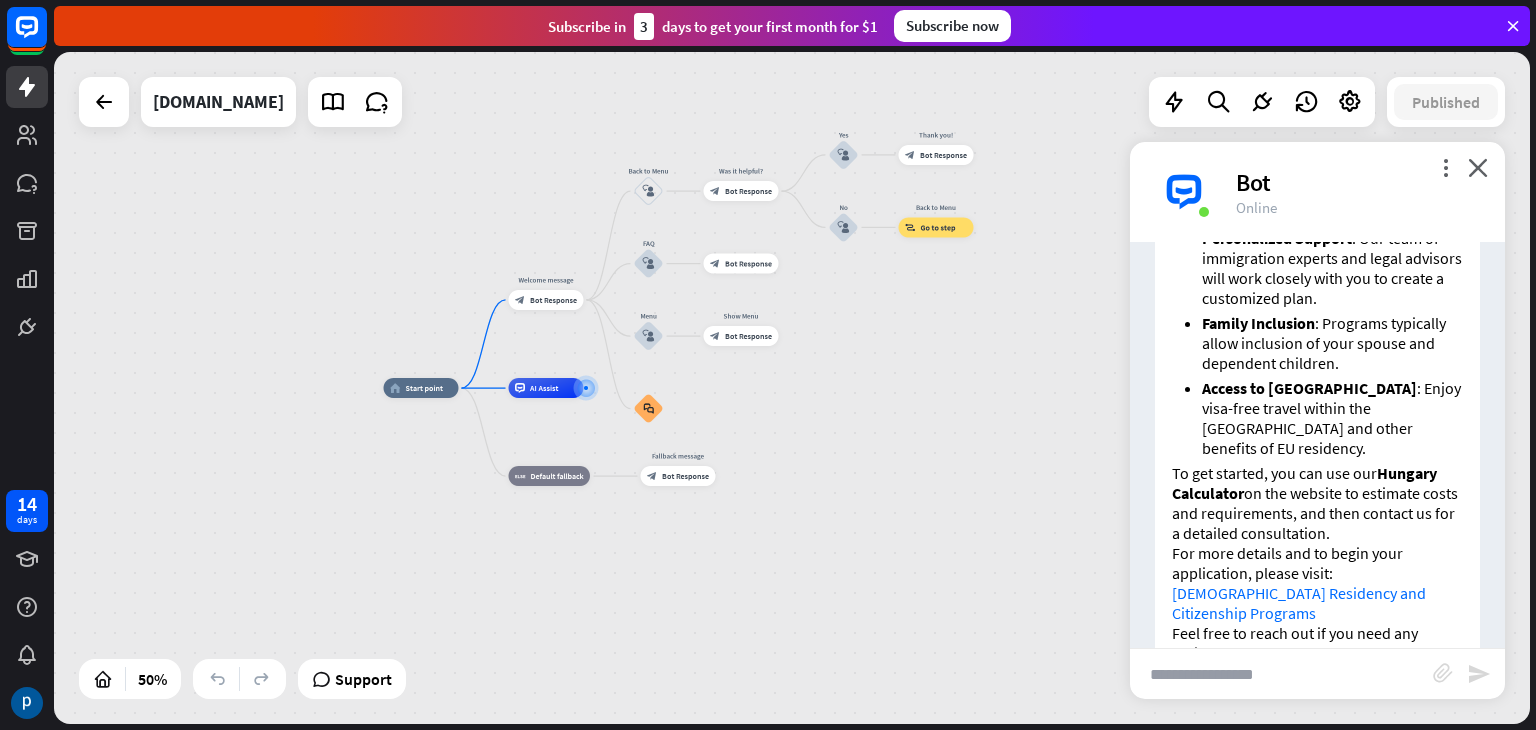 scroll, scrollTop: 1955, scrollLeft: 0, axis: vertical 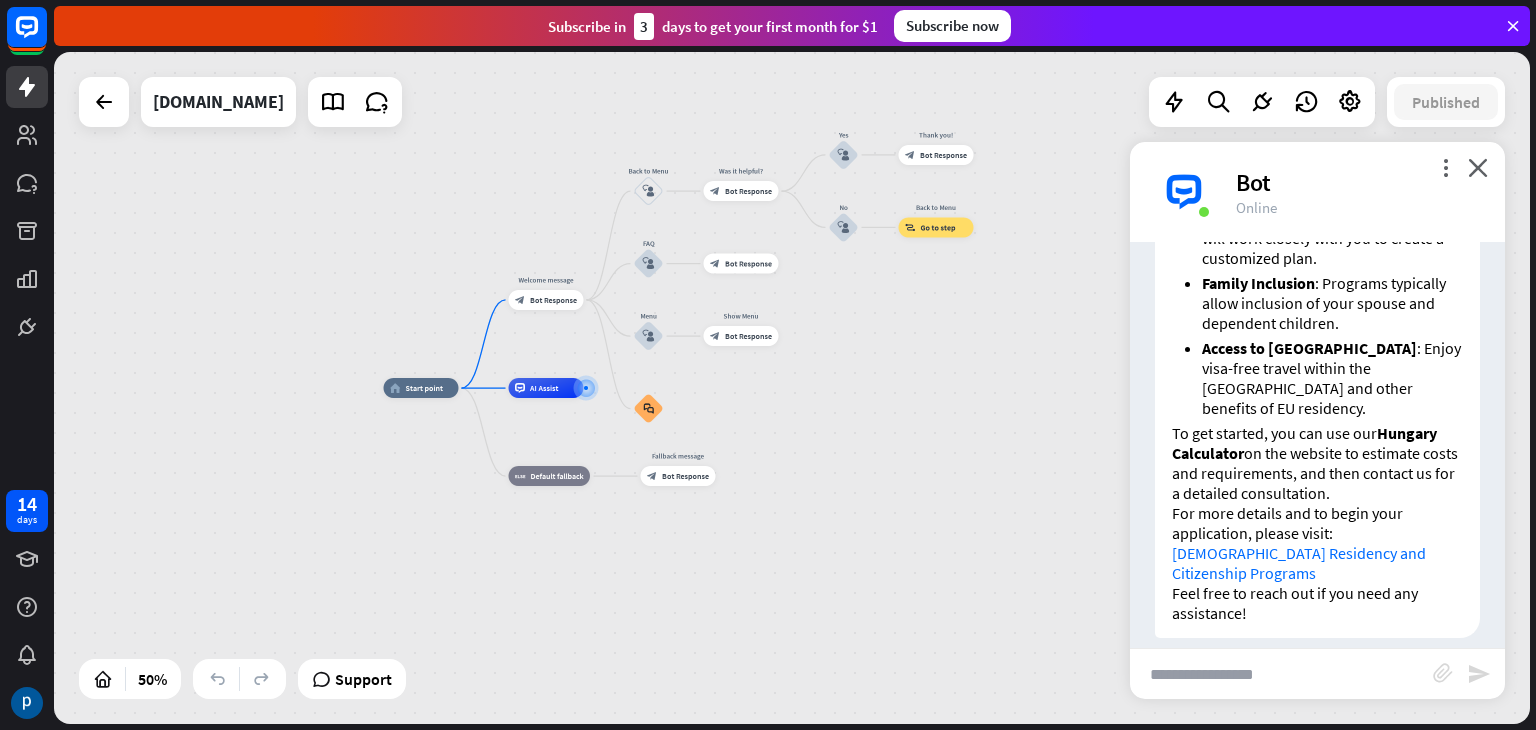 click at bounding box center [1281, 674] 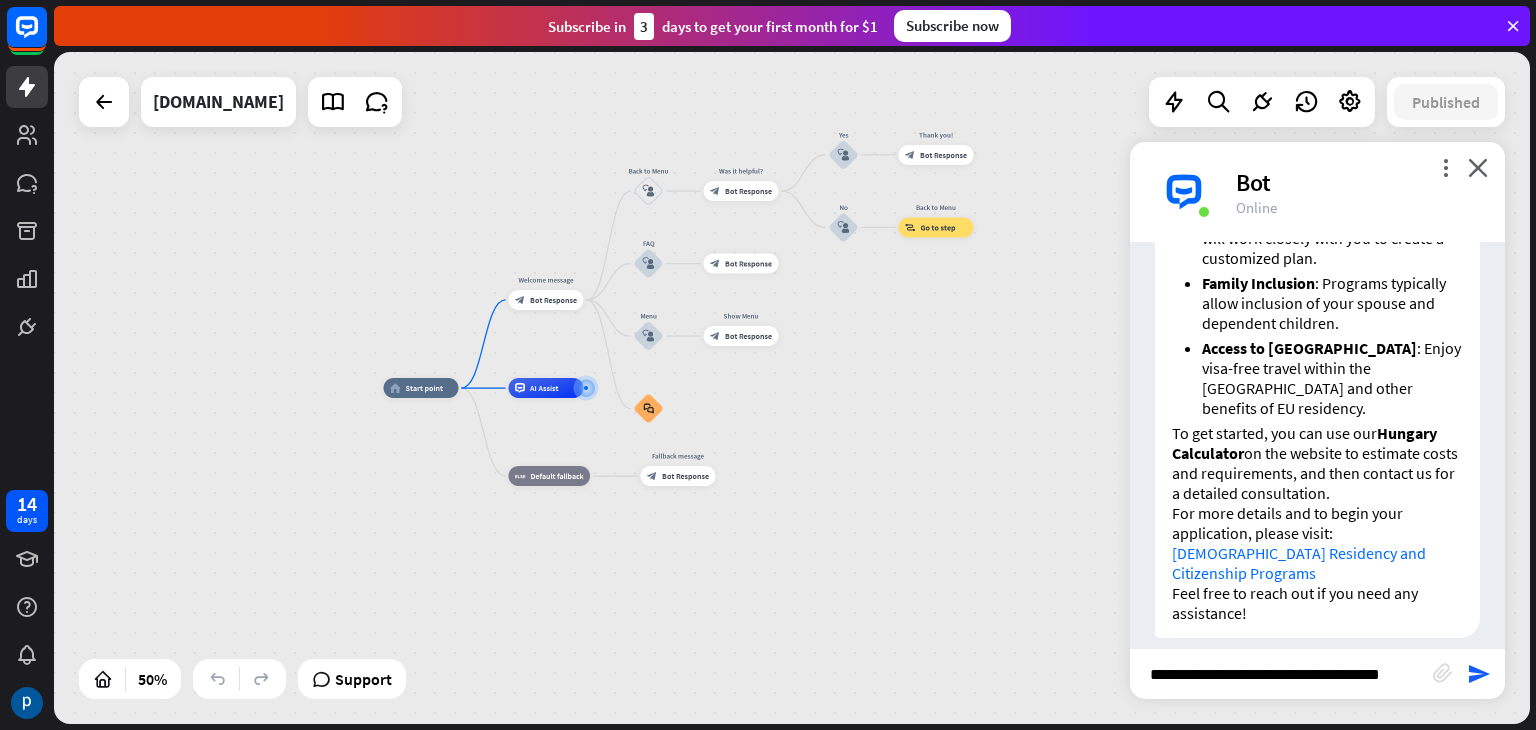 type on "**********" 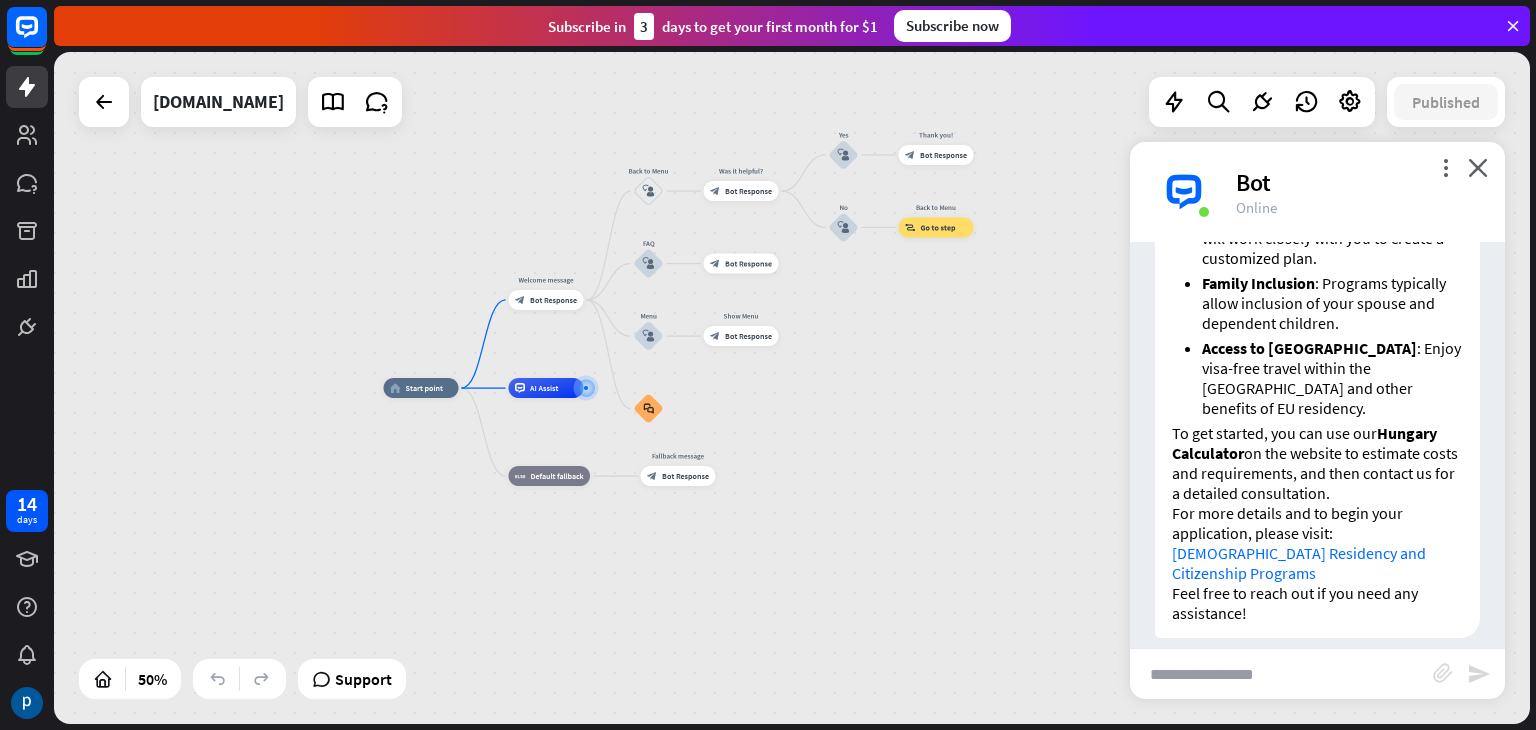 scroll, scrollTop: 0, scrollLeft: 0, axis: both 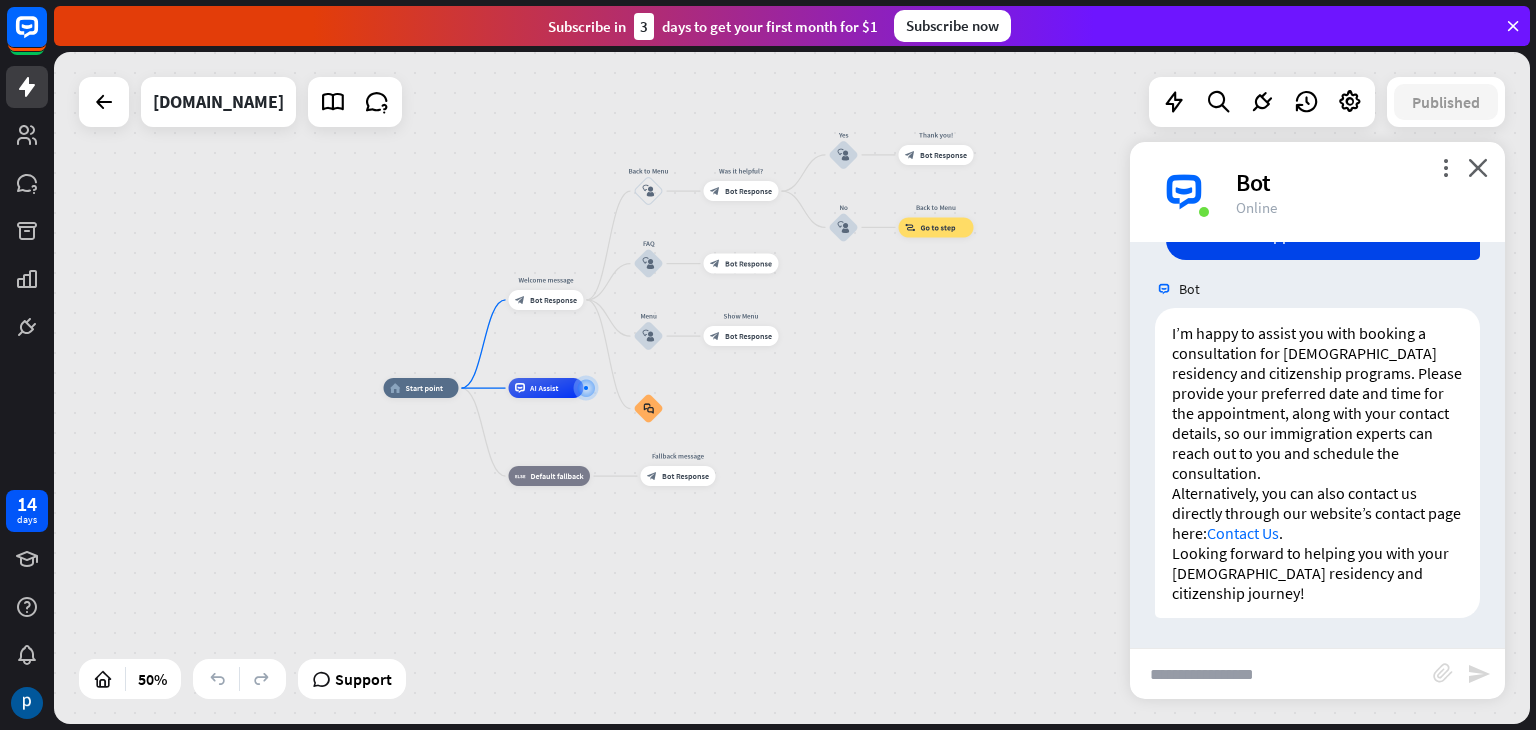 click at bounding box center (1281, 674) 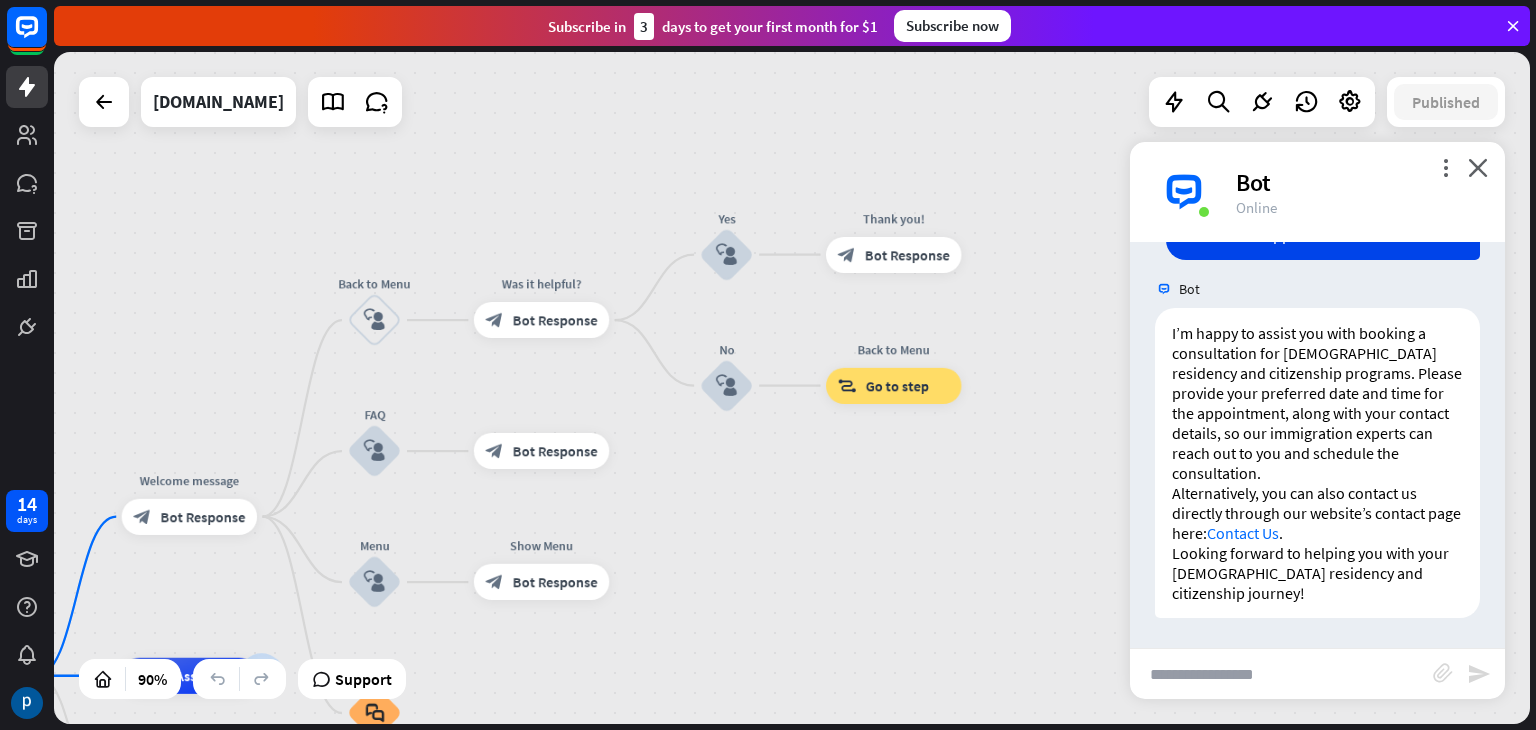 drag, startPoint x: 848, startPoint y: 308, endPoint x: 738, endPoint y: 495, distance: 216.95392 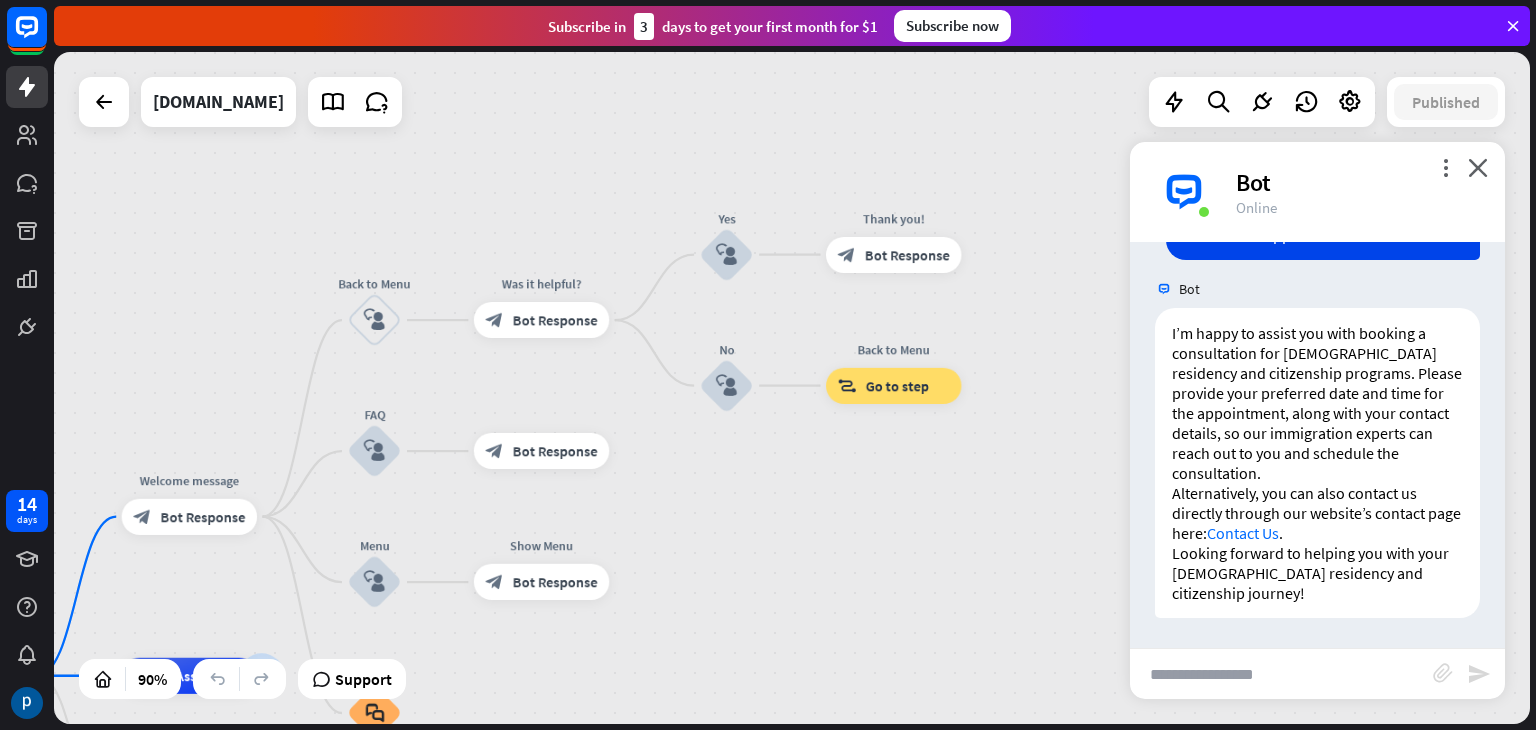 click on "home_2   Start point                 Welcome message   block_bot_response   Bot Response                 Back to Menu   block_user_input                 Was it helpful?   block_bot_response   Bot Response                 Yes   block_user_input                 Thank you!   block_bot_response   Bot Response                 No   block_user_input                 Back to Menu   block_goto   Go to step                 FAQ   block_user_input                   block_bot_response   Bot Response                 Menu   block_user_input                 Show Menu   block_bot_response   Bot Response                   block_faq                     AI Assist                       block_fallback   Default fallback                 Fallback message   block_bot_response   Bot Response" at bounding box center [792, 388] 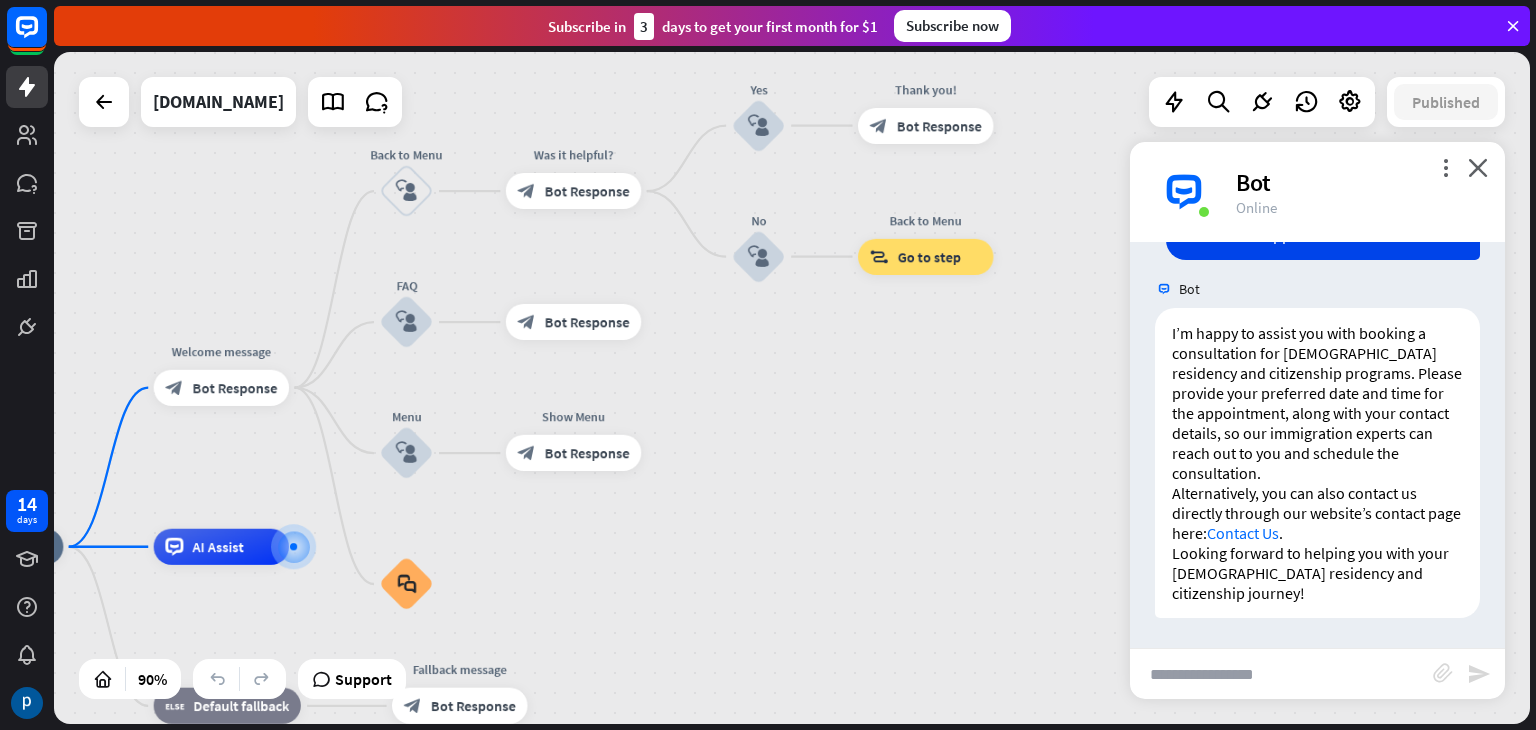 drag, startPoint x: 878, startPoint y: 497, endPoint x: 914, endPoint y: 359, distance: 142.61838 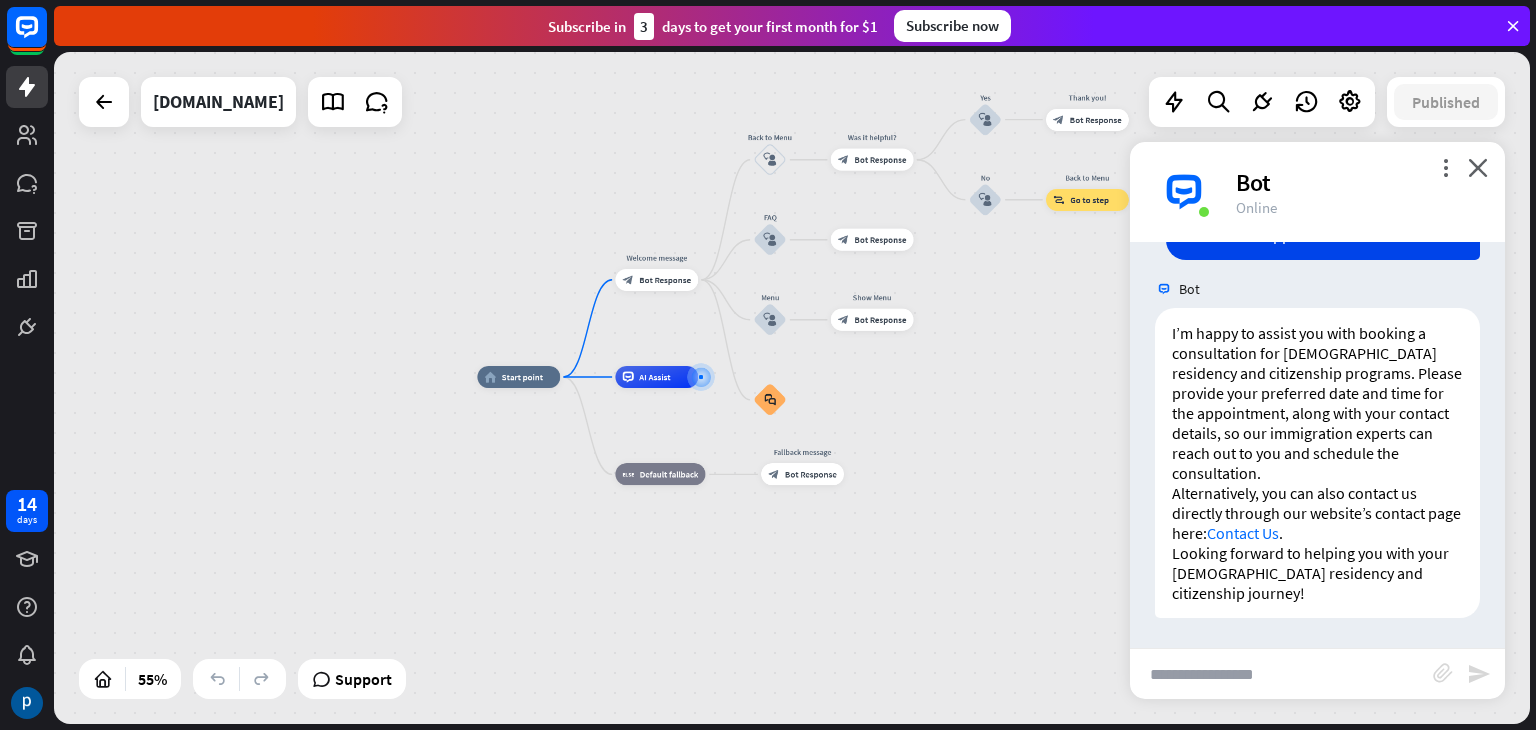 drag, startPoint x: 757, startPoint y: 485, endPoint x: 960, endPoint y: 395, distance: 222.0563 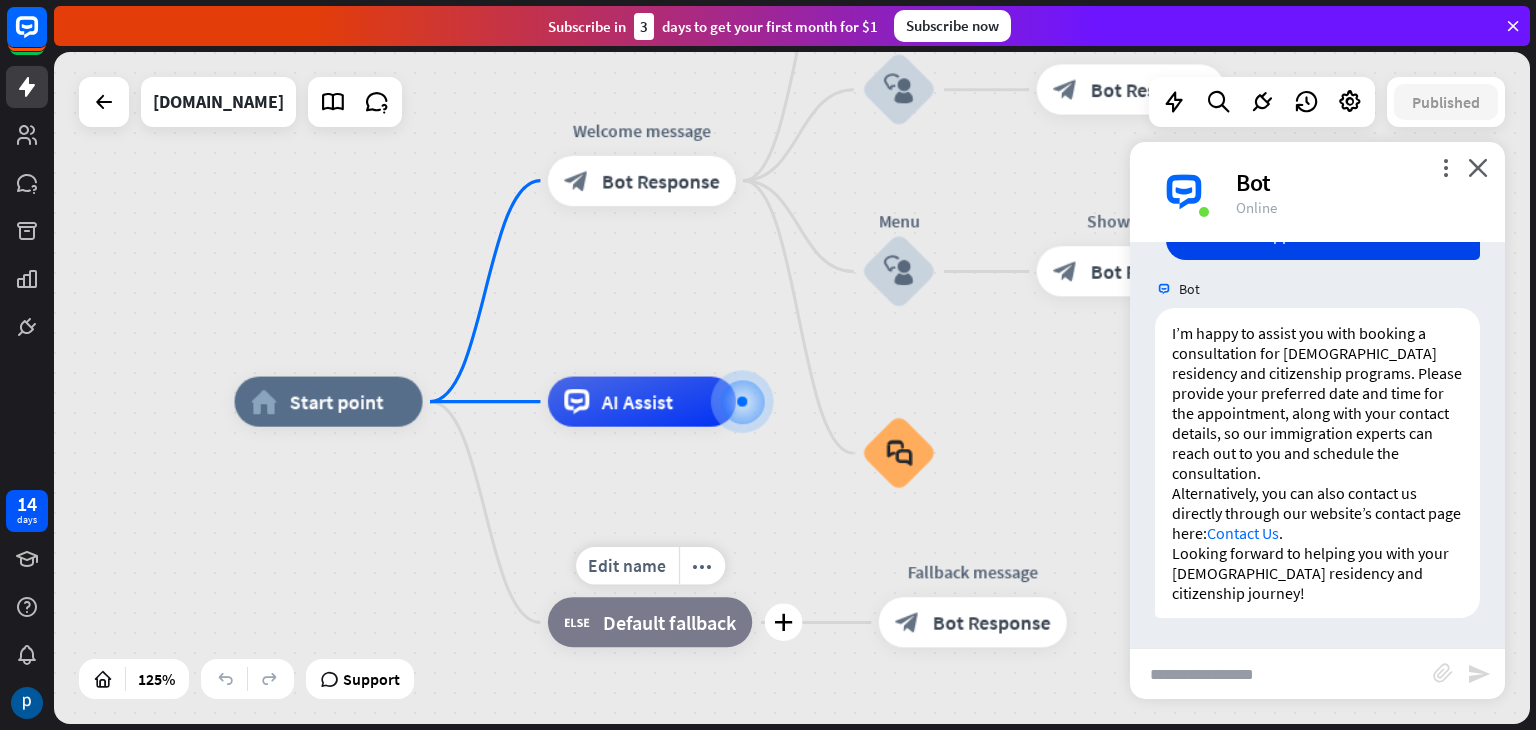 drag, startPoint x: 680, startPoint y: 424, endPoint x: 678, endPoint y: 722, distance: 298.0067 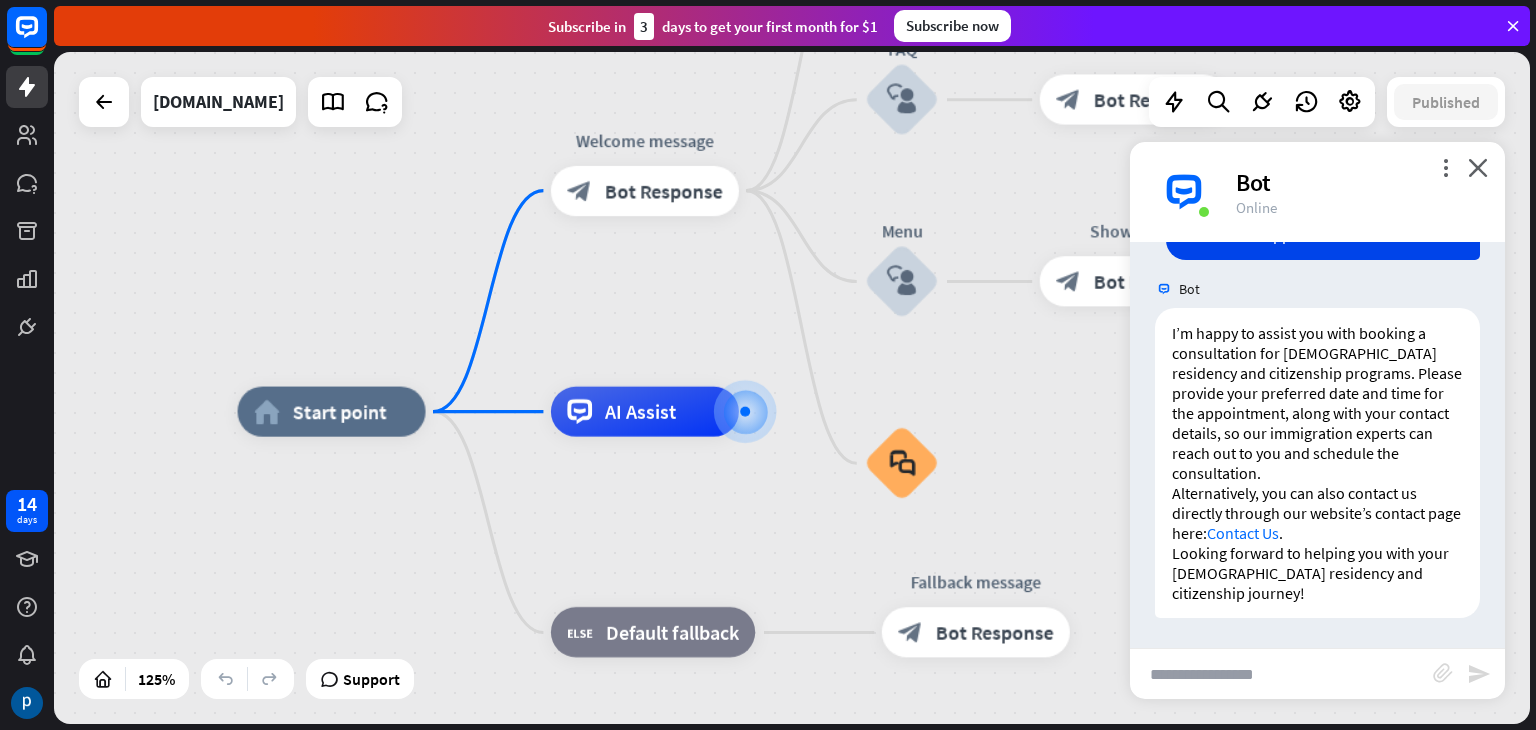 drag, startPoint x: 688, startPoint y: 485, endPoint x: 679, endPoint y: 142, distance: 343.11804 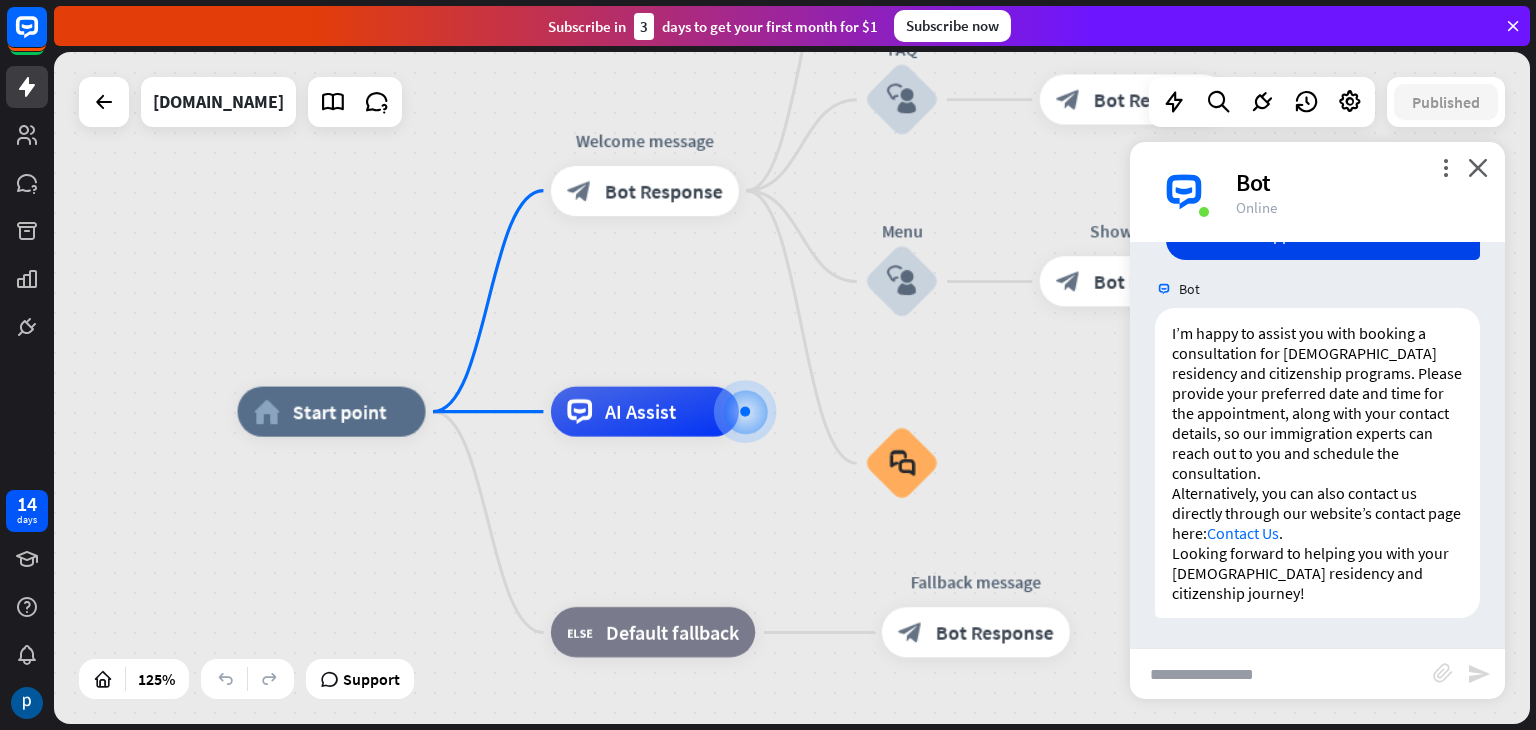 click on "home_2   Start point                 Welcome message   block_bot_response   Bot Response                 Back to Menu   block_user_input                 Was it helpful?   block_bot_response   Bot Response                 Yes   block_user_input                 Thank you!   block_bot_response   Bot Response                 No   block_user_input                 Back to Menu   block_goto   Go to step                 FAQ   block_user_input                   block_bot_response   Bot Response                 Menu   block_user_input                 Show Menu   block_bot_response   Bot Response                   block_faq                     AI Assist                       block_fallback   Default fallback                 Fallback message   block_bot_response   Bot Response" at bounding box center (792, 388) 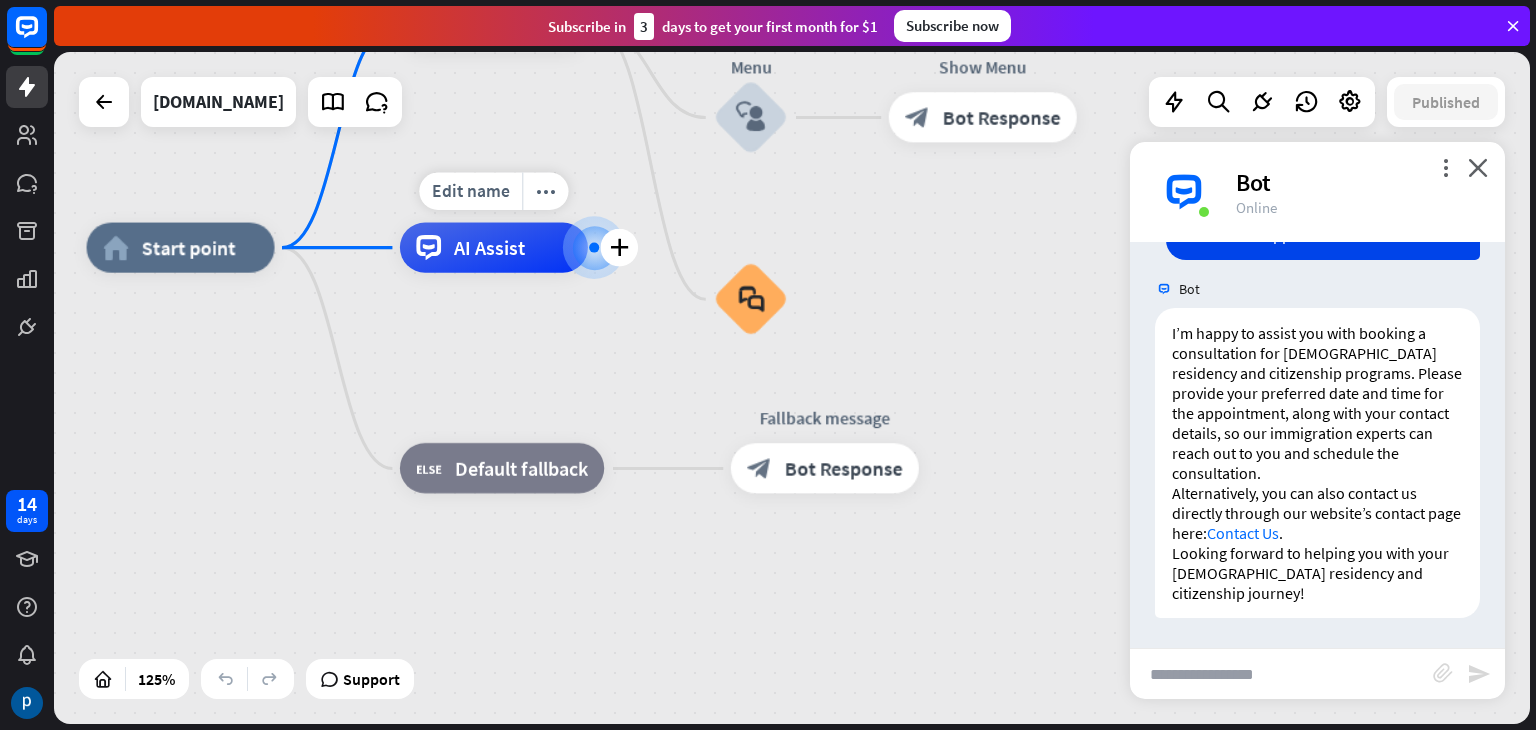 drag, startPoint x: 647, startPoint y: 321, endPoint x: 478, endPoint y: 321, distance: 169 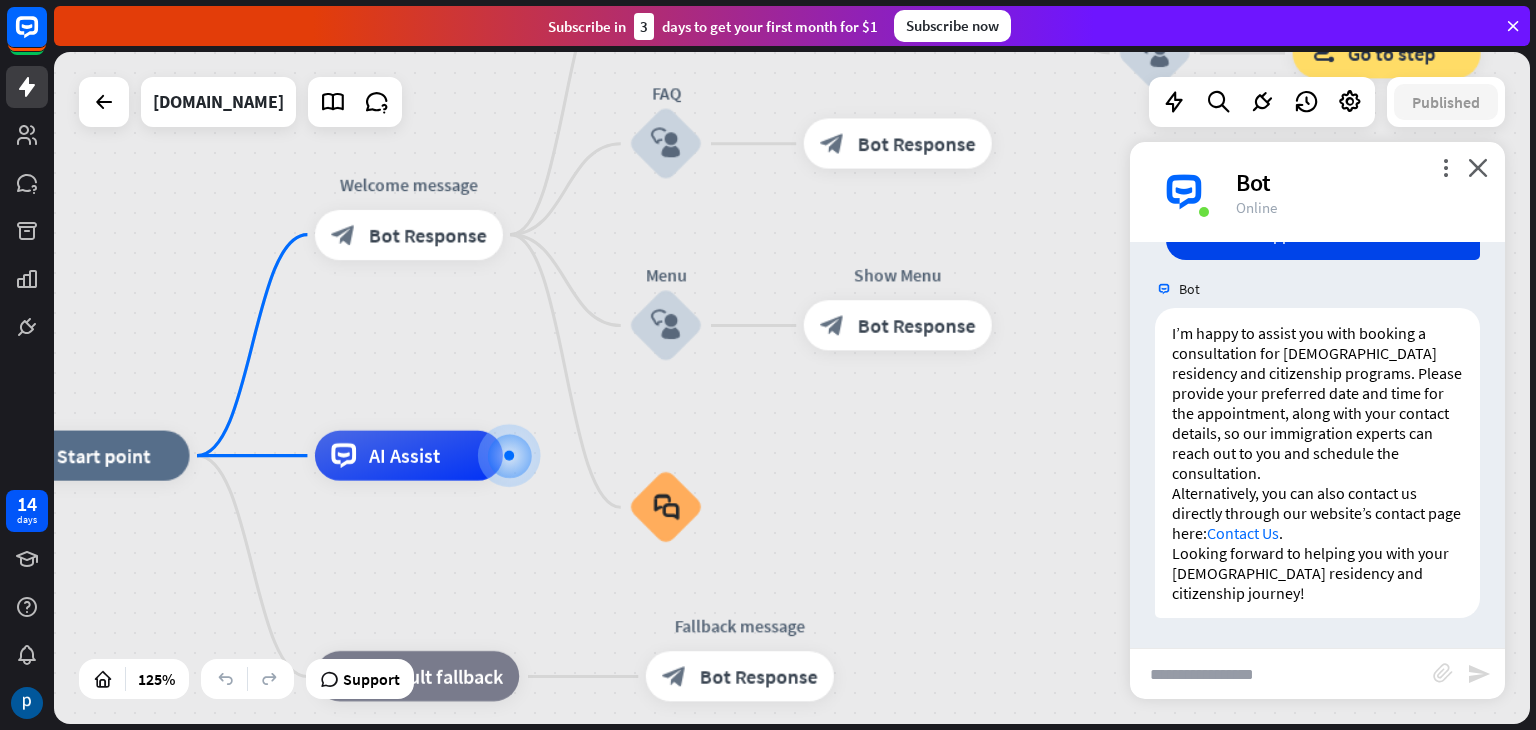 drag, startPoint x: 646, startPoint y: 399, endPoint x: 584, endPoint y: 608, distance: 218.00229 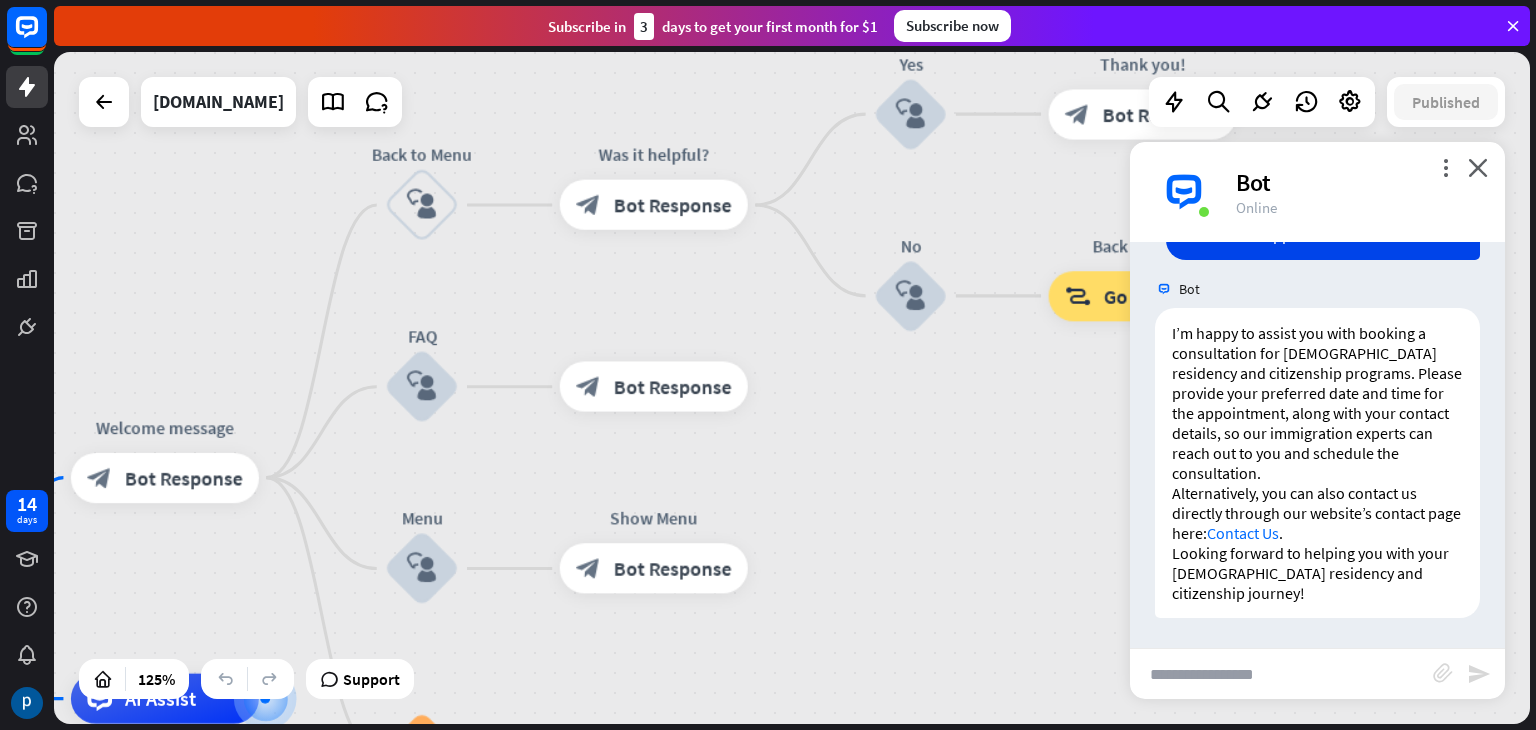 drag, startPoint x: 784, startPoint y: 517, endPoint x: 532, endPoint y: 770, distance: 357.08963 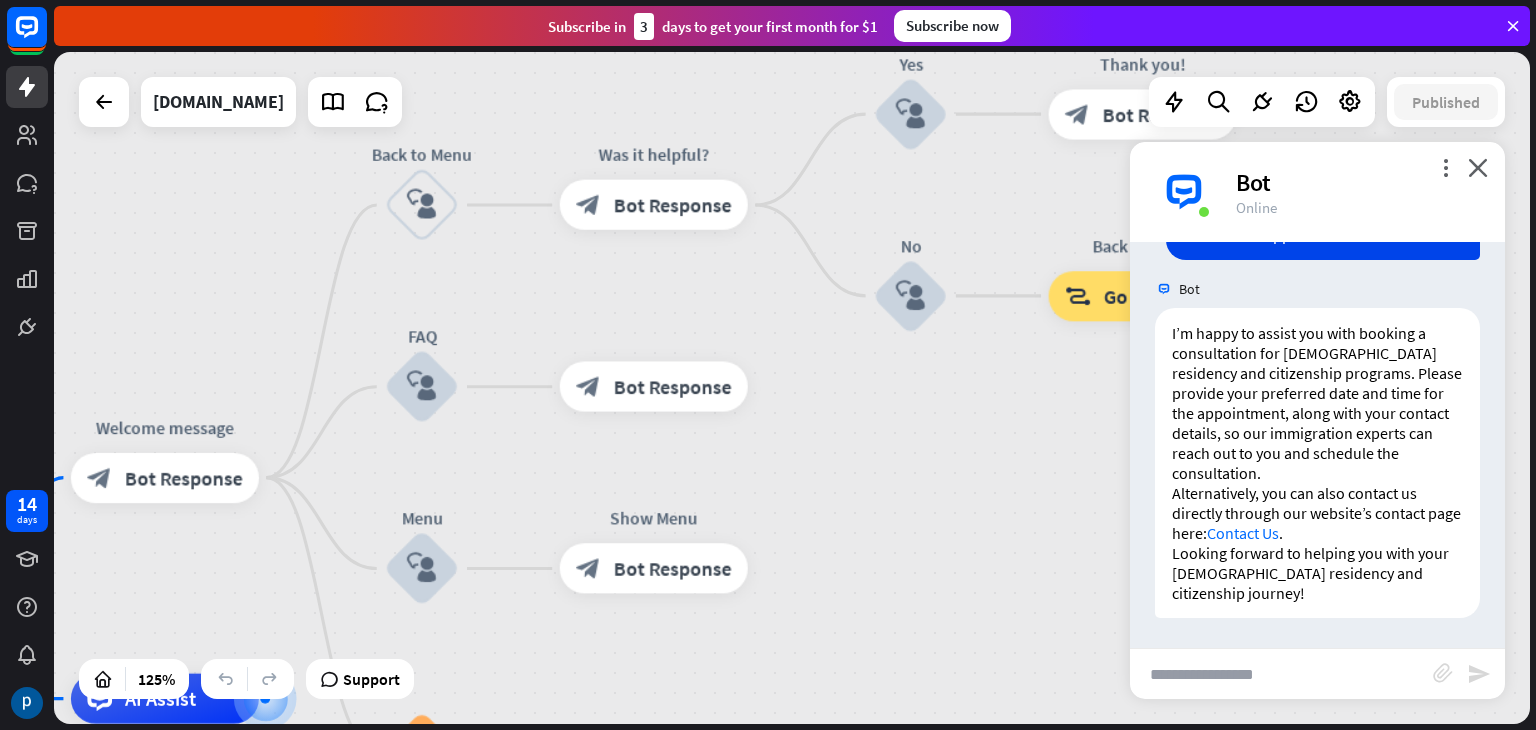 click on "14   days
close
Product Help
First steps   Get started with ChatBot       Help Center   Follow step-by-step tutorials       Academy   Level up your skill set       Contact us   Connect with our Product Experts
Subscribe [DATE]
to get your first month for $1
Subscribe now                         home_2   Start point                 Welcome message   block_bot_response   Bot Response                 Back to Menu   block_user_input                 Was it helpful?   block_bot_response   Bot Response                 Yes   block_user_input                 Thank you!   block_bot_response   Bot Response                 No" at bounding box center [768, 365] 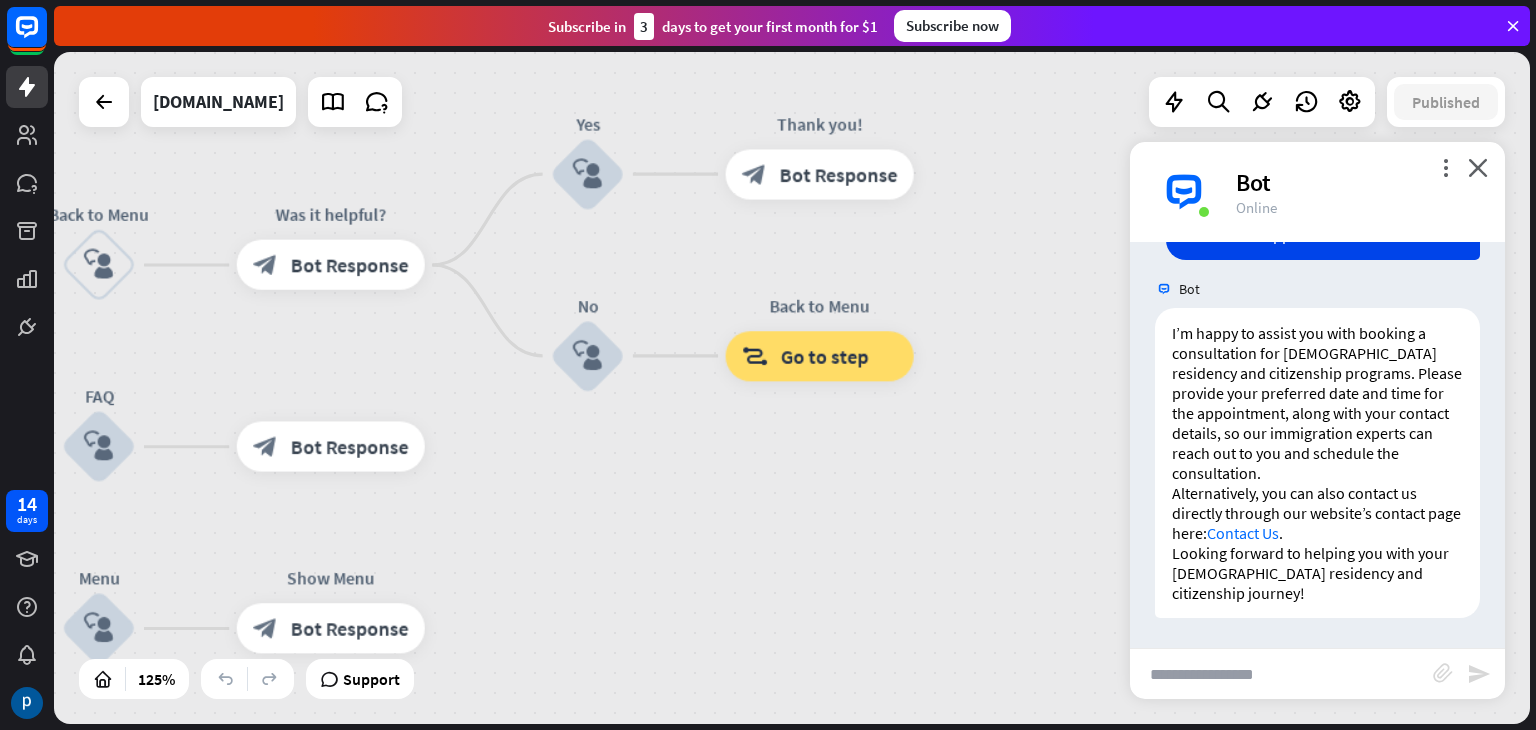 drag, startPoint x: 921, startPoint y: 565, endPoint x: 592, endPoint y: 614, distance: 332.62894 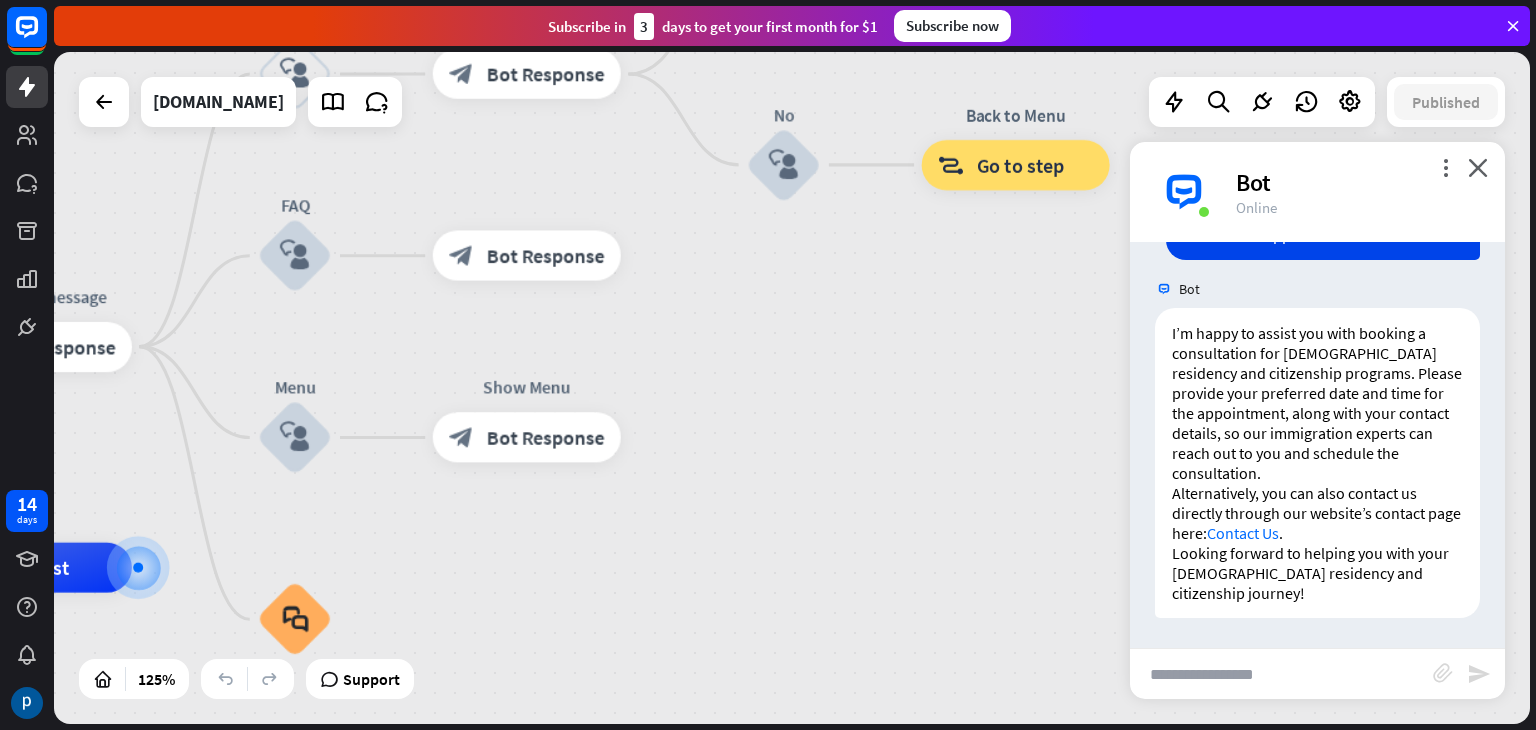 drag, startPoint x: 622, startPoint y: 518, endPoint x: 863, endPoint y: 263, distance: 350.86465 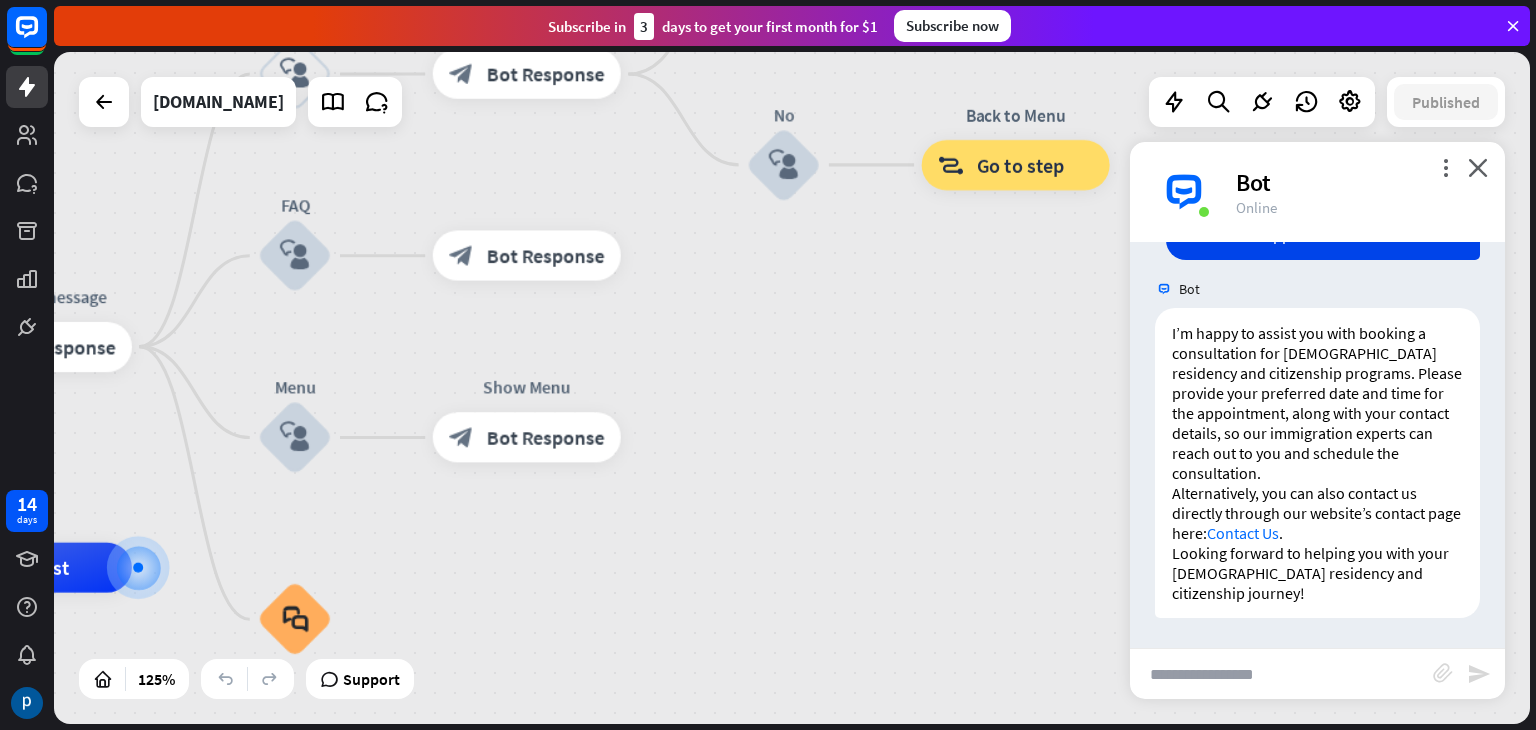 click on "home_2   Start point                 Welcome message   block_bot_response   Bot Response                 Back to Menu   block_user_input                 Was it helpful?   block_bot_response   Bot Response                 Yes   block_user_input                 Thank you!   block_bot_response   Bot Response                 No   block_user_input                 Back to Menu   block_goto   Go to step                 FAQ   block_user_input                   block_bot_response   Bot Response                 Menu   block_user_input                 Show Menu   block_bot_response   Bot Response                   block_faq                     AI Assist                       block_fallback   Default fallback                 Fallback message   block_bot_response   Bot Response" at bounding box center [792, 388] 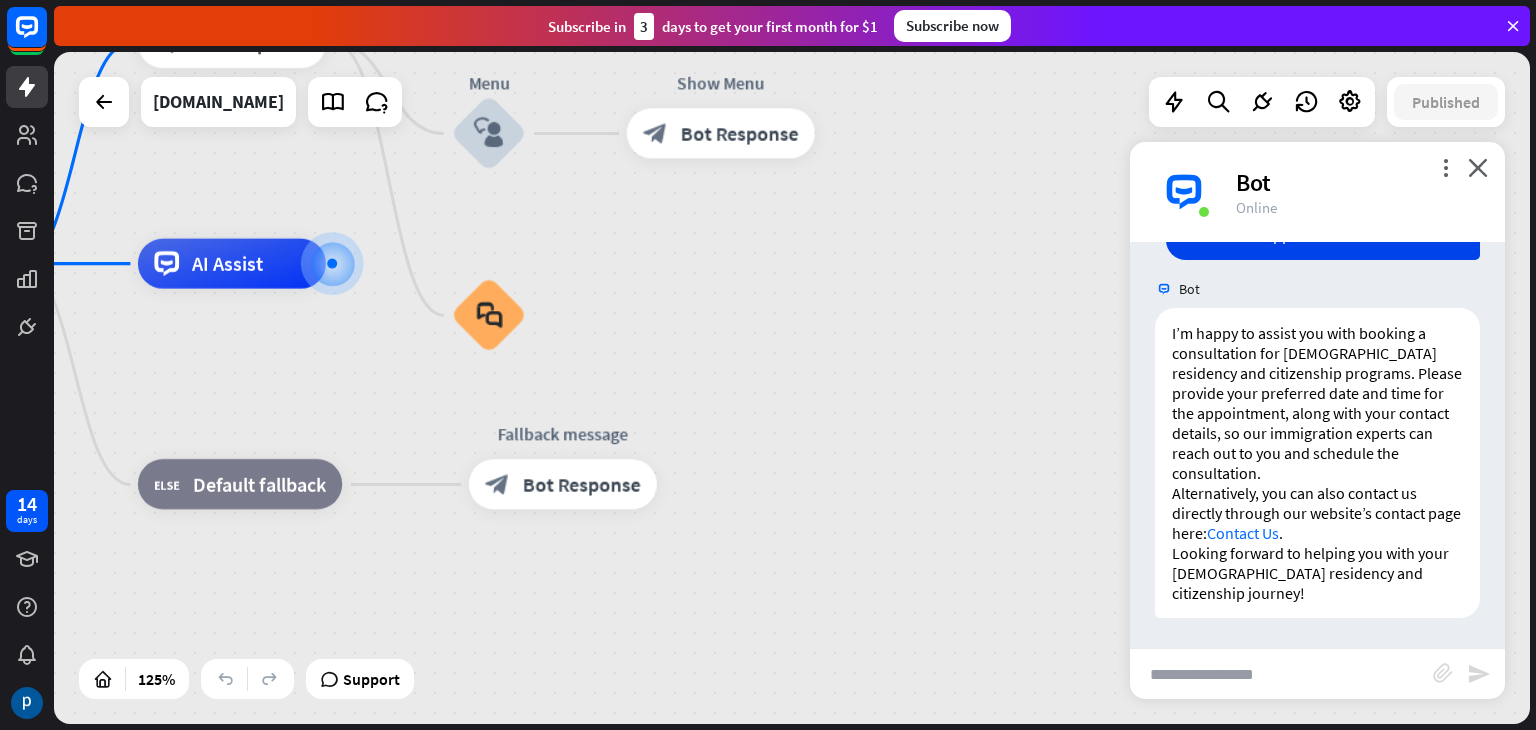 drag, startPoint x: 811, startPoint y: 377, endPoint x: 1026, endPoint y: 110, distance: 342.80316 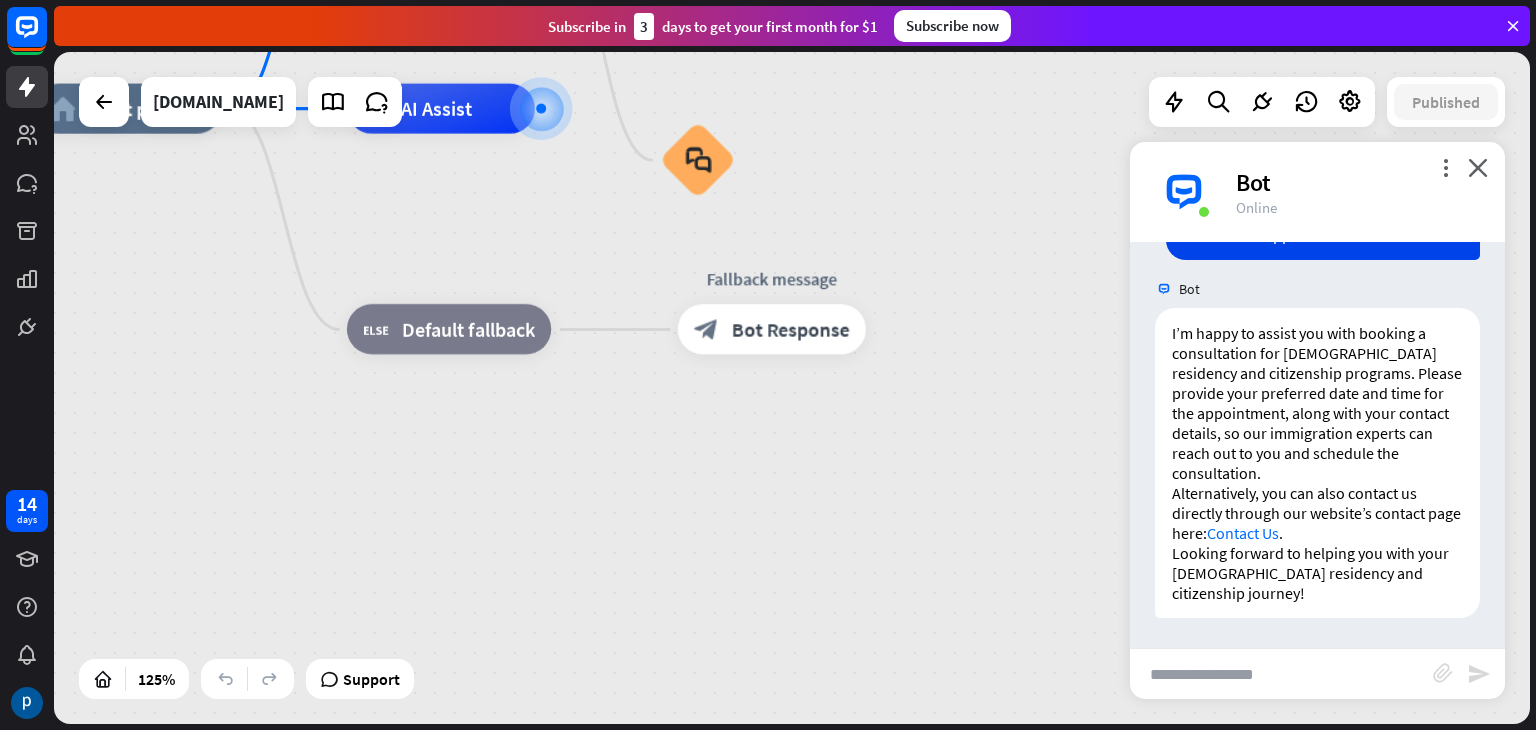 drag, startPoint x: 902, startPoint y: 279, endPoint x: 1091, endPoint y: 209, distance: 201.54652 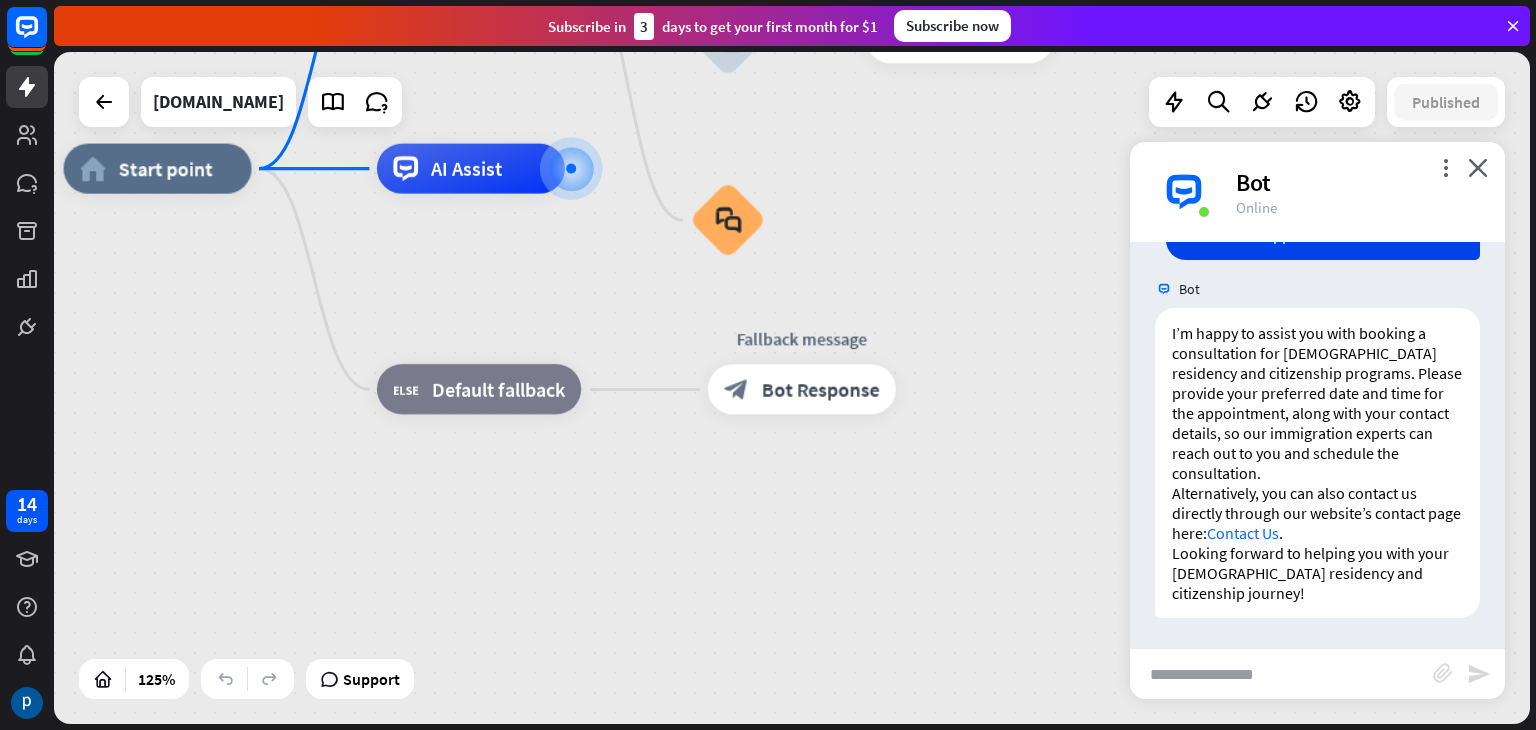 click at bounding box center (1281, 674) 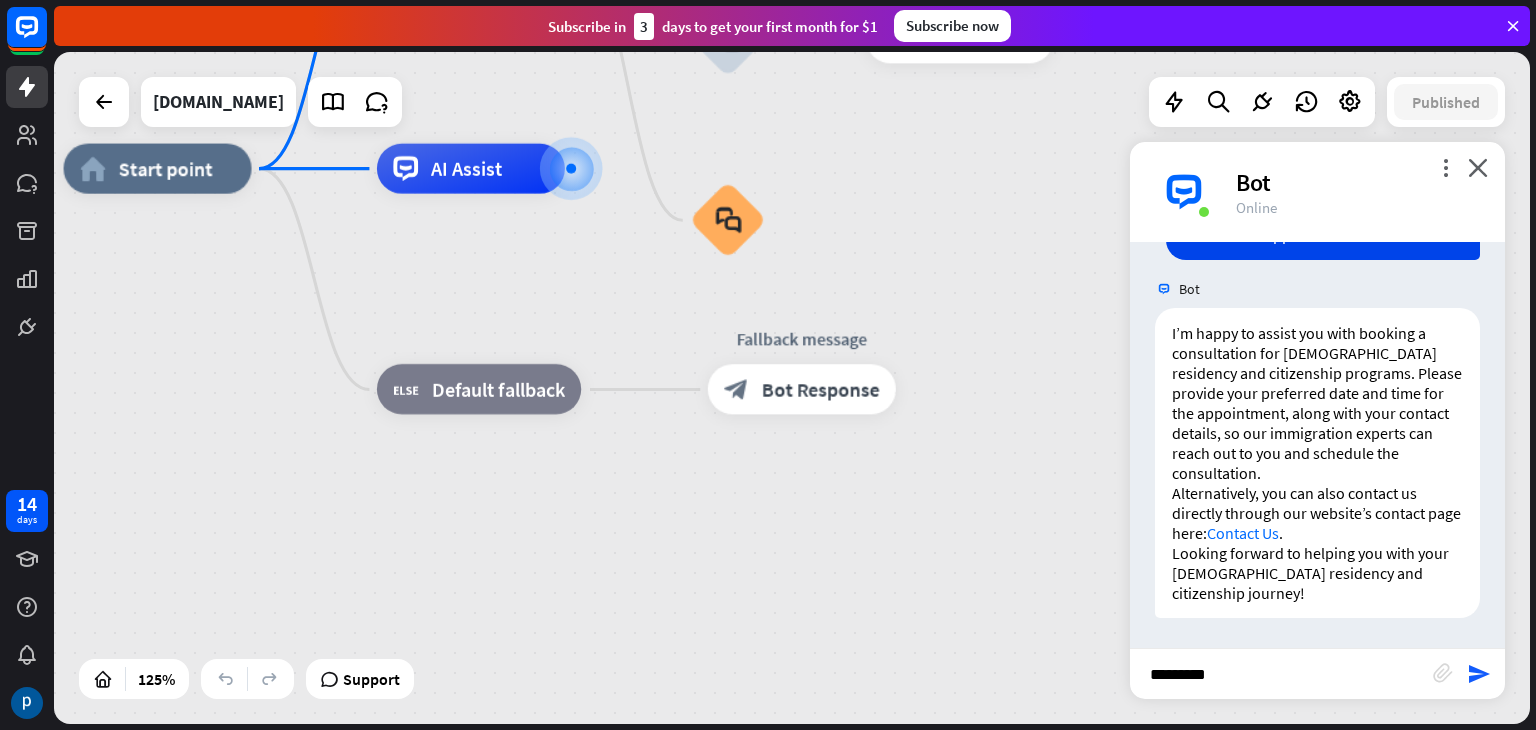 type on "**********" 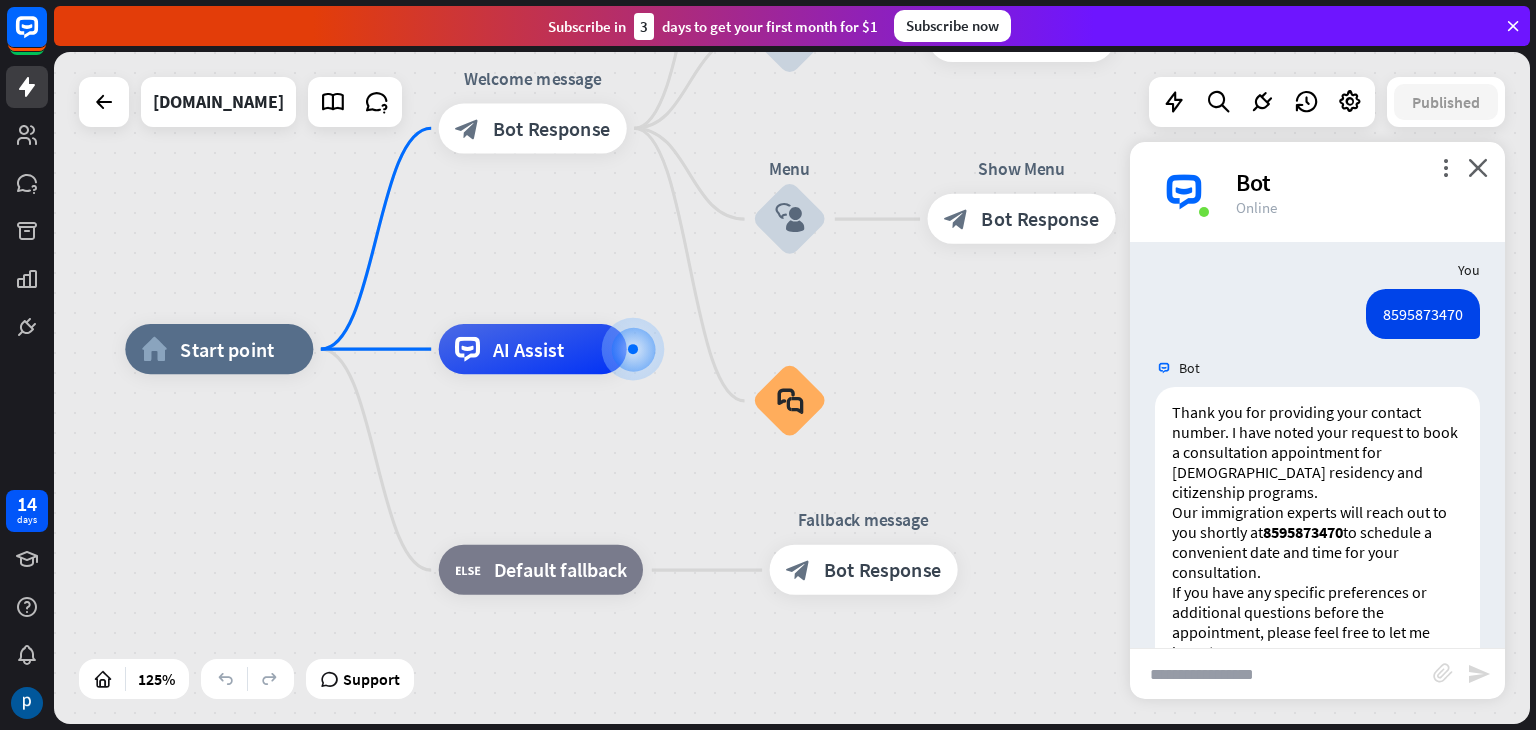 scroll, scrollTop: 2867, scrollLeft: 0, axis: vertical 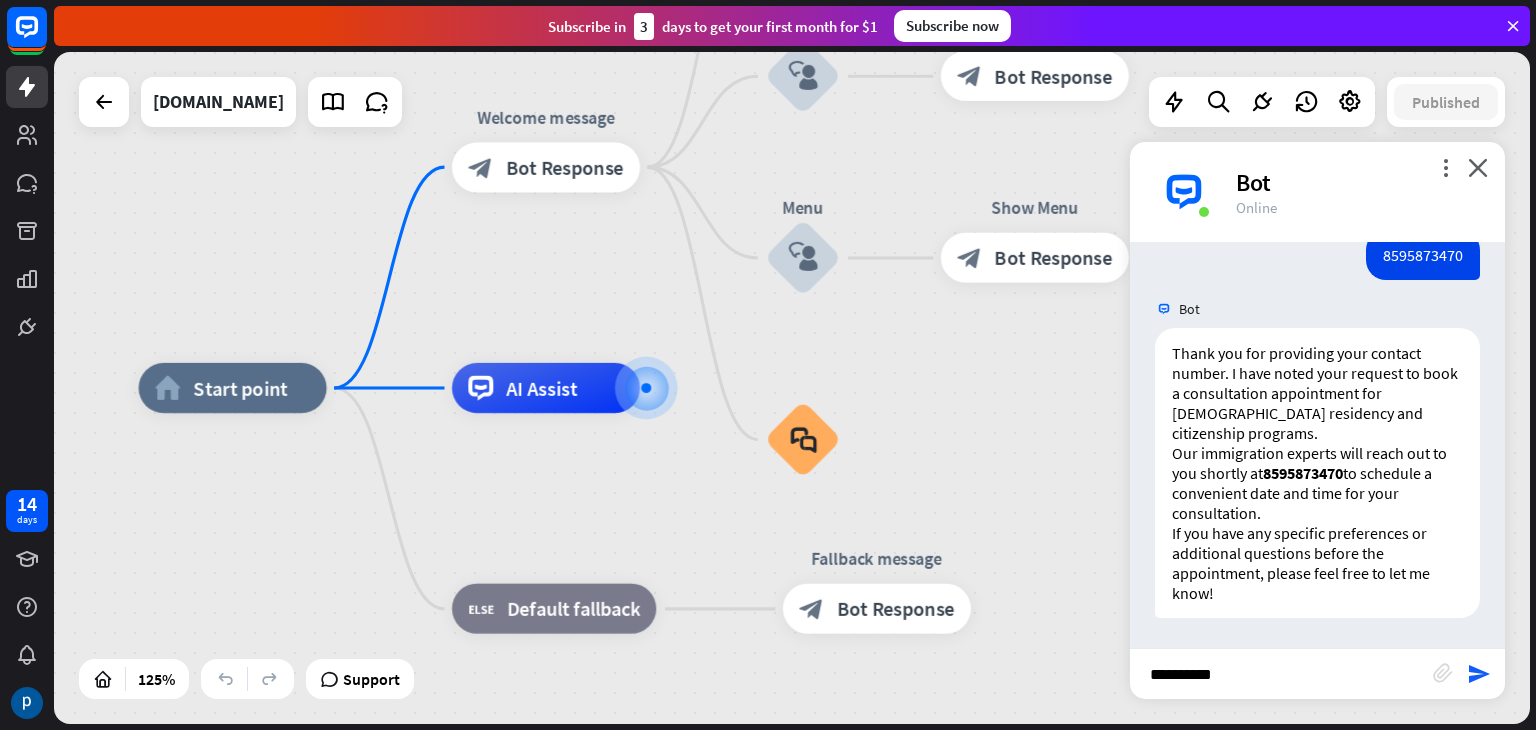 type on "**********" 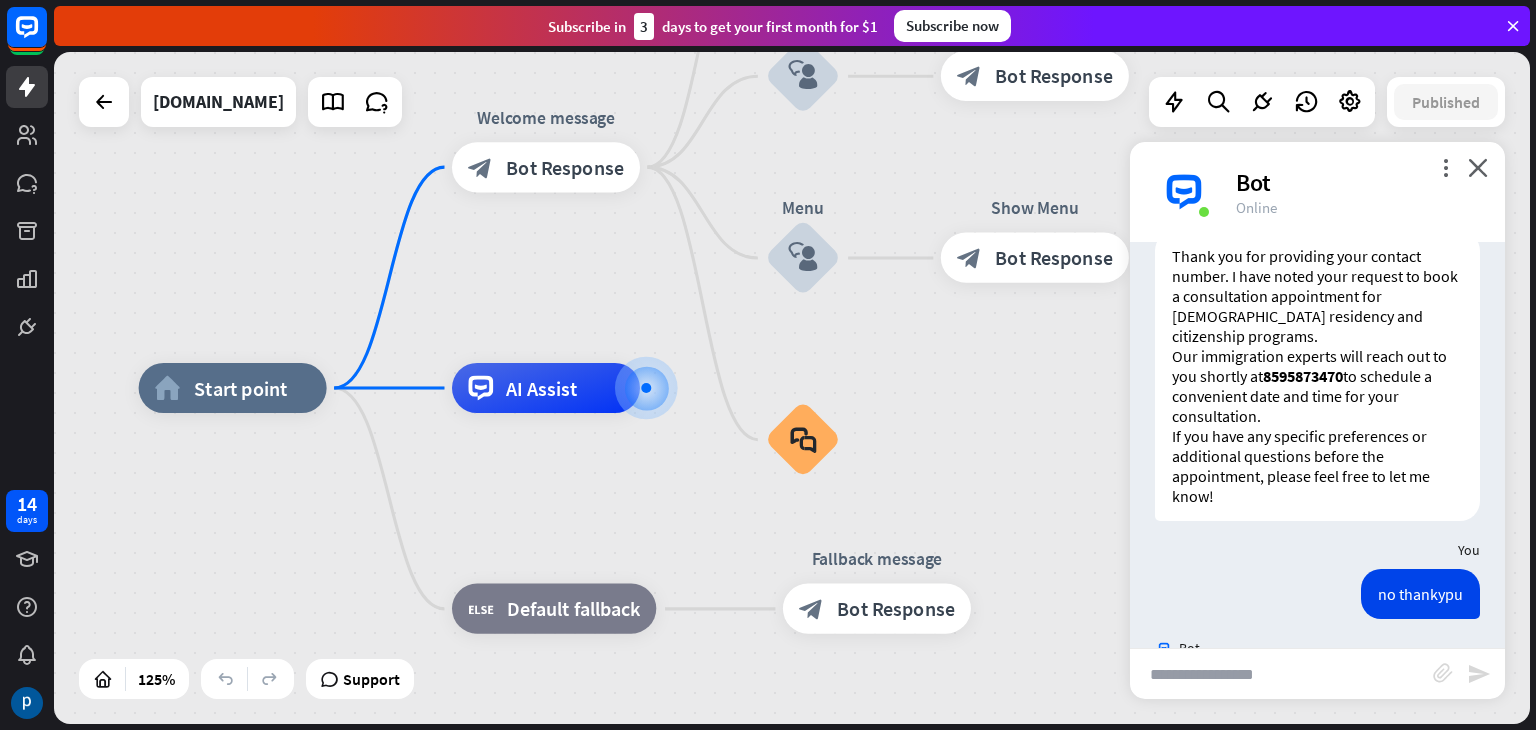 scroll, scrollTop: 3163, scrollLeft: 0, axis: vertical 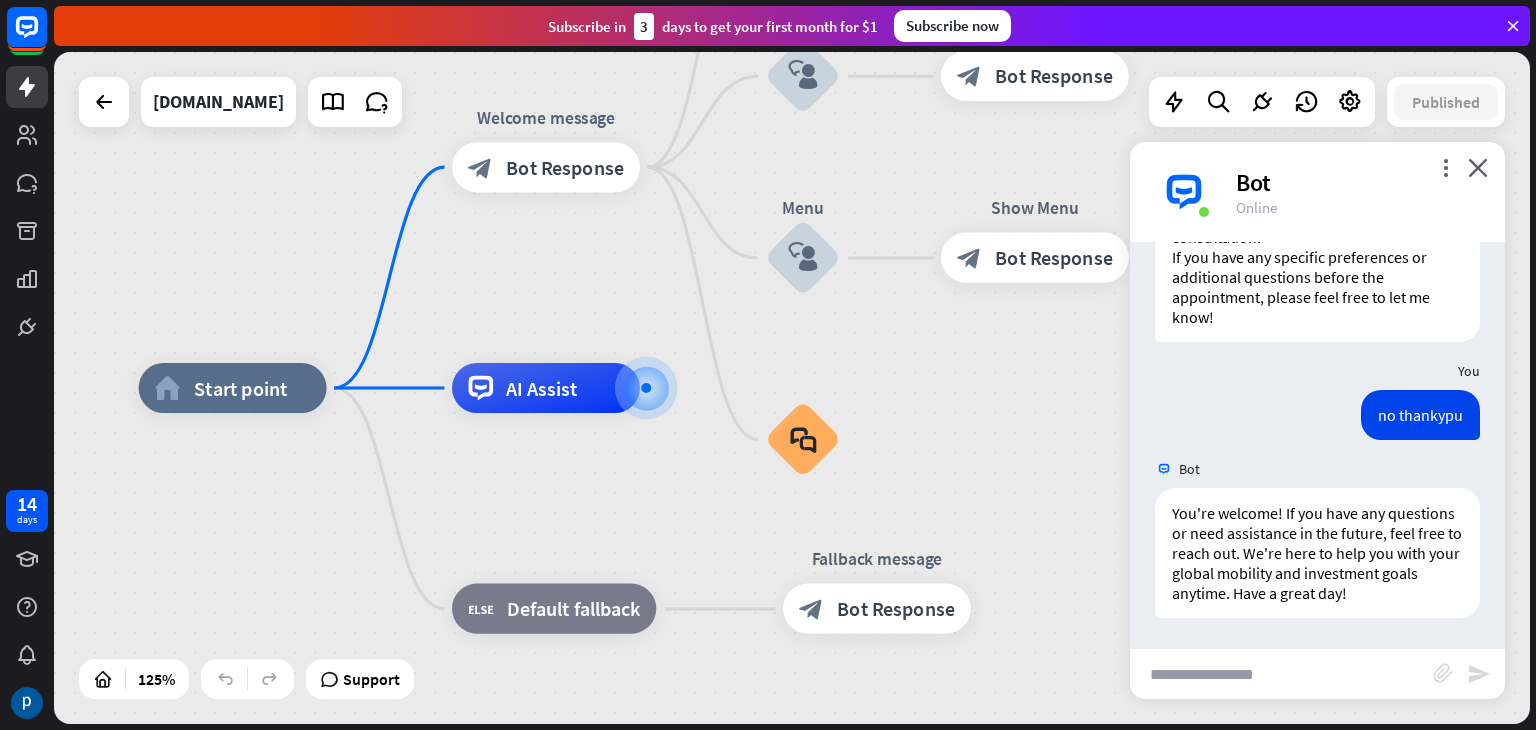 click at bounding box center (1281, 674) 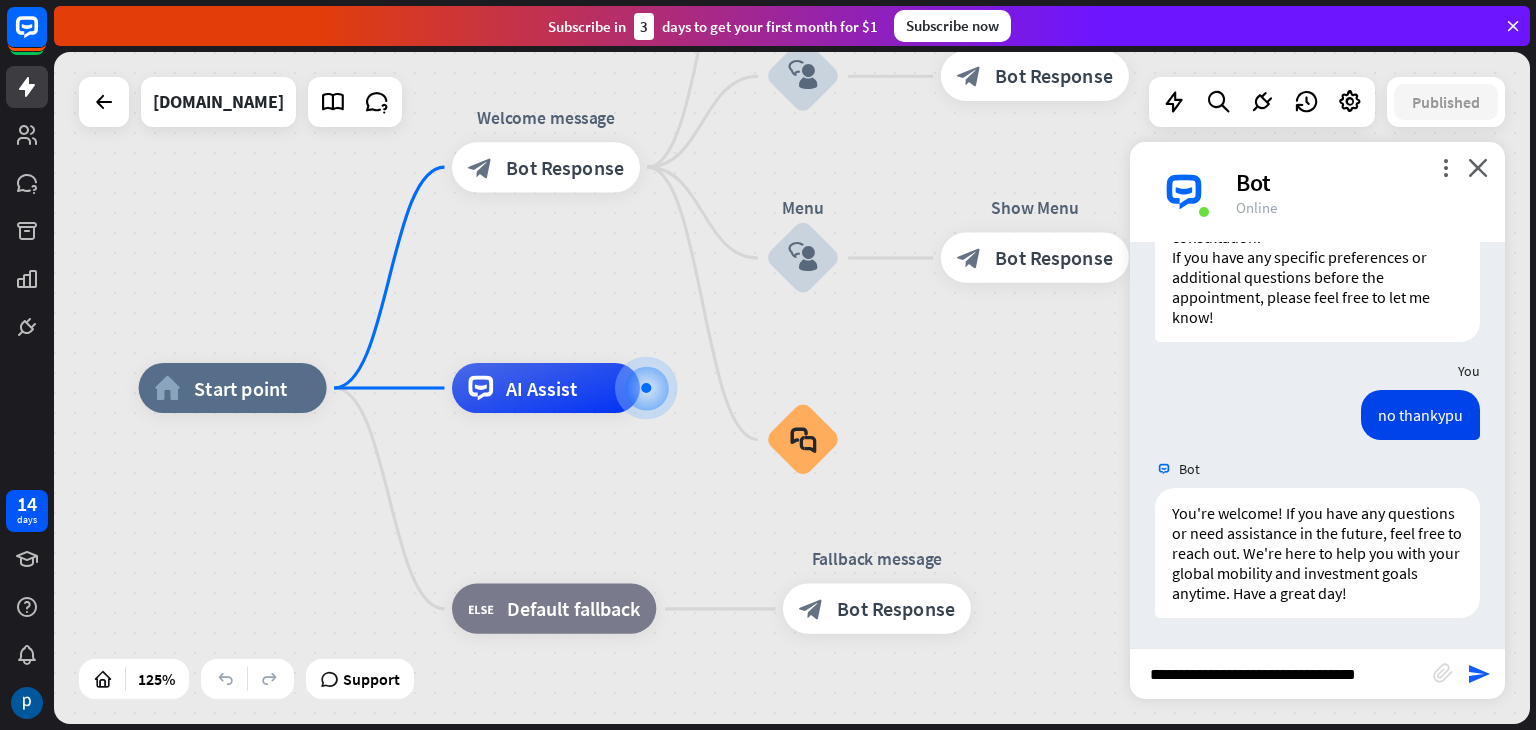 type on "**********" 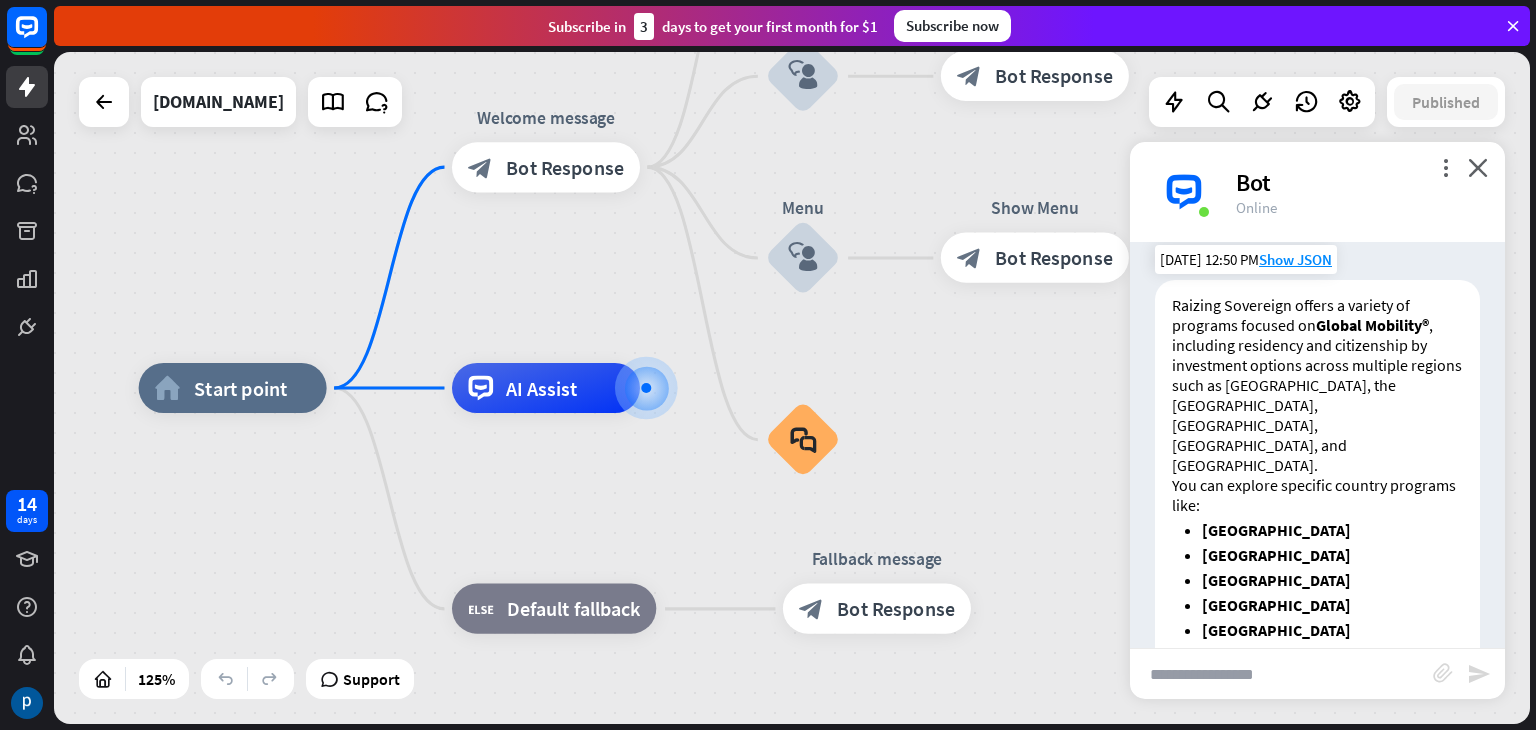 scroll, scrollTop: 4024, scrollLeft: 0, axis: vertical 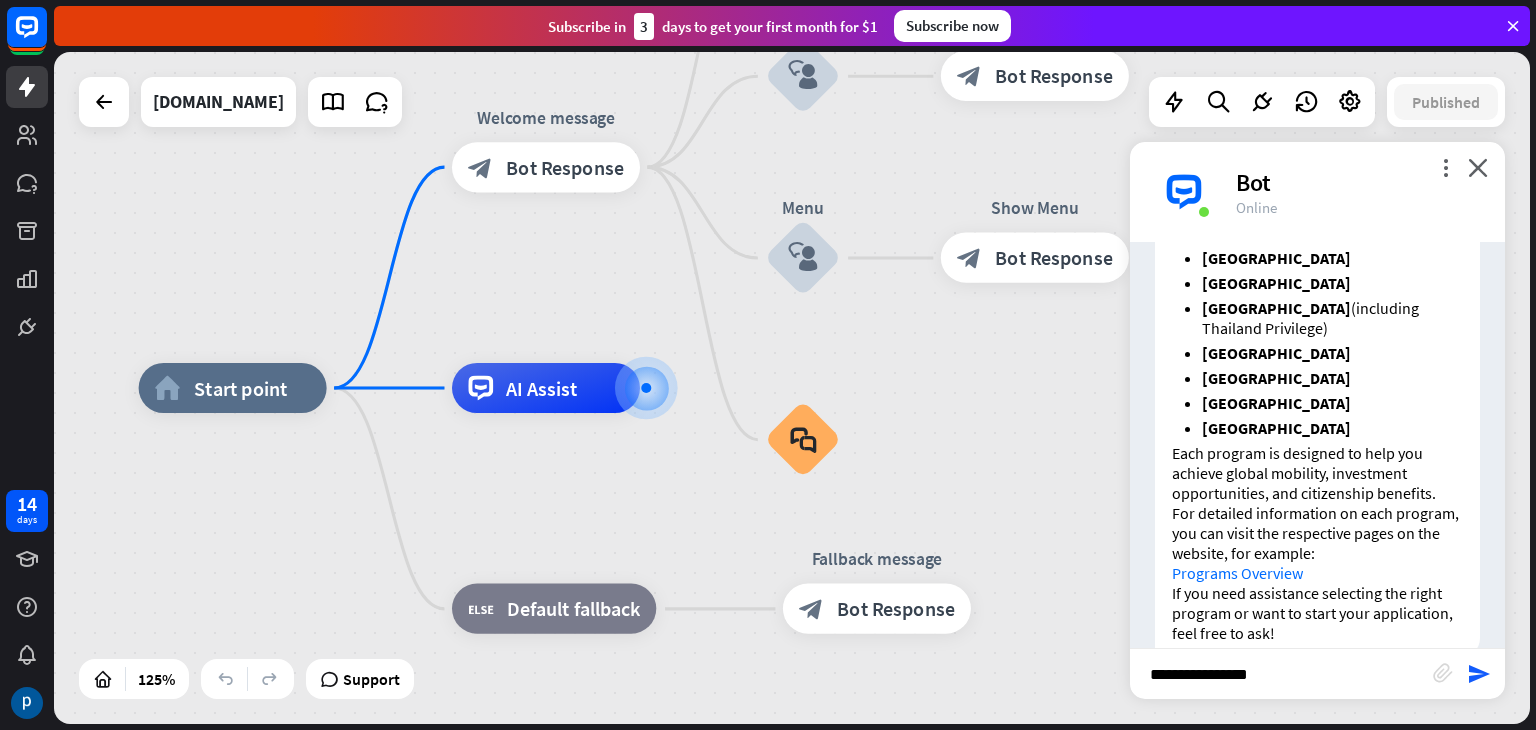 click on "Each program is designed to help you achieve global mobility, investment opportunities, and citizenship benefits." at bounding box center (1317, 473) 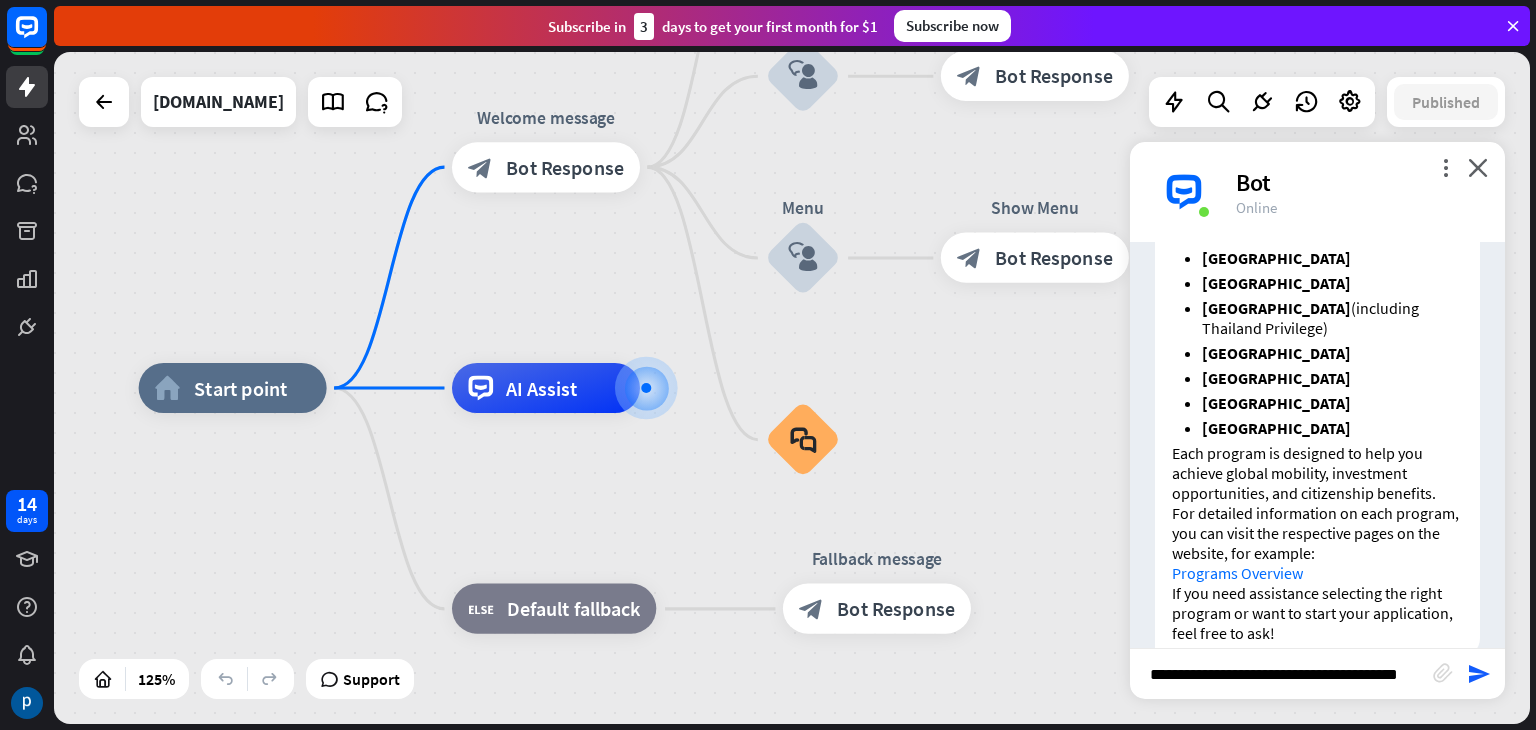 type on "**********" 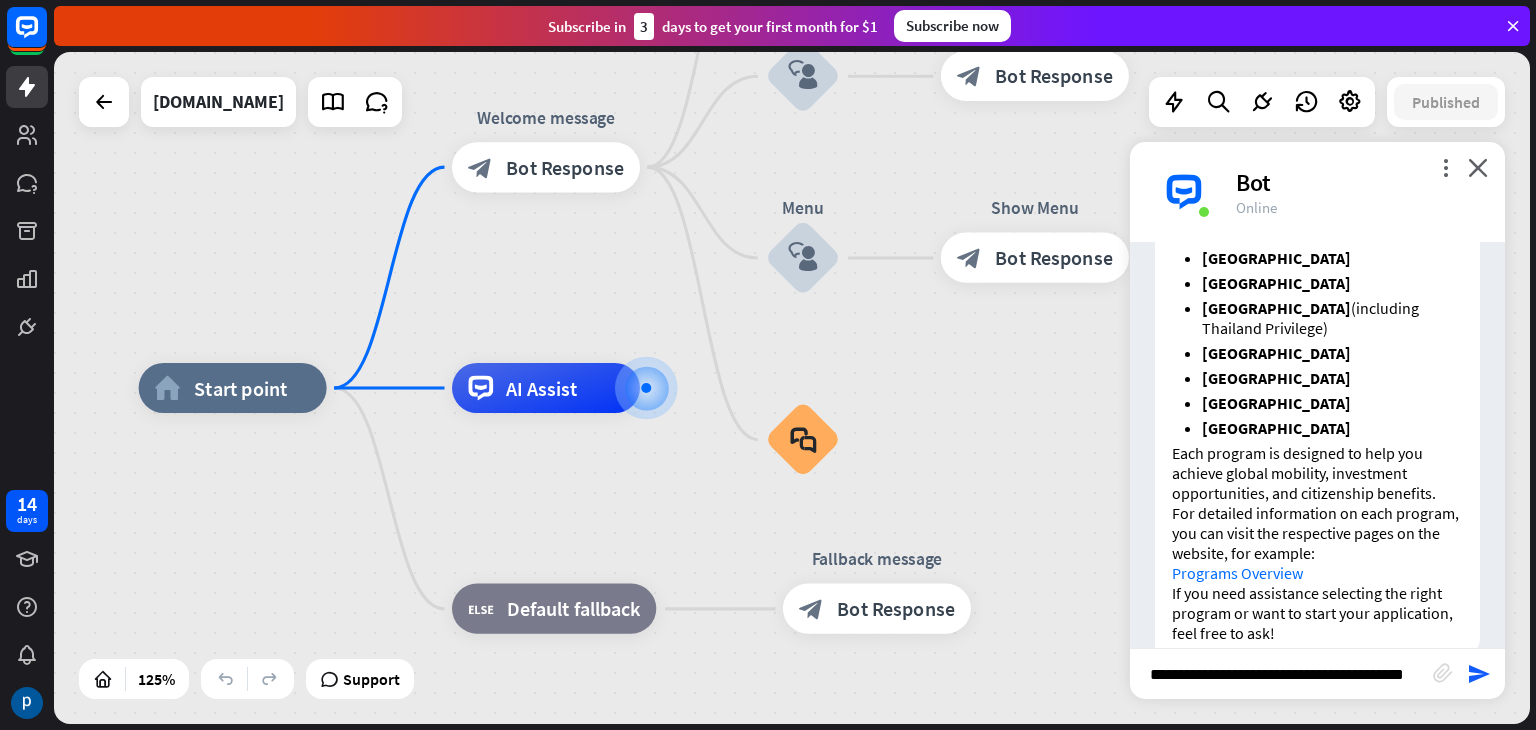 scroll, scrollTop: 0, scrollLeft: 44, axis: horizontal 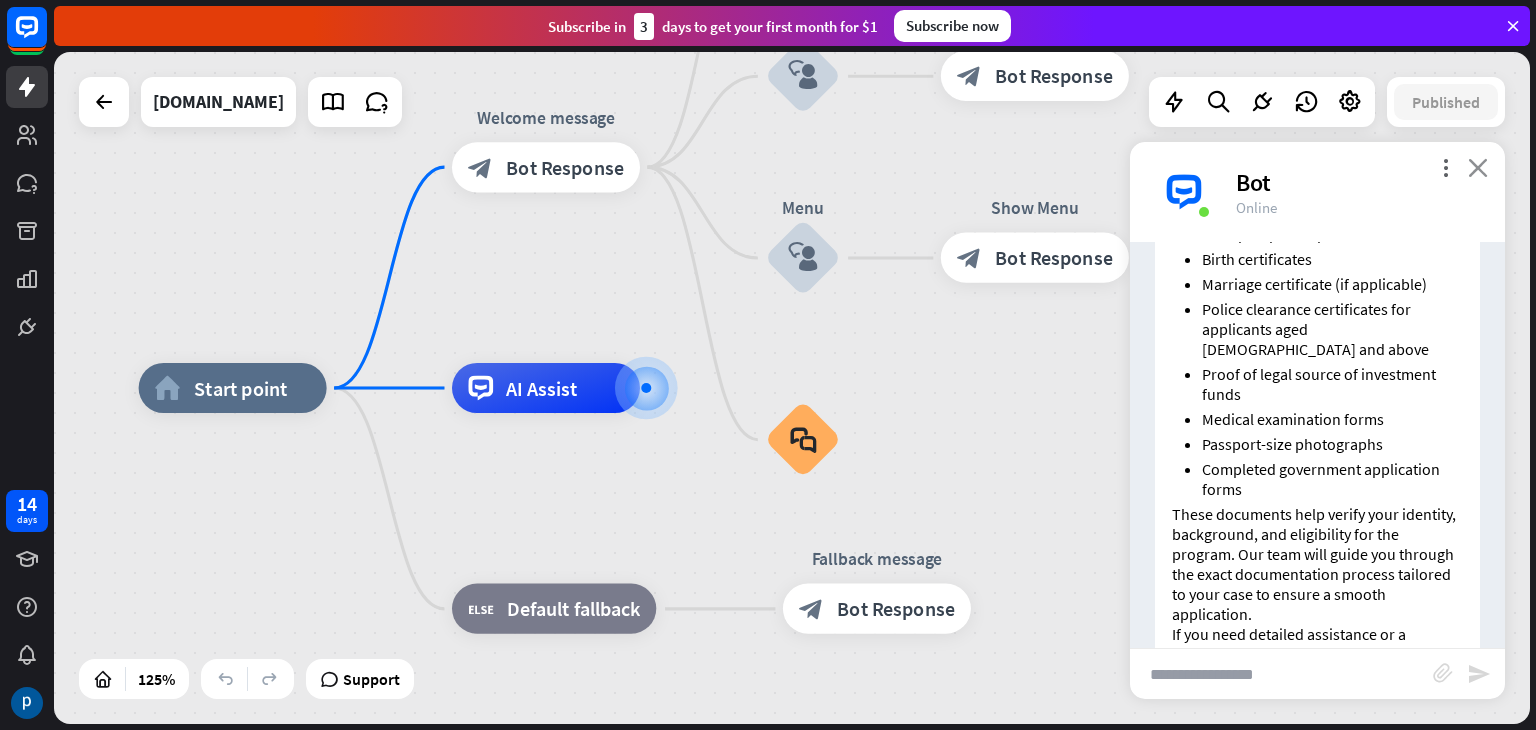 click on "close" at bounding box center [1478, 167] 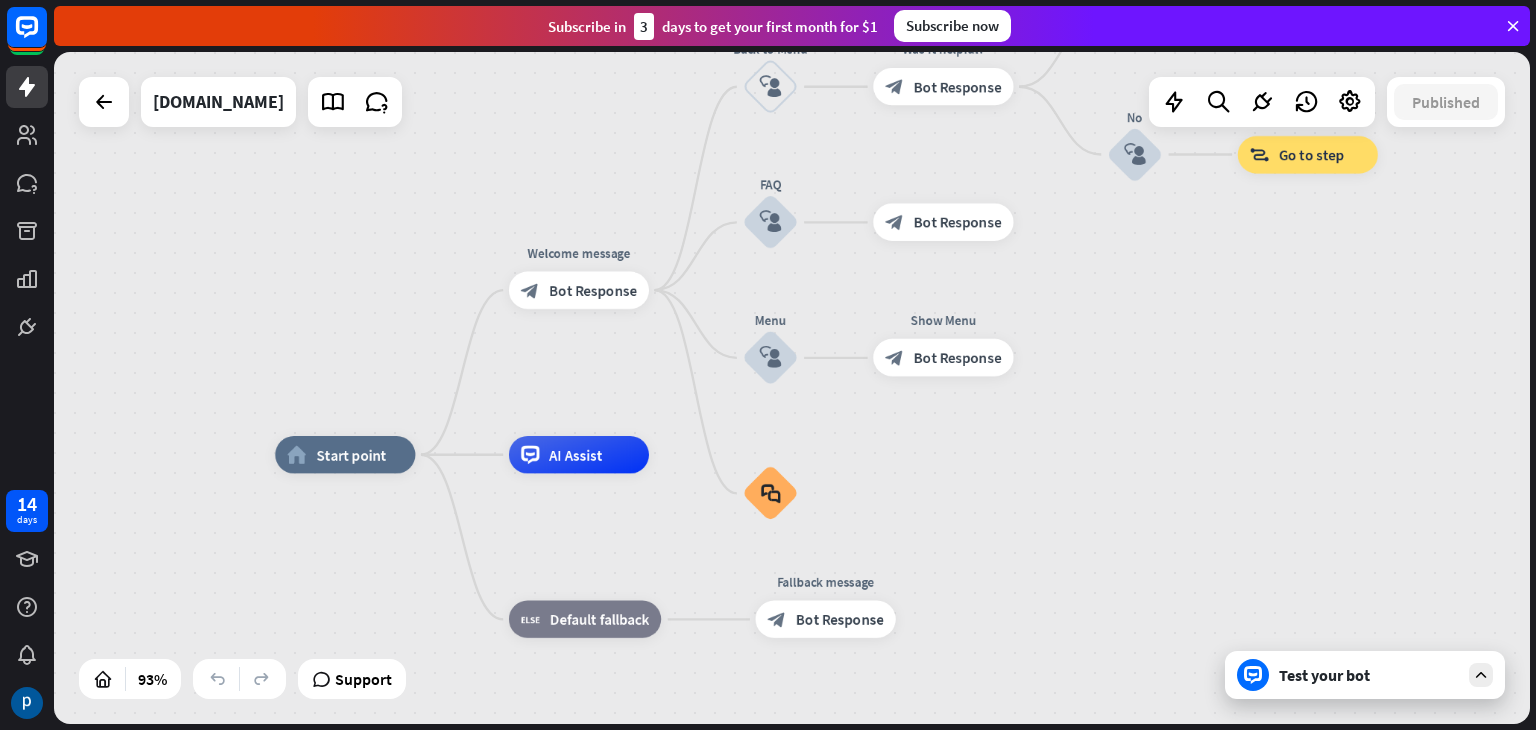 drag, startPoint x: 1392, startPoint y: 337, endPoint x: 1196, endPoint y: 452, distance: 227.24657 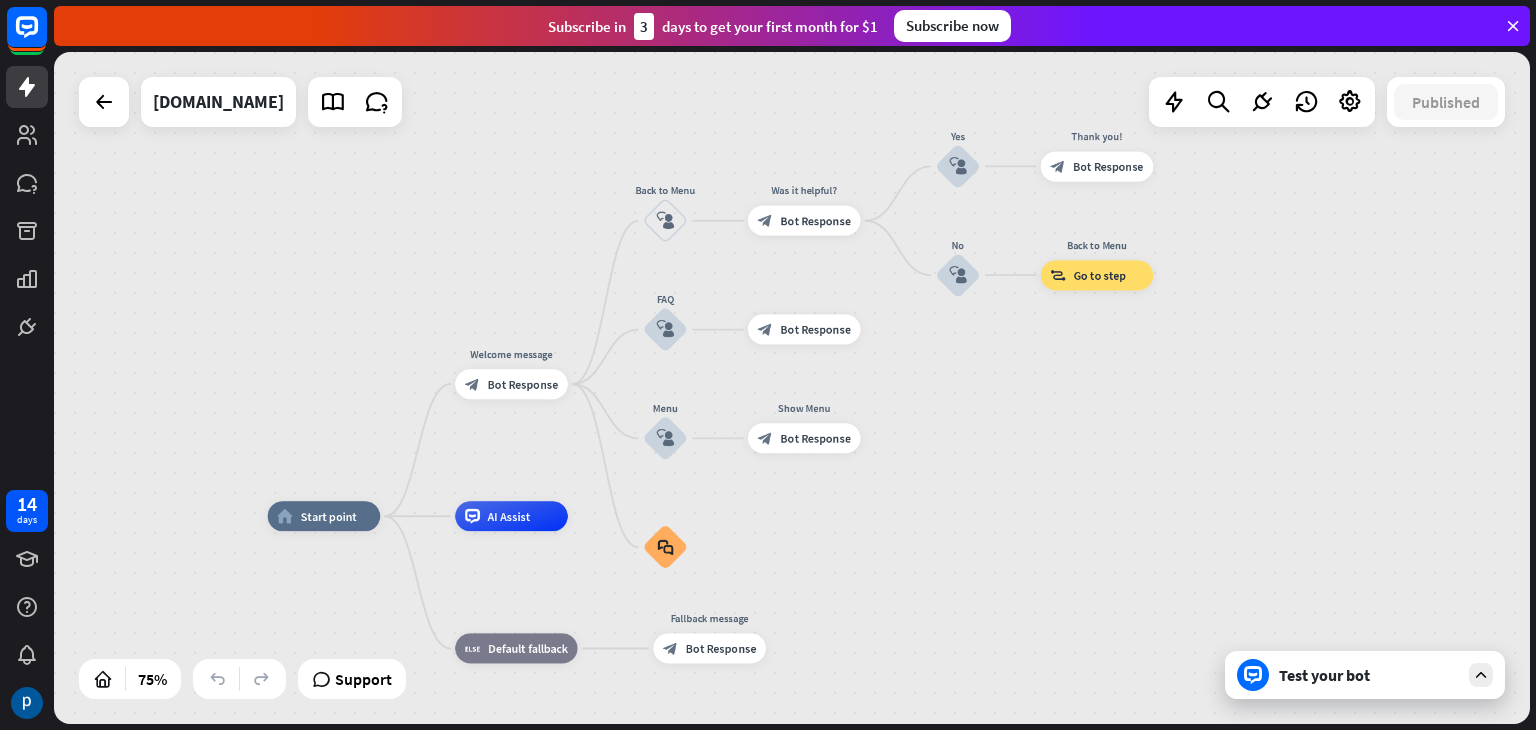 drag, startPoint x: 1252, startPoint y: 361, endPoint x: 1024, endPoint y: 434, distance: 239.40134 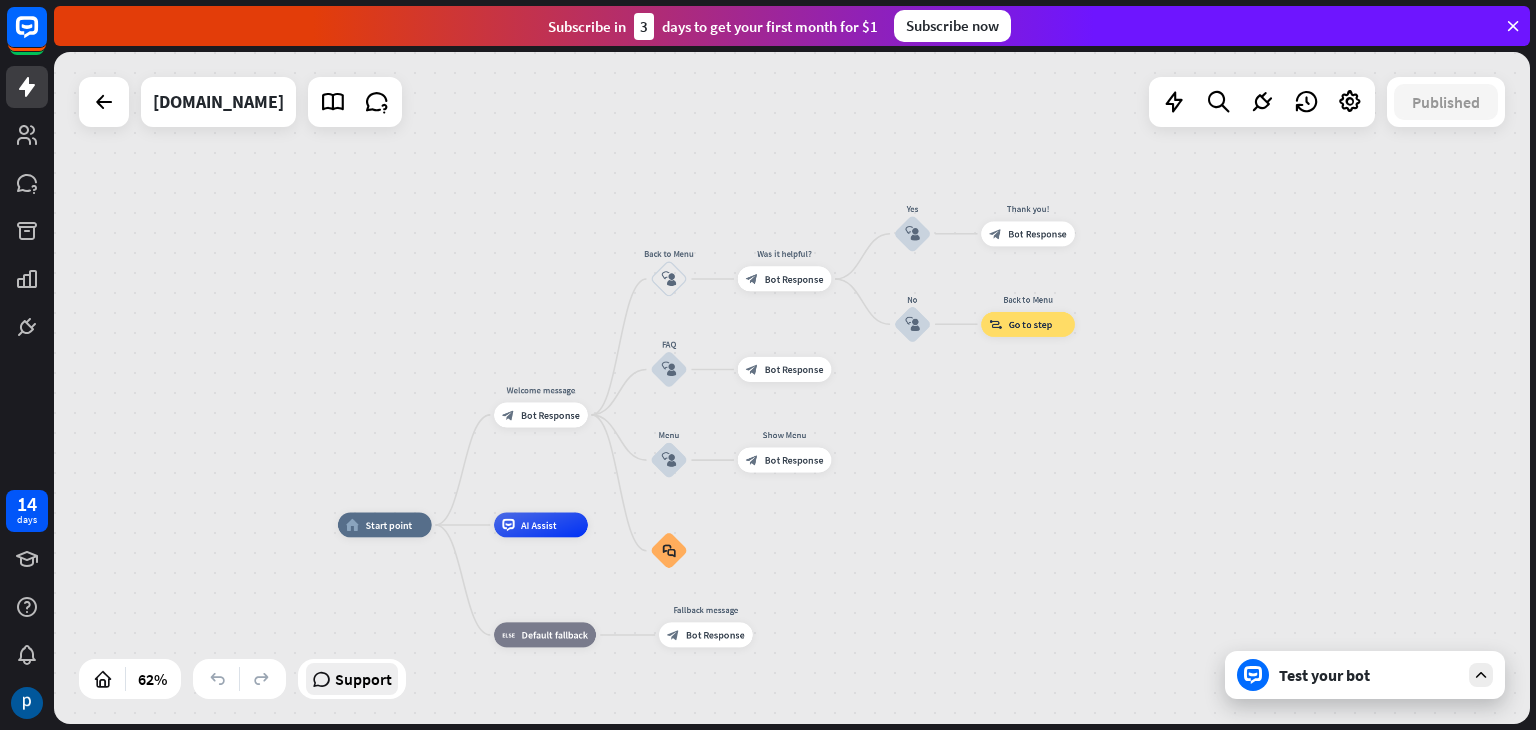 click on "Support" at bounding box center (363, 679) 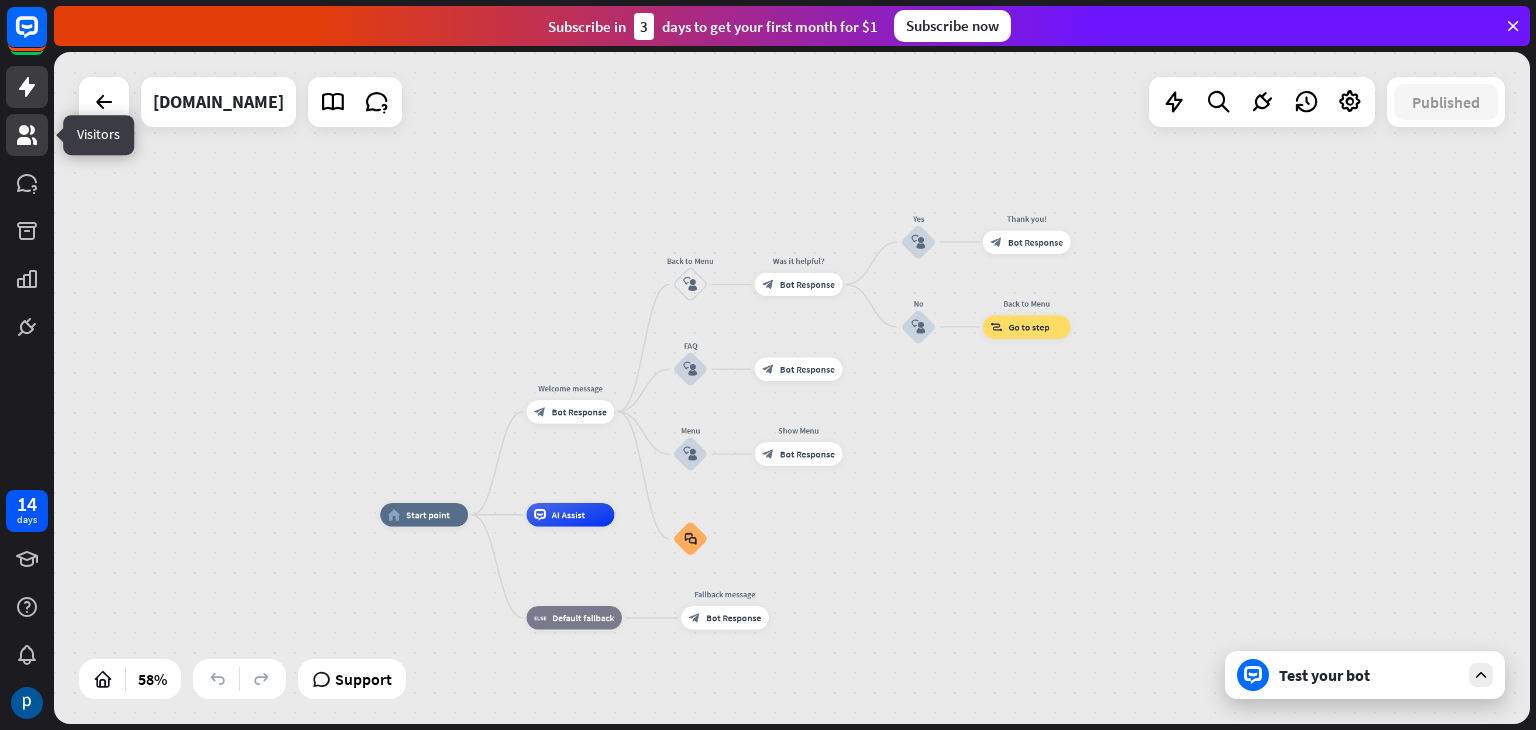 click 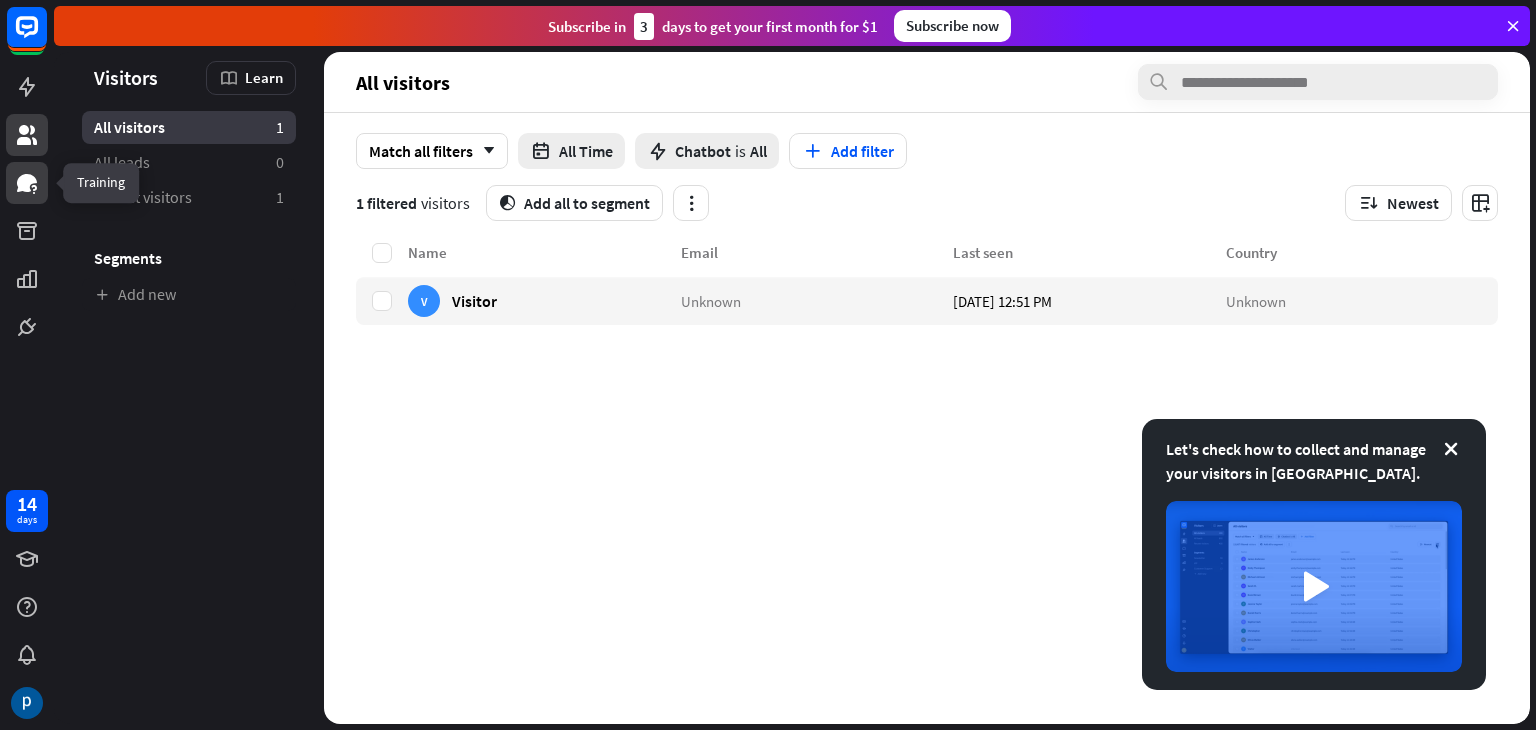click at bounding box center [27, 183] 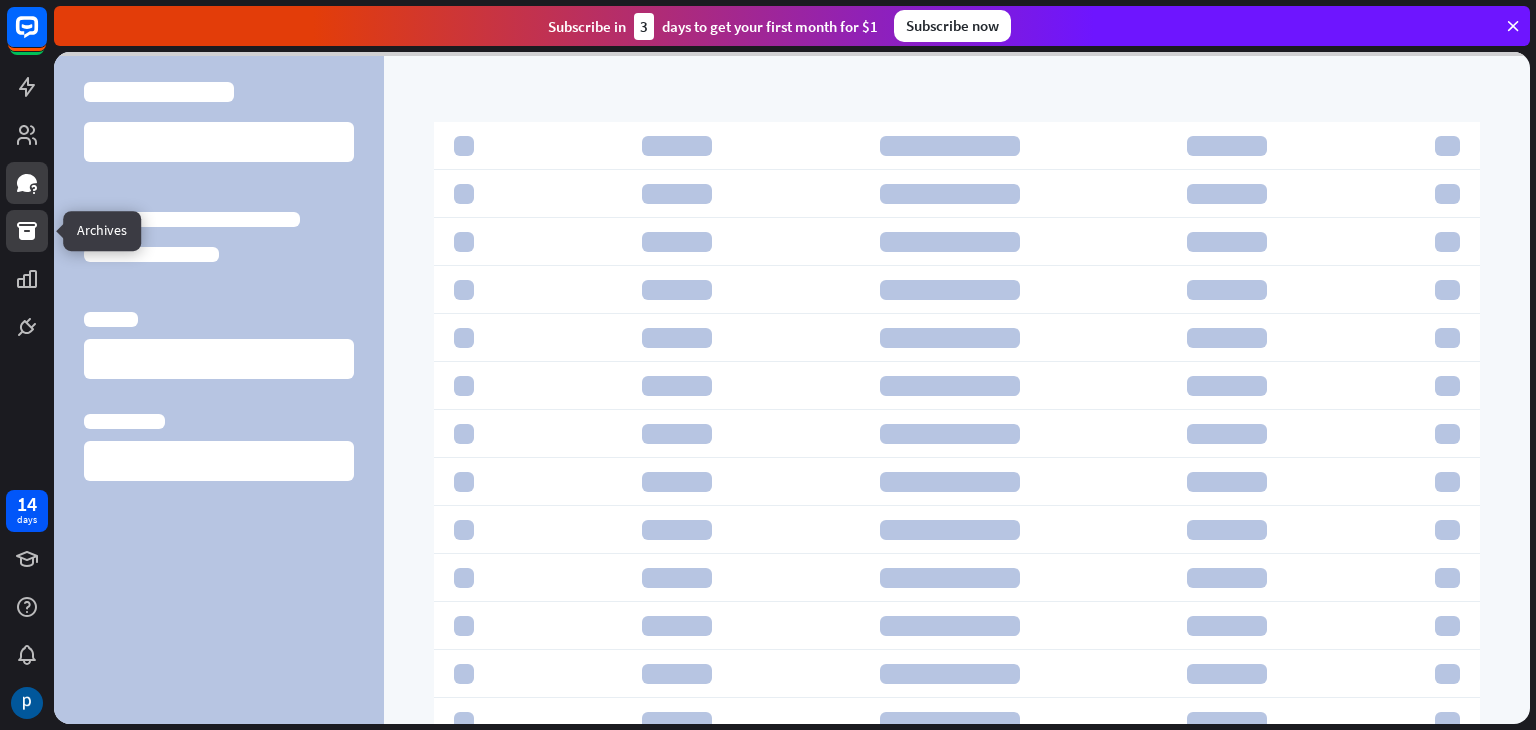 click at bounding box center [27, 231] 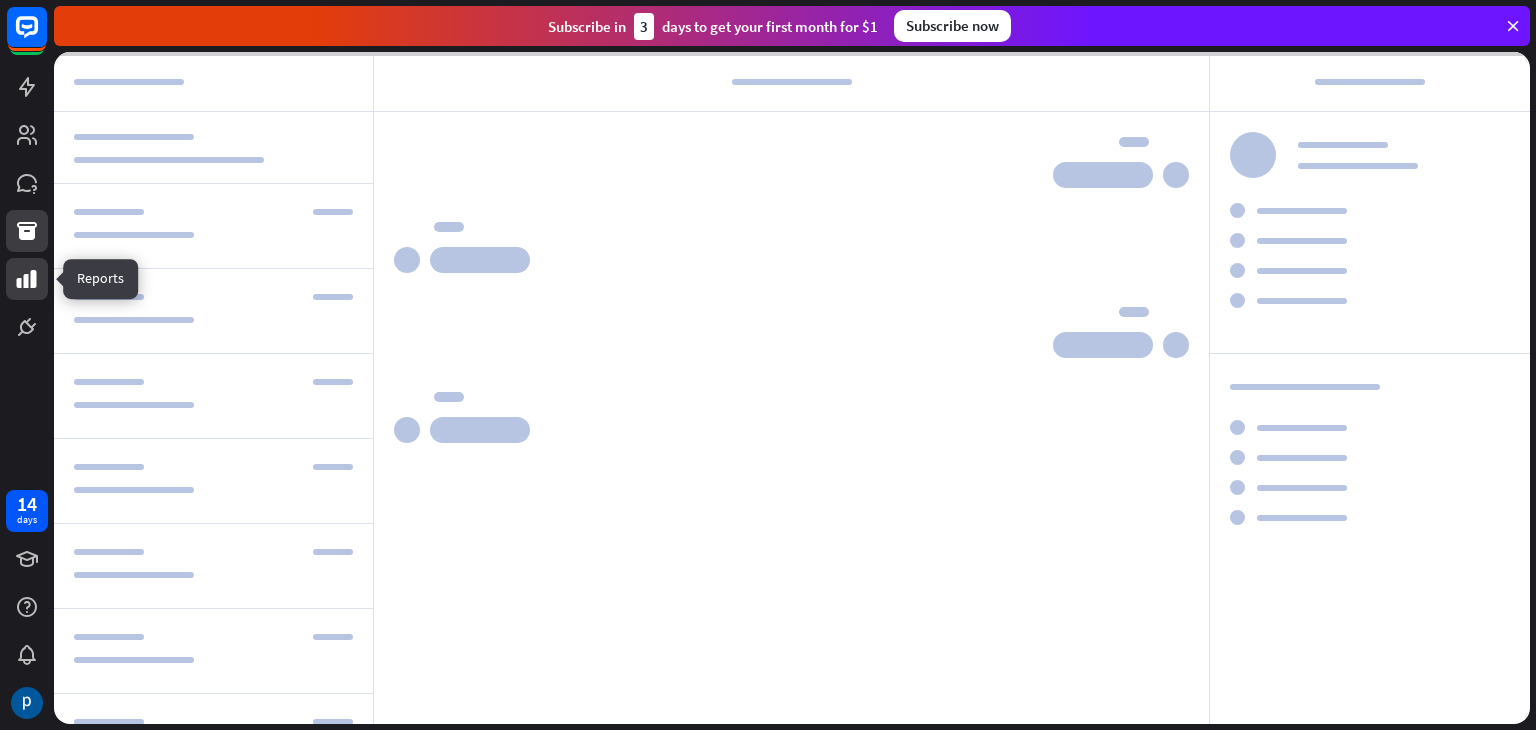 click 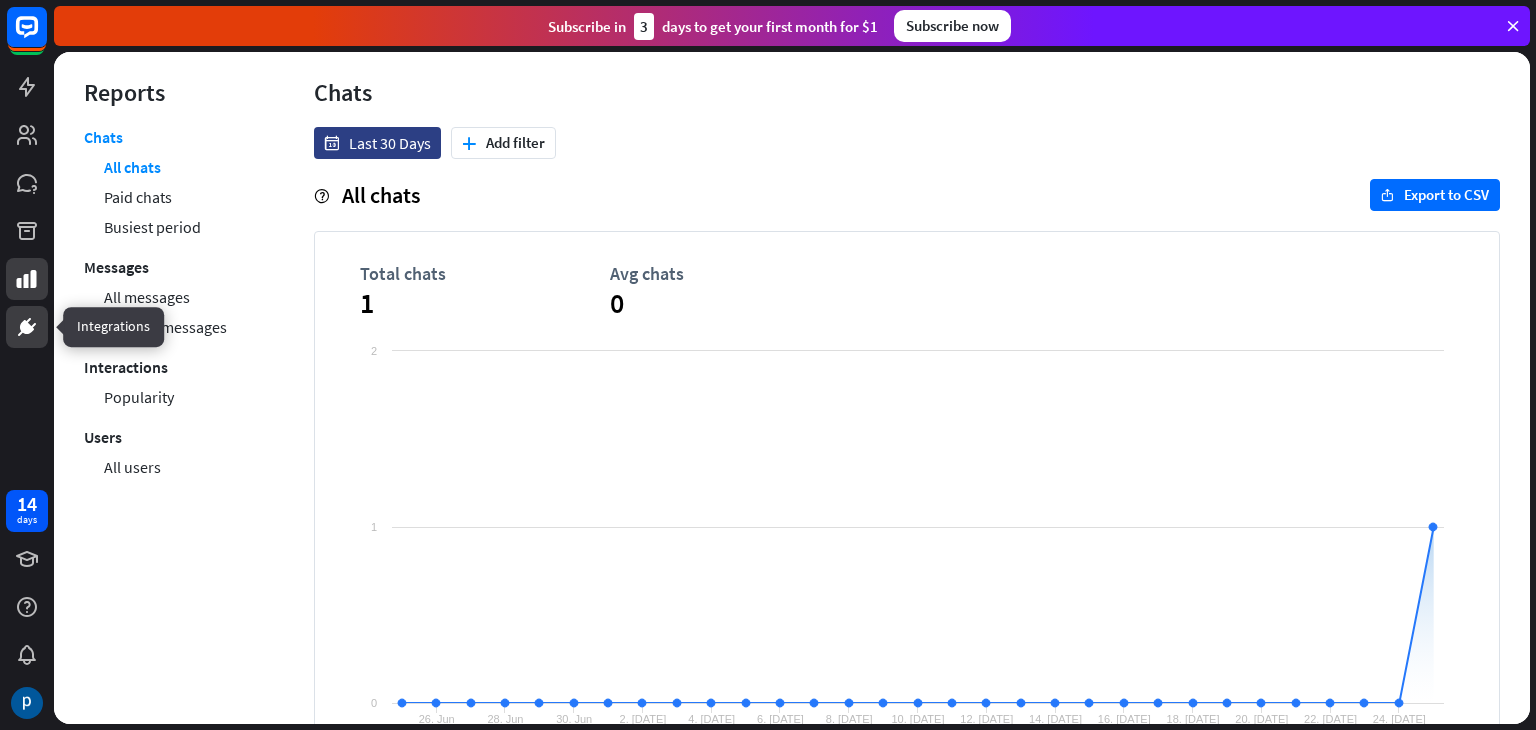 click 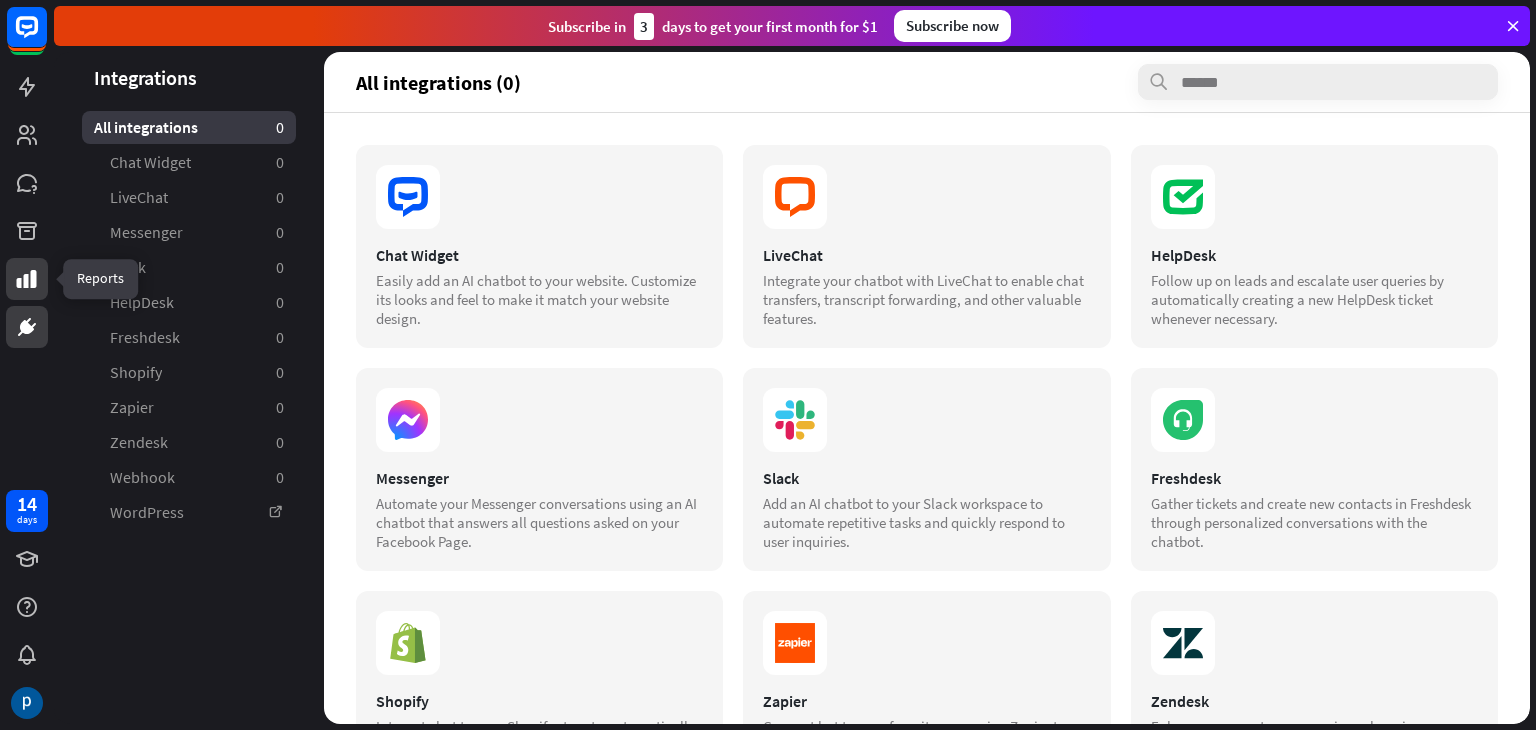 click 